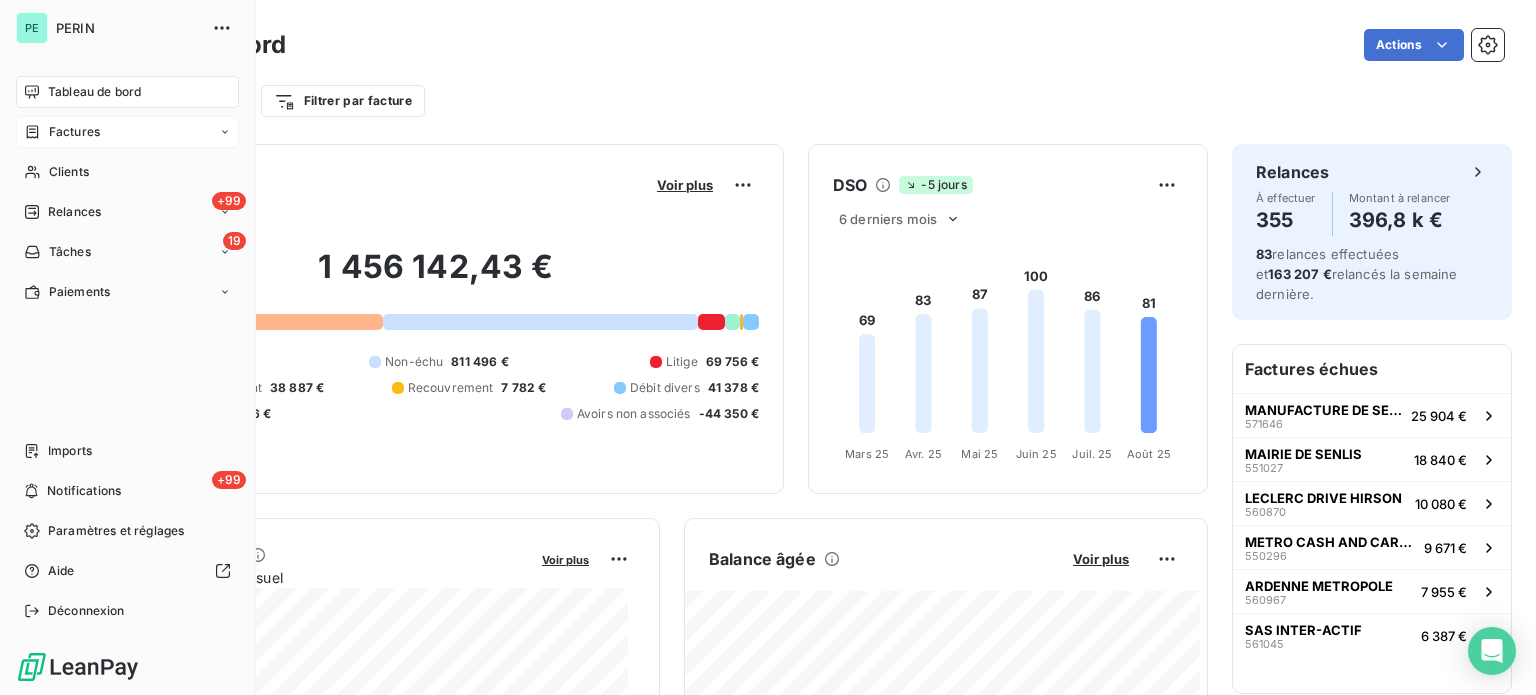 scroll, scrollTop: 0, scrollLeft: 0, axis: both 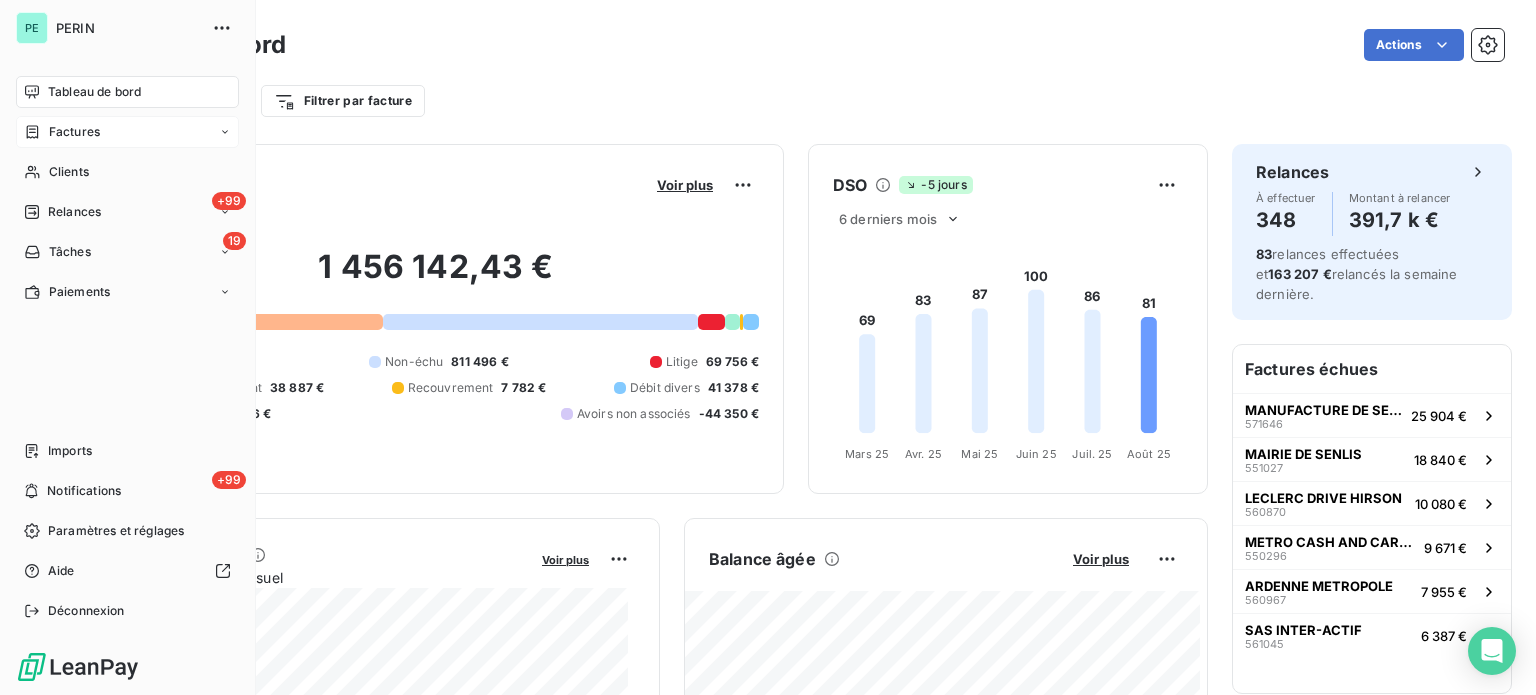 click on "Factures" at bounding box center [74, 132] 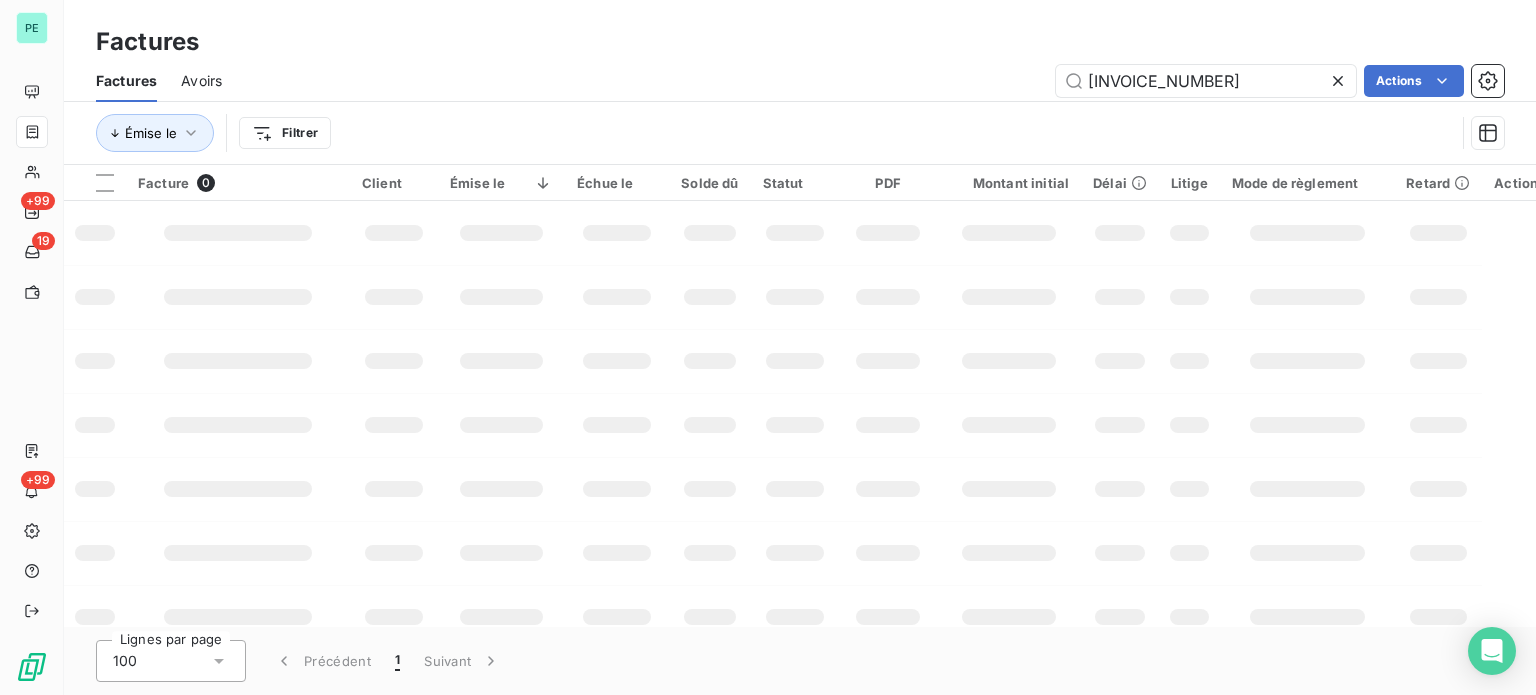 drag, startPoint x: 1169, startPoint y: 79, endPoint x: 1047, endPoint y: 79, distance: 122 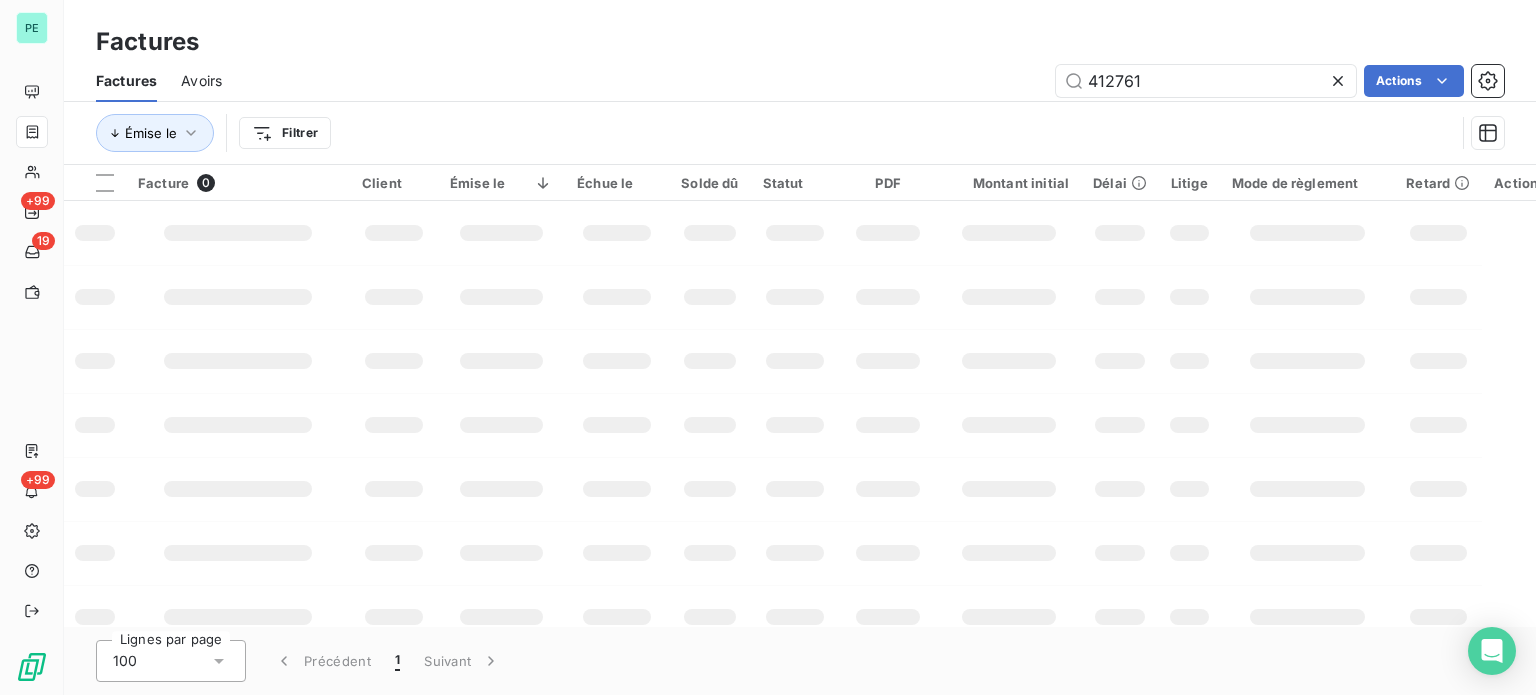 type on "412761" 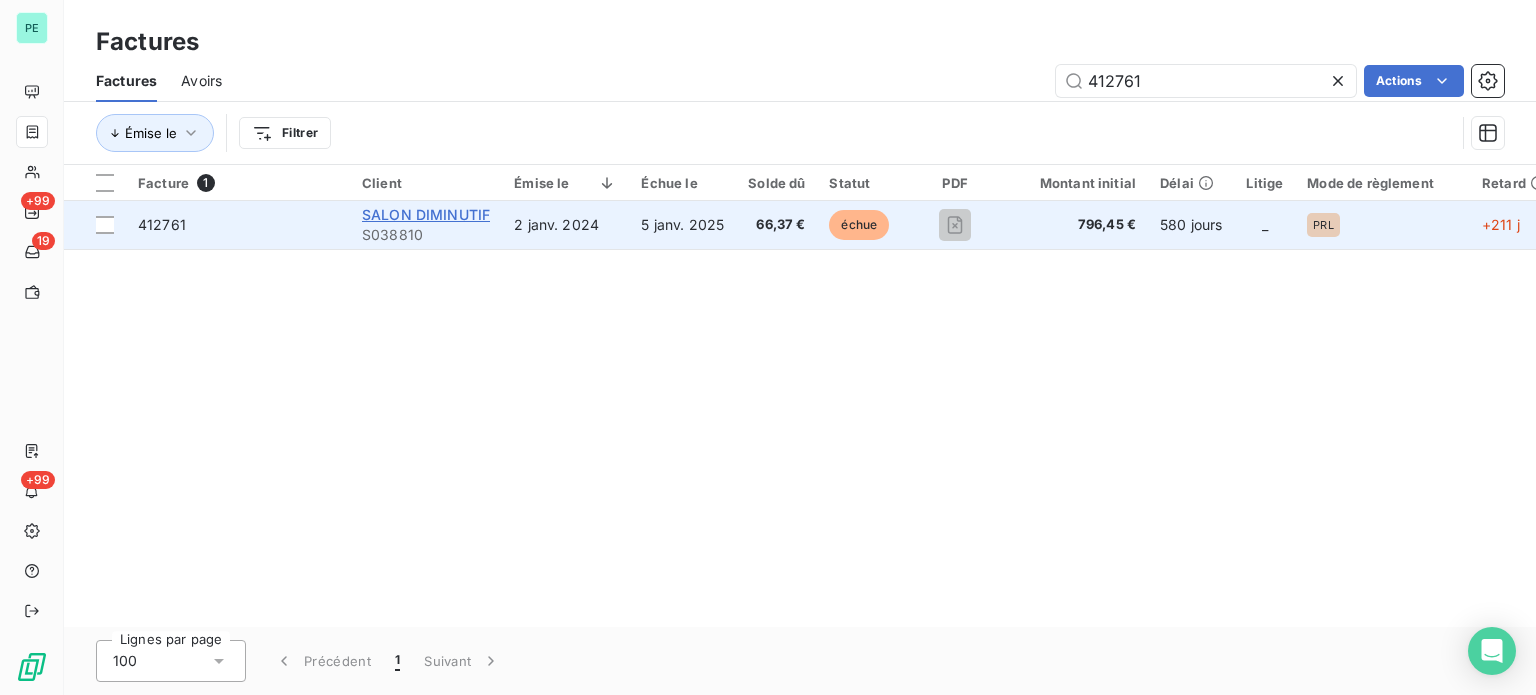 click on "SALON DIMINUTIF" at bounding box center [426, 214] 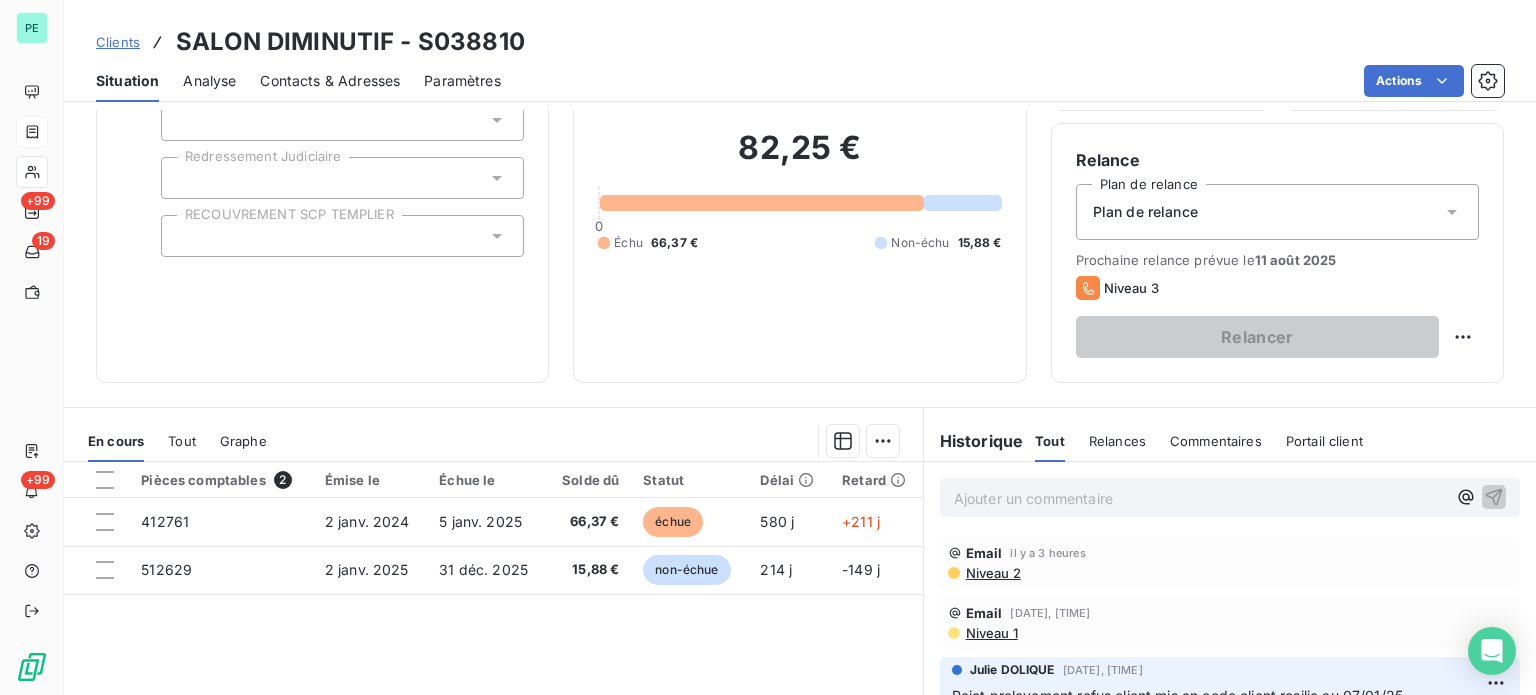 scroll, scrollTop: 200, scrollLeft: 0, axis: vertical 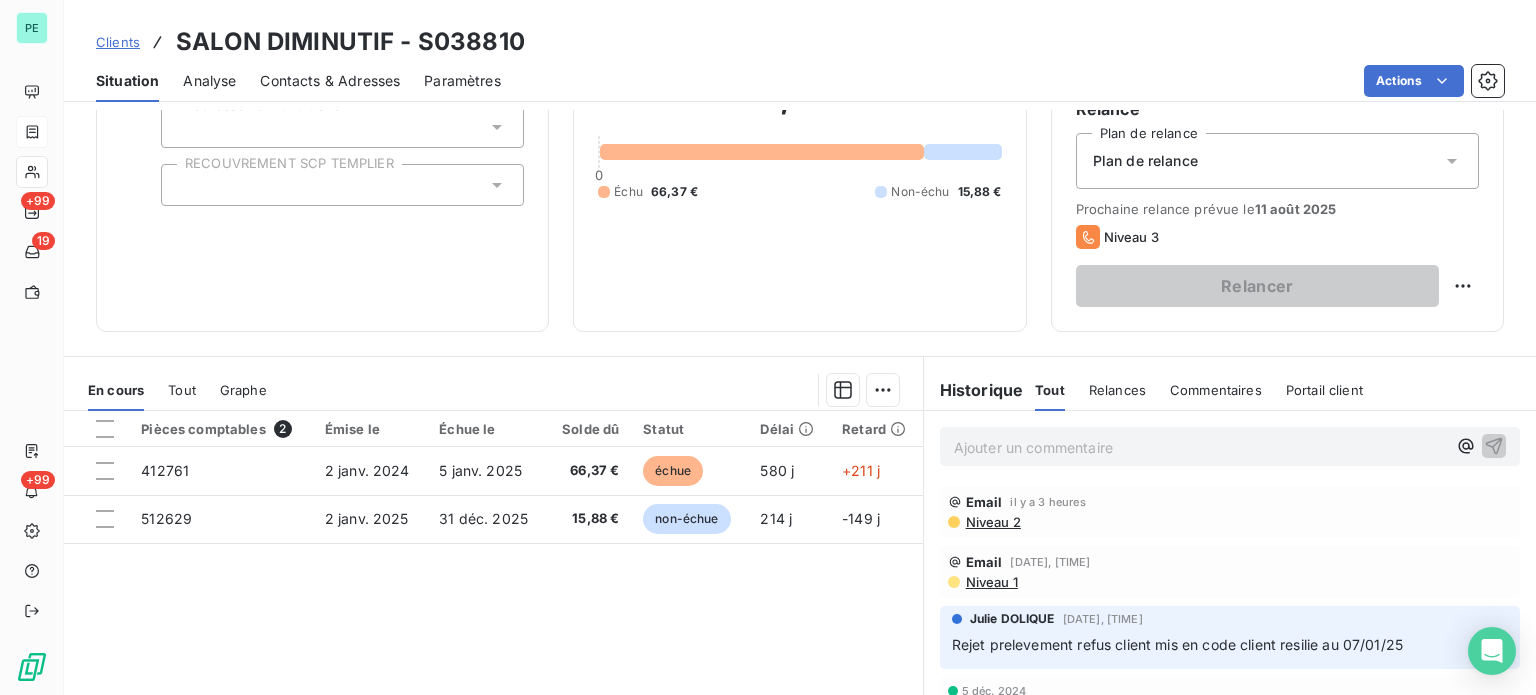 click on "Ajouter un commentaire ﻿" at bounding box center (1200, 447) 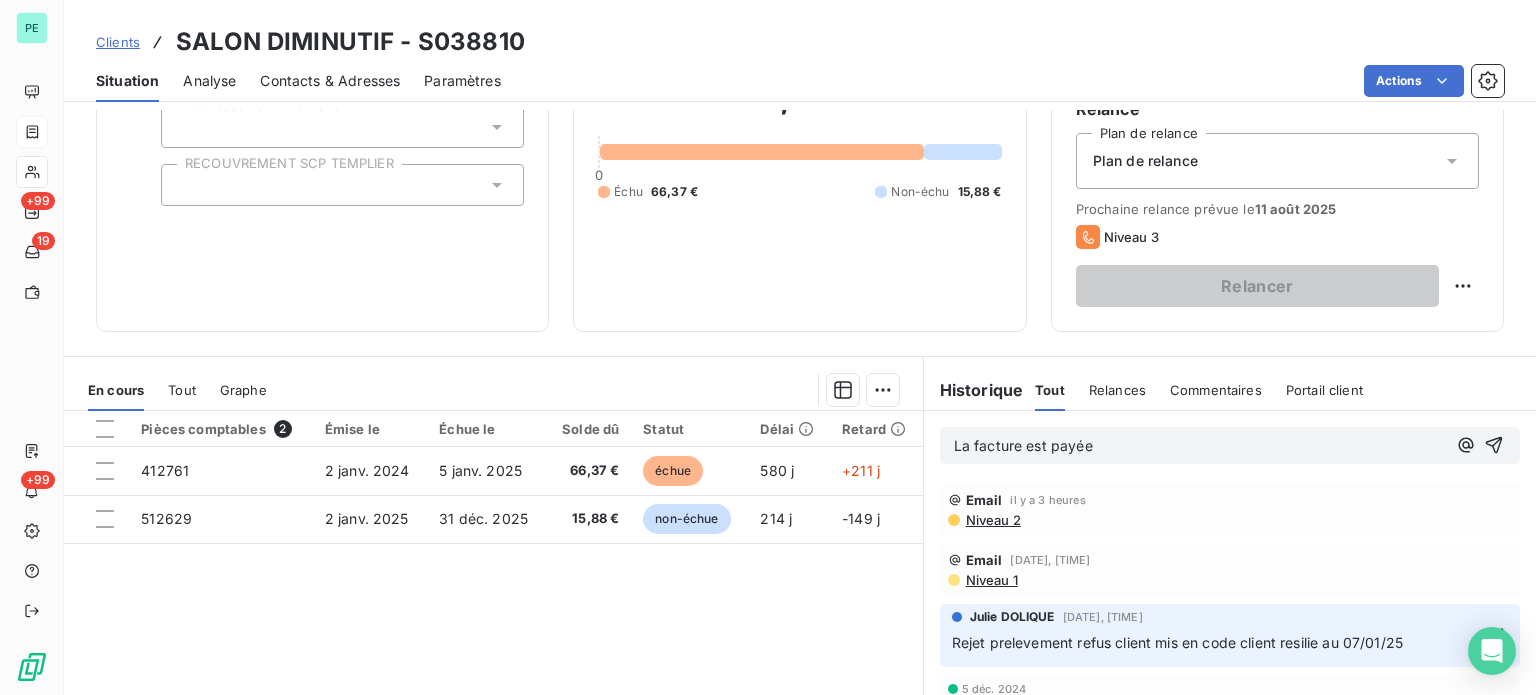 click on "La facture est payée" at bounding box center [1230, 445] 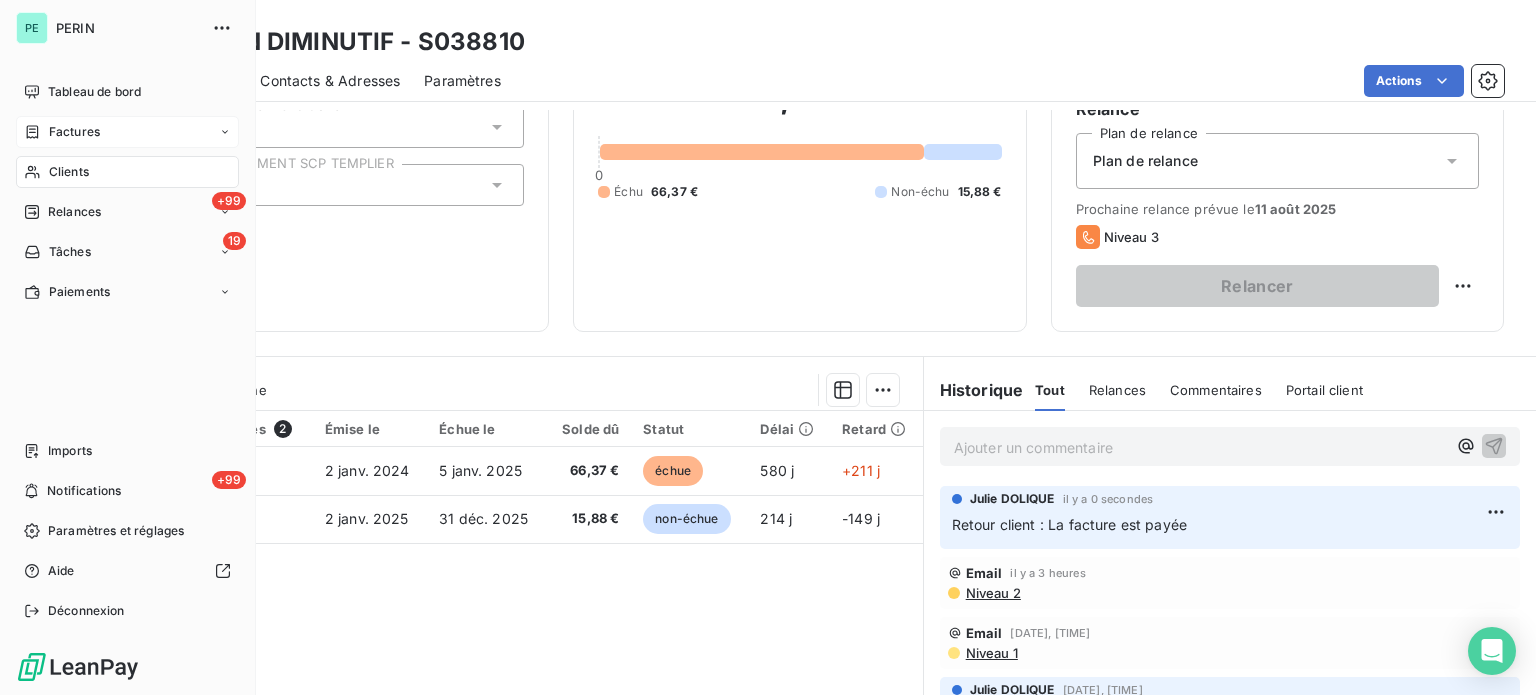click on "Clients" at bounding box center [69, 172] 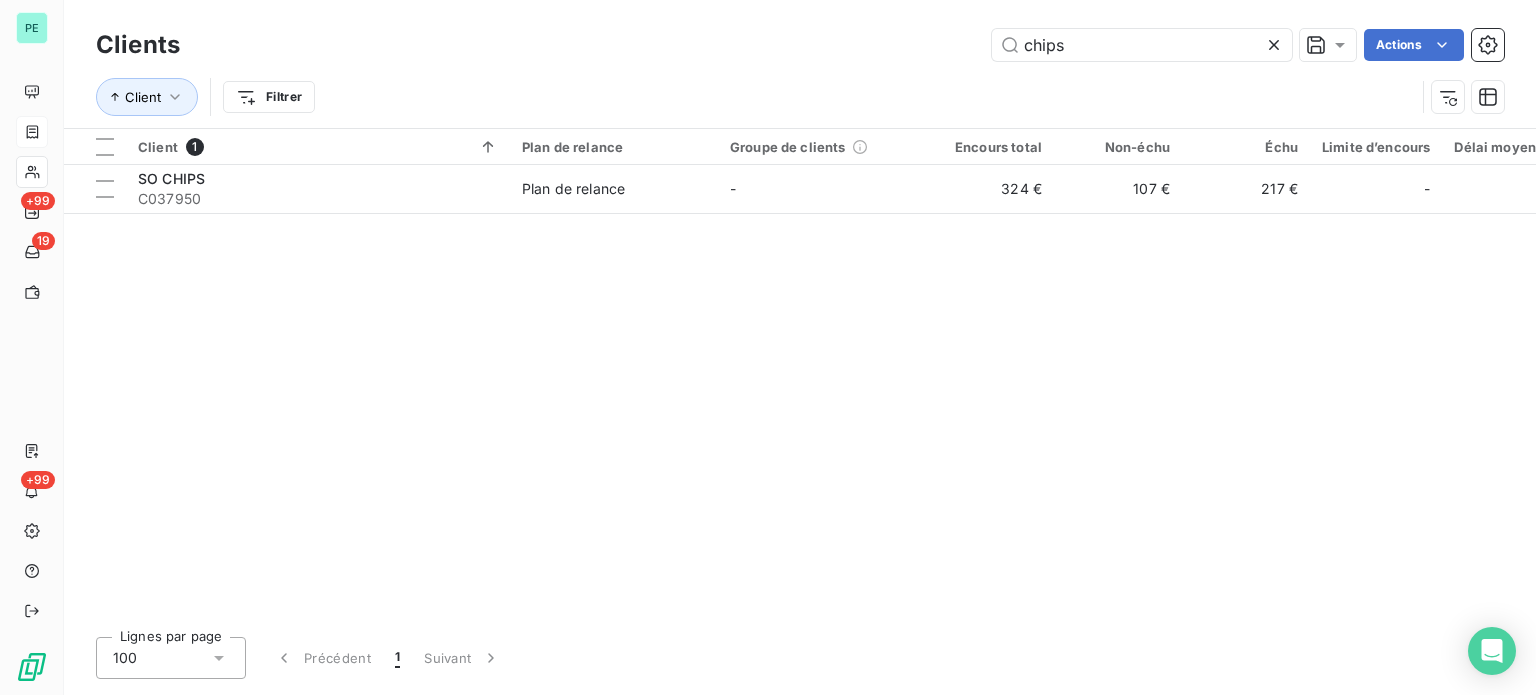 drag, startPoint x: 1060, startPoint y: 39, endPoint x: 981, endPoint y: 40, distance: 79.00633 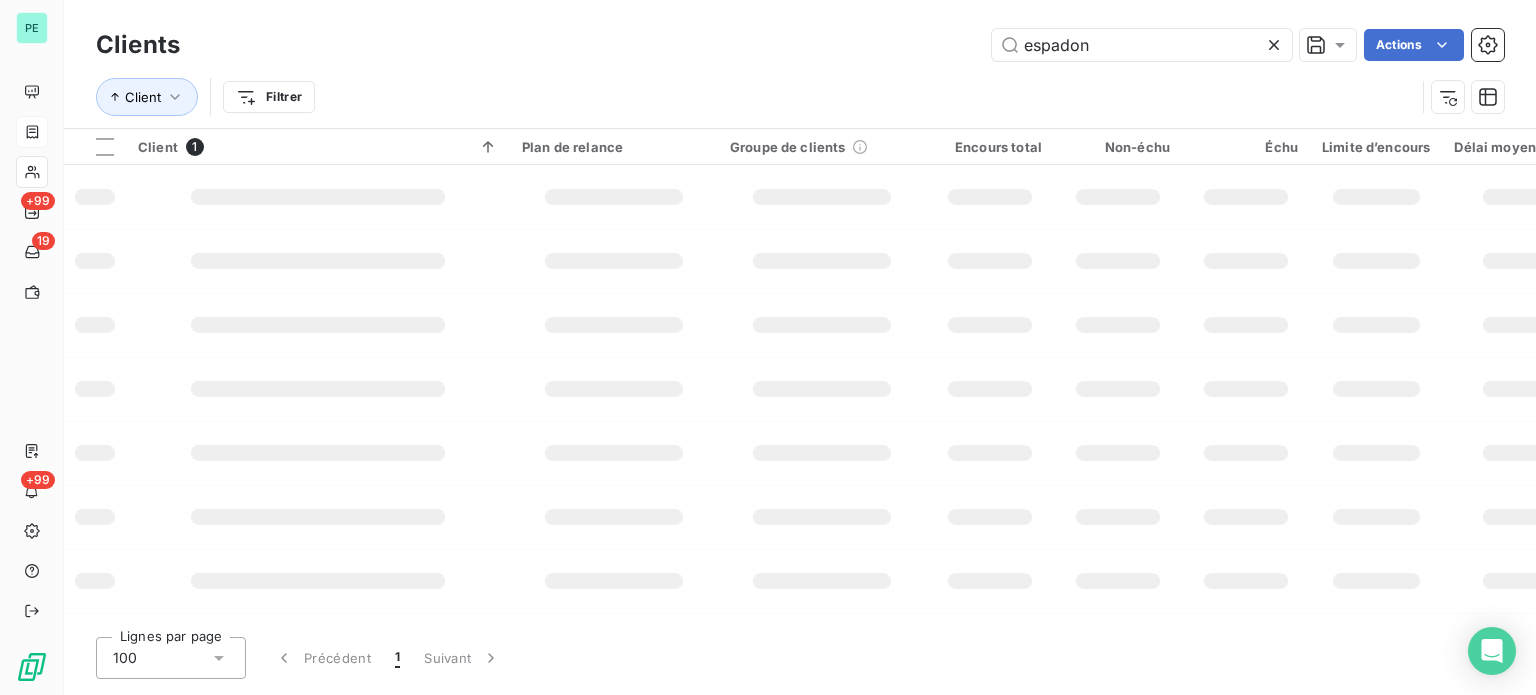 type on "espadon" 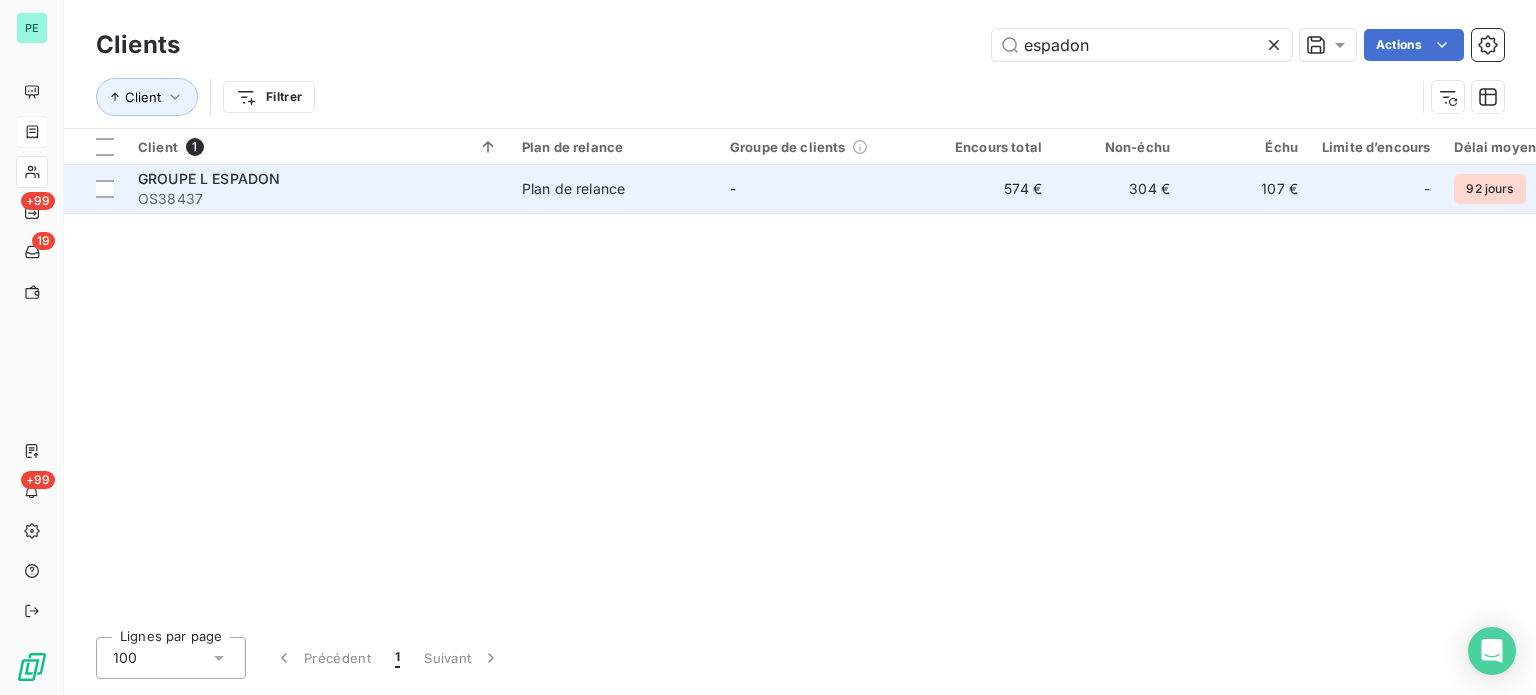 click on "574 €" at bounding box center [990, 189] 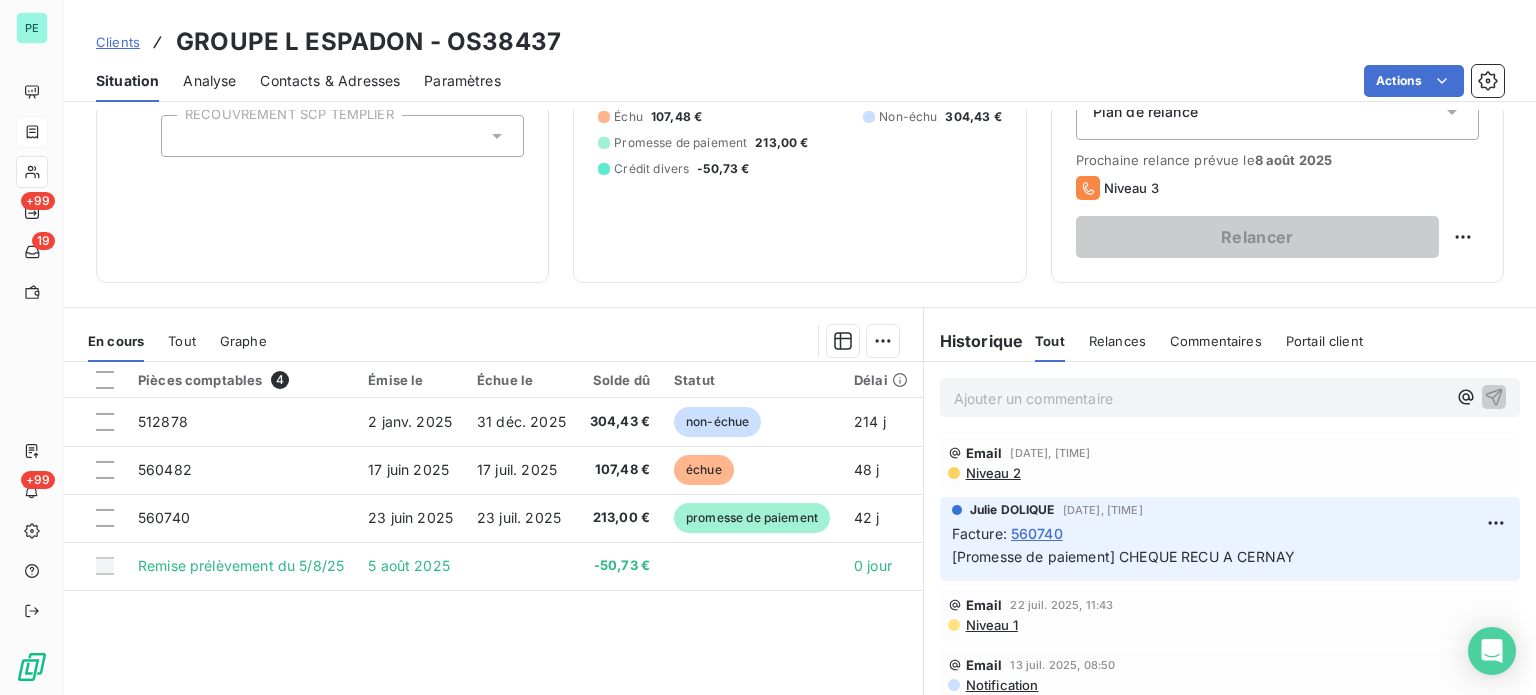 scroll, scrollTop: 300, scrollLeft: 0, axis: vertical 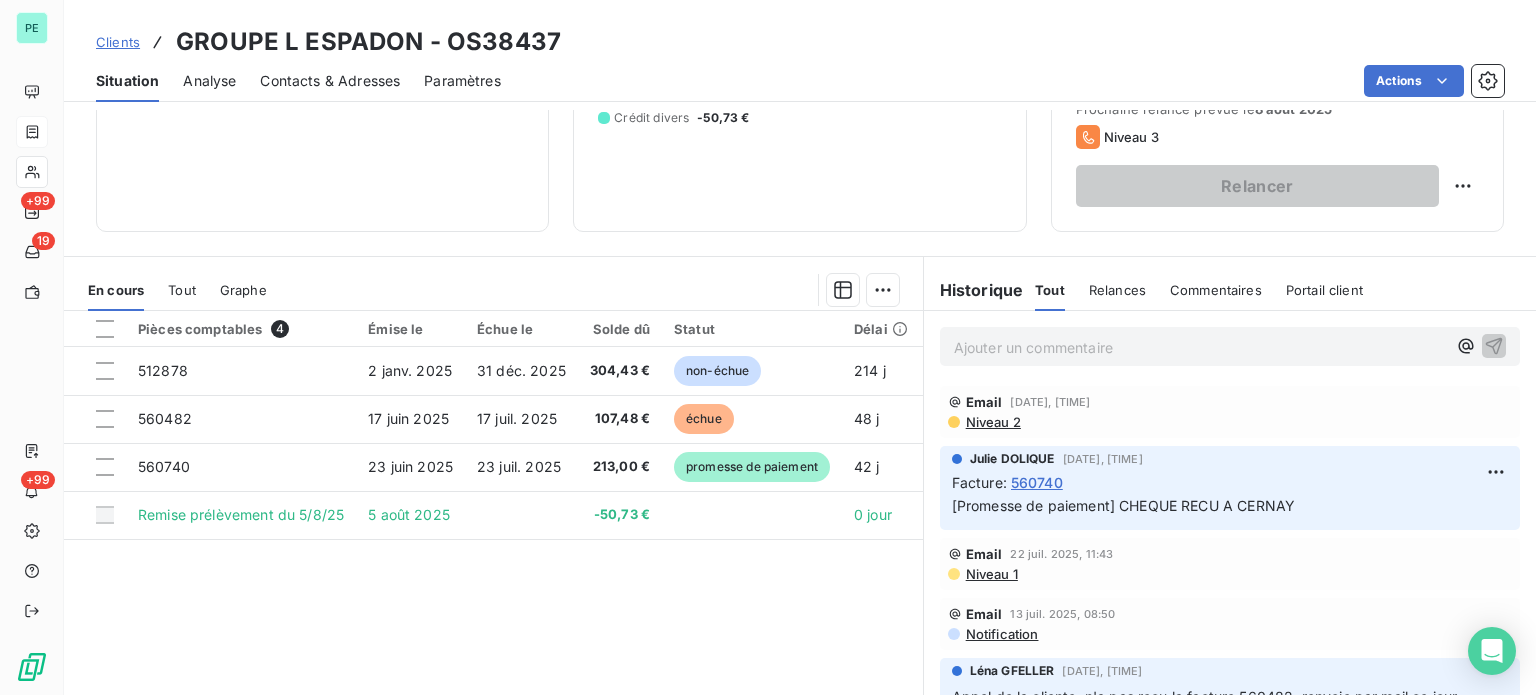 click on "Niveau 2" at bounding box center (992, 422) 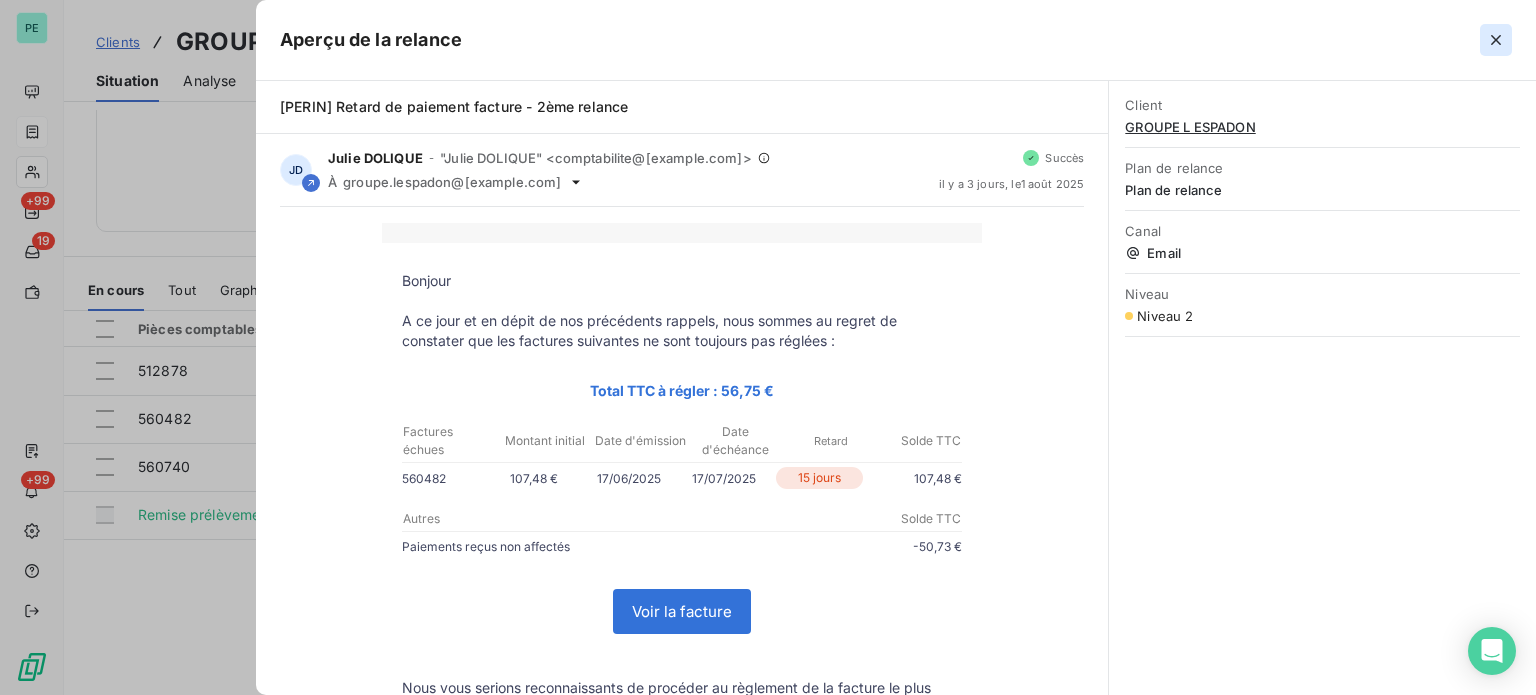click 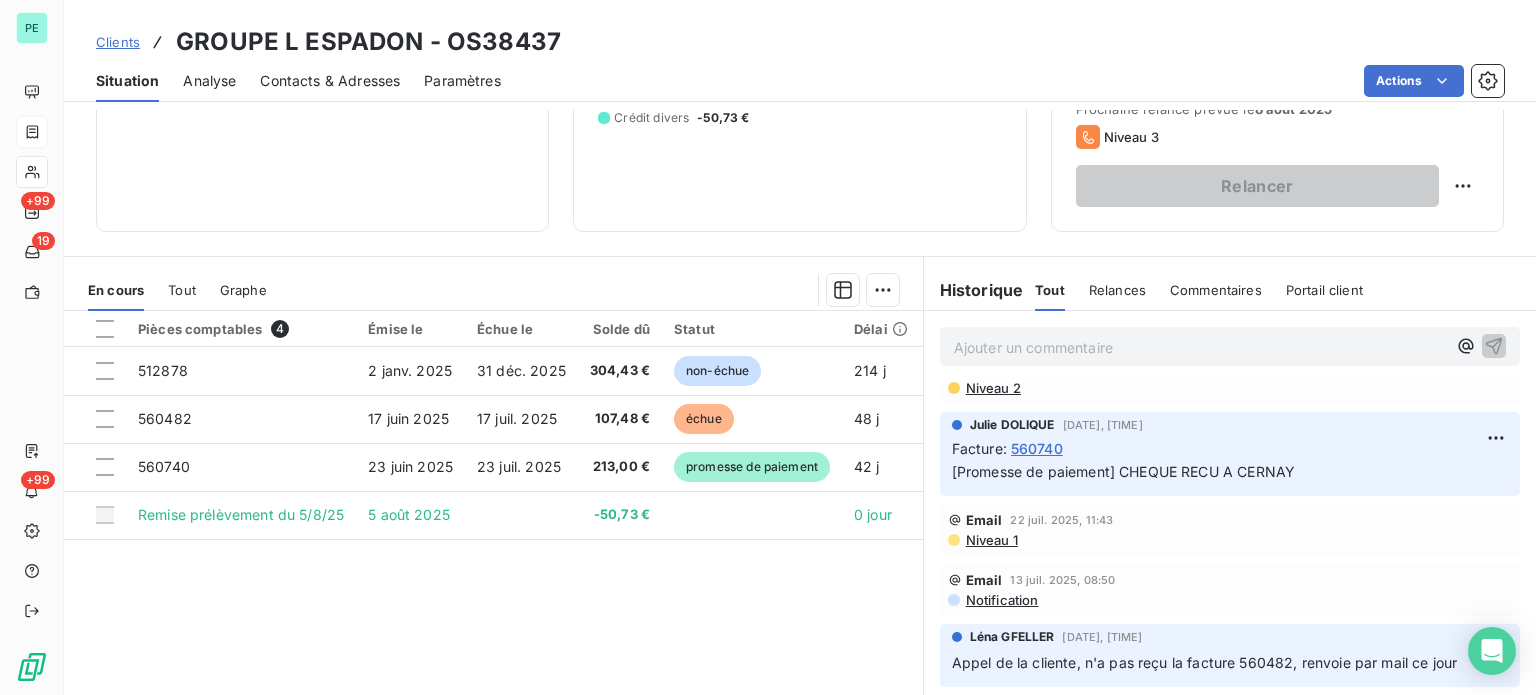 scroll, scrollTop: 0, scrollLeft: 0, axis: both 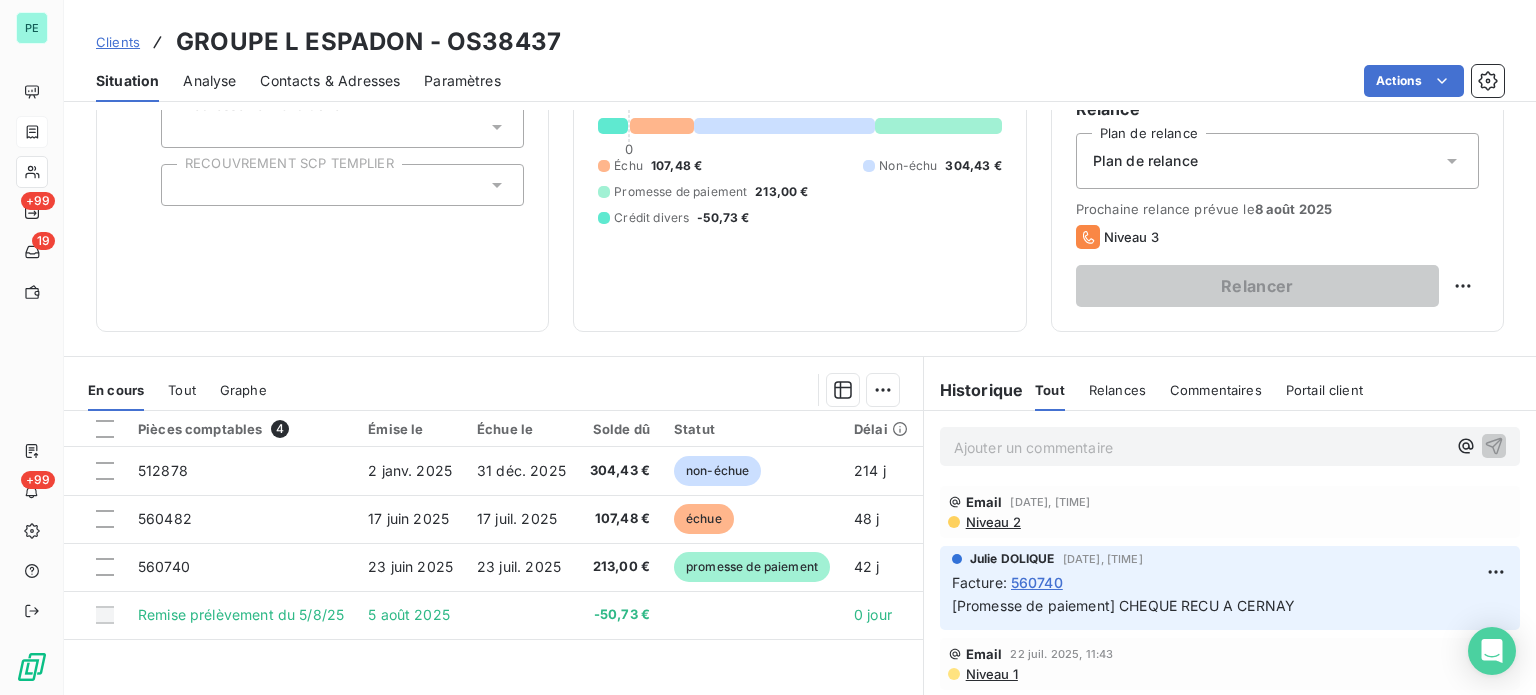 click on "Ajouter un commentaire ﻿" at bounding box center (1200, 447) 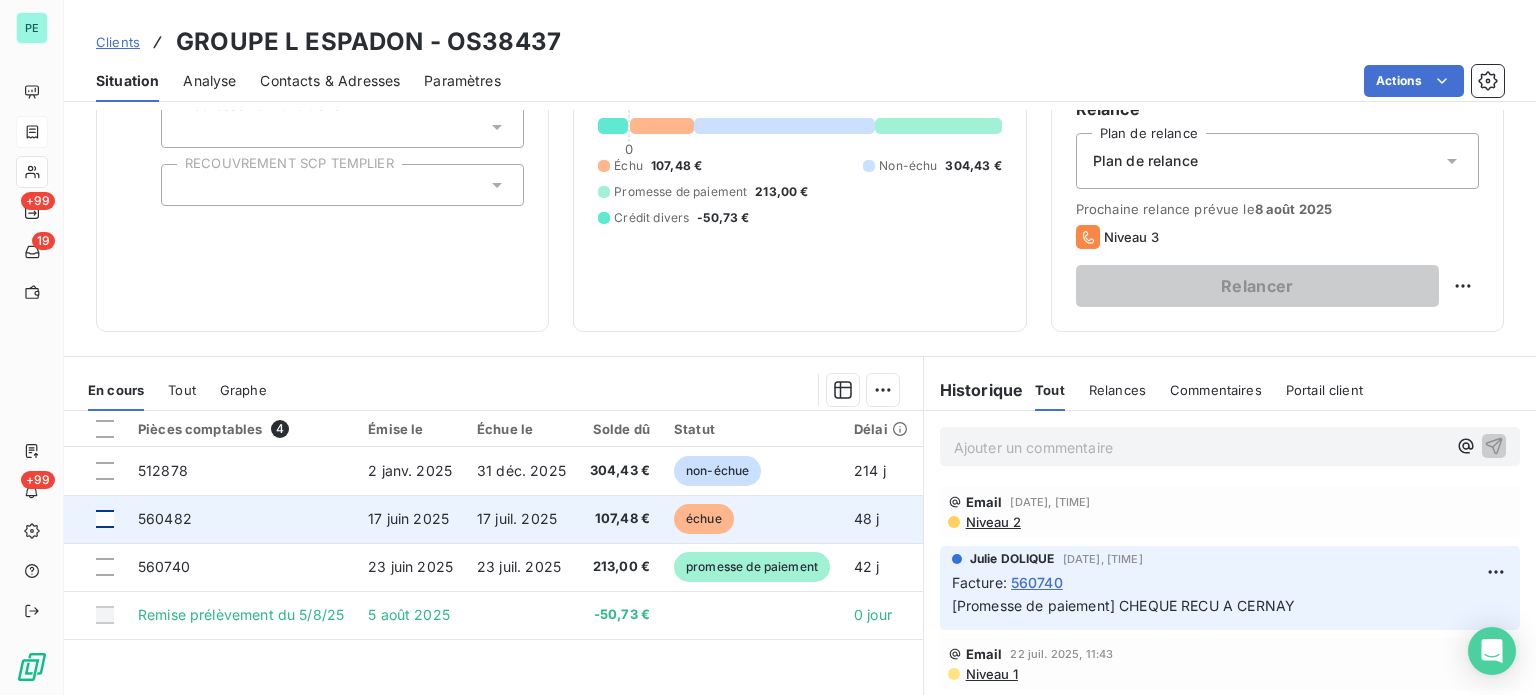 click at bounding box center (105, 519) 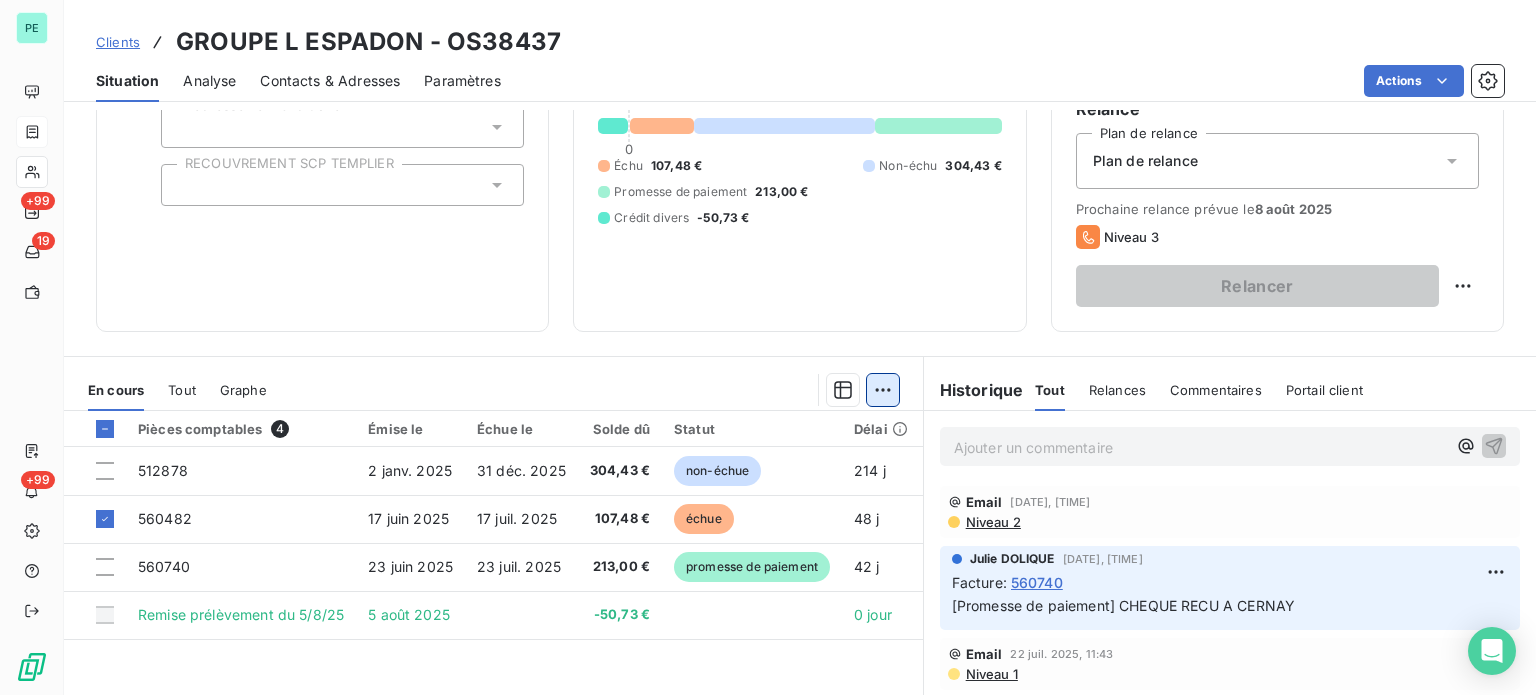 click on "PE +99 19 +99 Clients GROUPE L ESPADON - OS38437 Situation Analyse Contacts & Adresses Paramètres Actions Informations client Propriétés Client liquidation judiciaire Redressement Judiciaire RECOUVREMENT SCP TEMPLIER Encours client   574,18 € 0 Échu 107,48 € Non-échu 304,43 €   Promesse de paiement 213,00 € Crédit divers -50,73 €   Limite d’encours Ajouter une limite d’encours autorisé Gestion du risque Surveiller ce client en intégrant votre outil de gestion des risques client. Relance Plan de relance Plan de relance Prochaine relance prévue le  8 août 2025 Niveau 3 Relancer En cours Tout Graphe Pièces comptables 4 Émise le Échue le Solde dû Statut Délai   Retard   512878 2 janv. 2025 31 déc. 2025 304,43 € non-échue 214 j -149 j 560482 17 juin 2025 17 juil. 2025 107,48 € échue 48 j +18 j 560740 23 juin 2025 23 juil. 2025 213,00 € promesse de paiement 42 j +12 j Remise prélèvement du 5/8/25 5 août 2025 -50,73 € 0 jour Lignes par page 25 1  :" at bounding box center [768, 347] 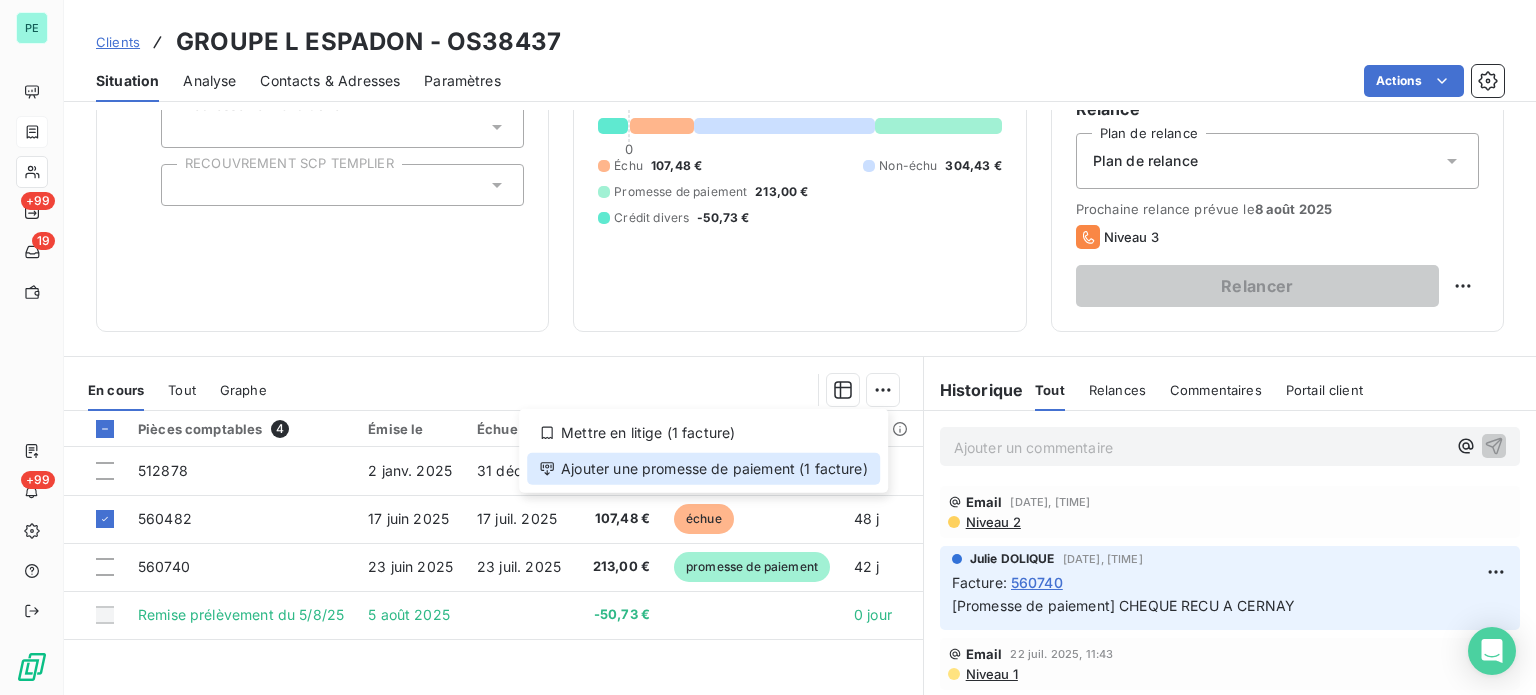 click on "Ajouter une promesse de paiement (1 facture)" at bounding box center (703, 469) 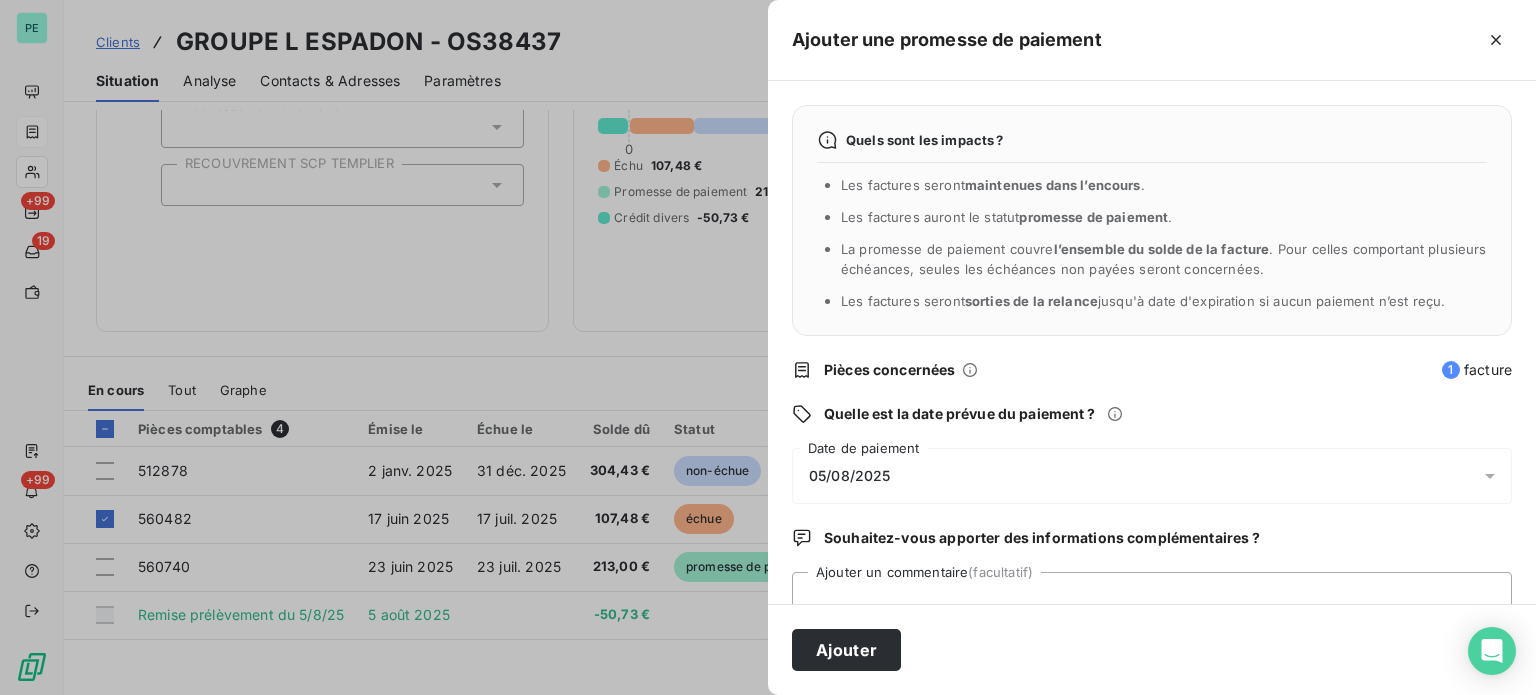 click on "05/08/2025" at bounding box center (850, 476) 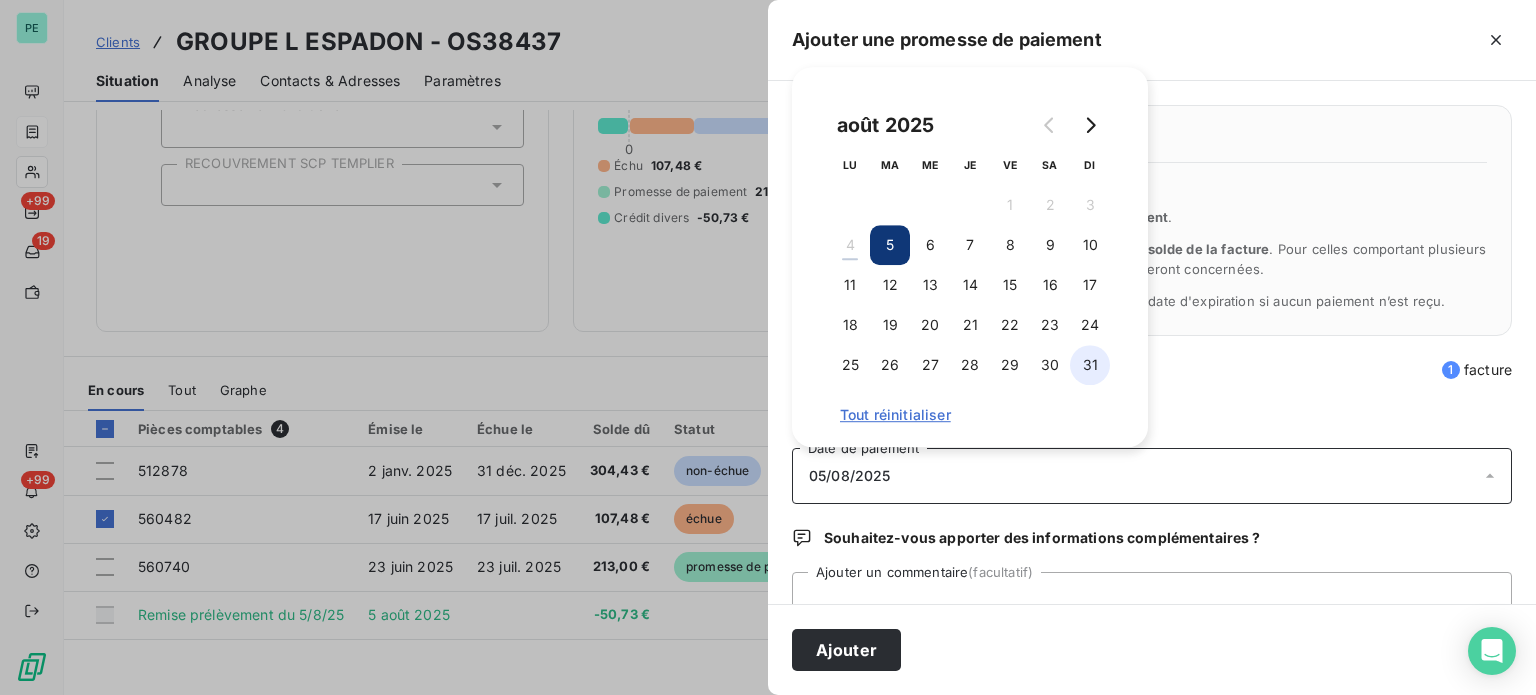 click on "31" at bounding box center [1090, 365] 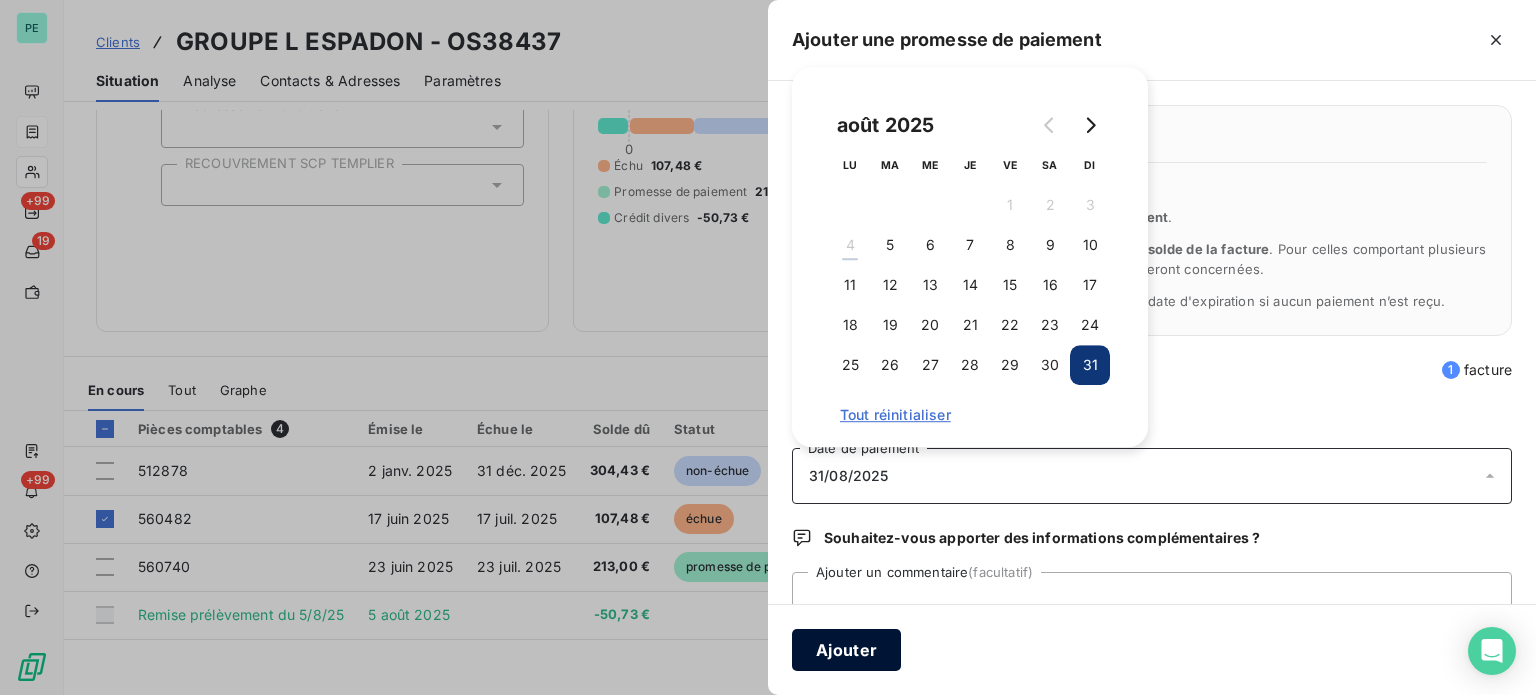 click on "Ajouter" at bounding box center (846, 650) 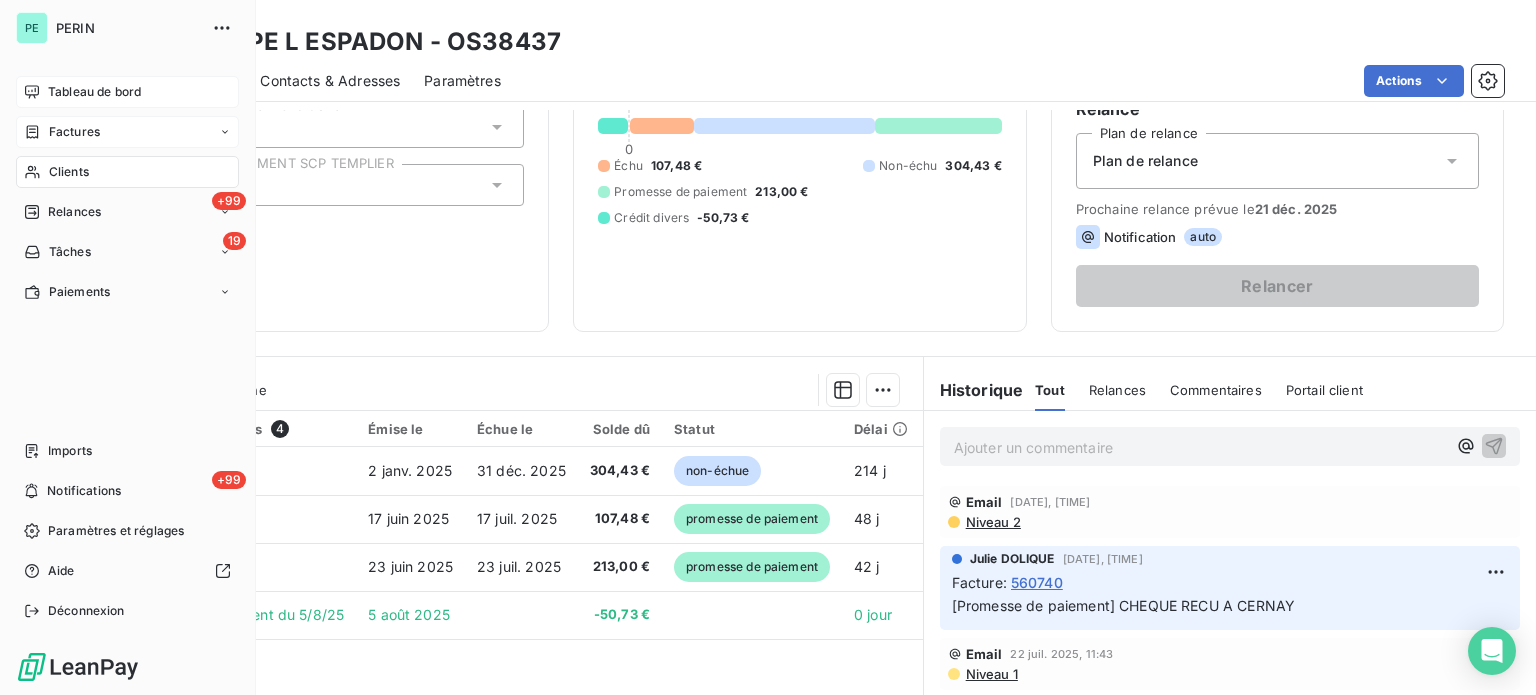 click on "Tableau de bord" at bounding box center (127, 92) 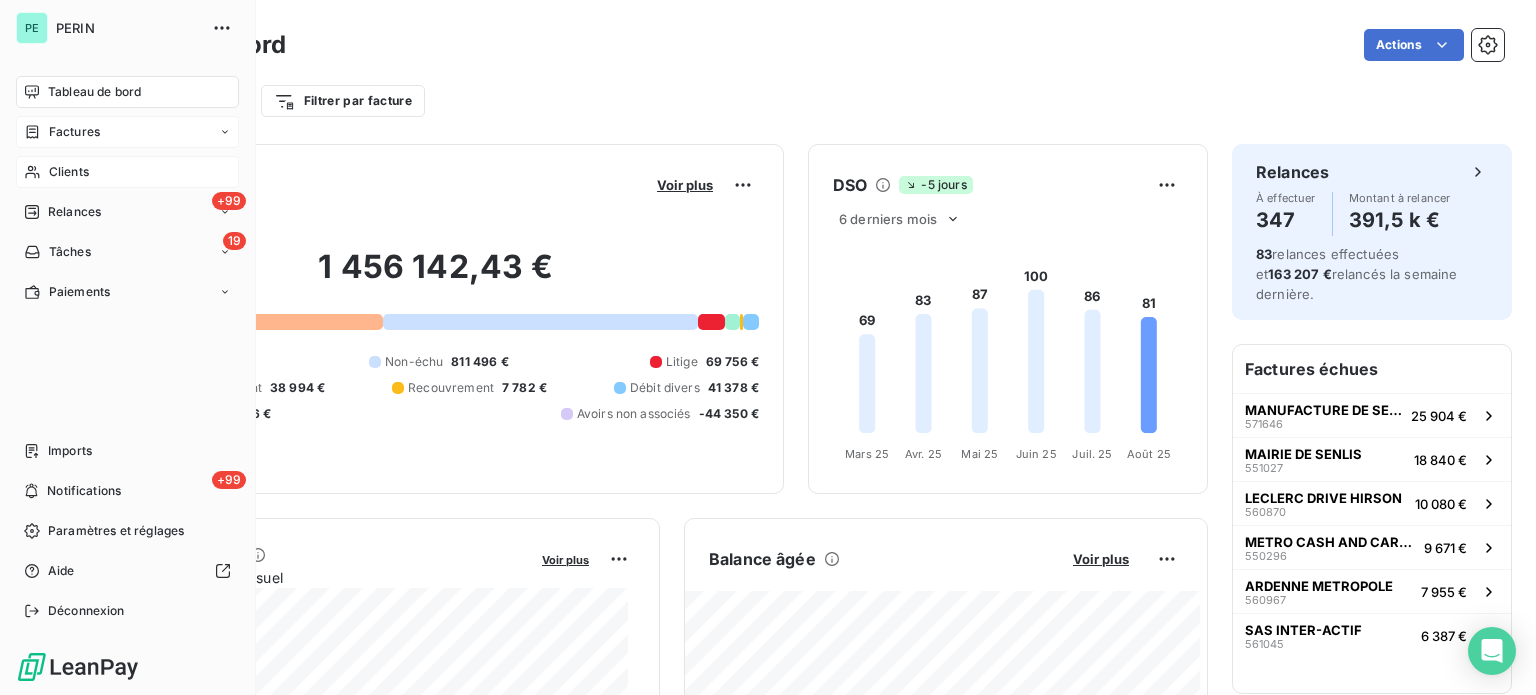 click on "Clients" at bounding box center (69, 172) 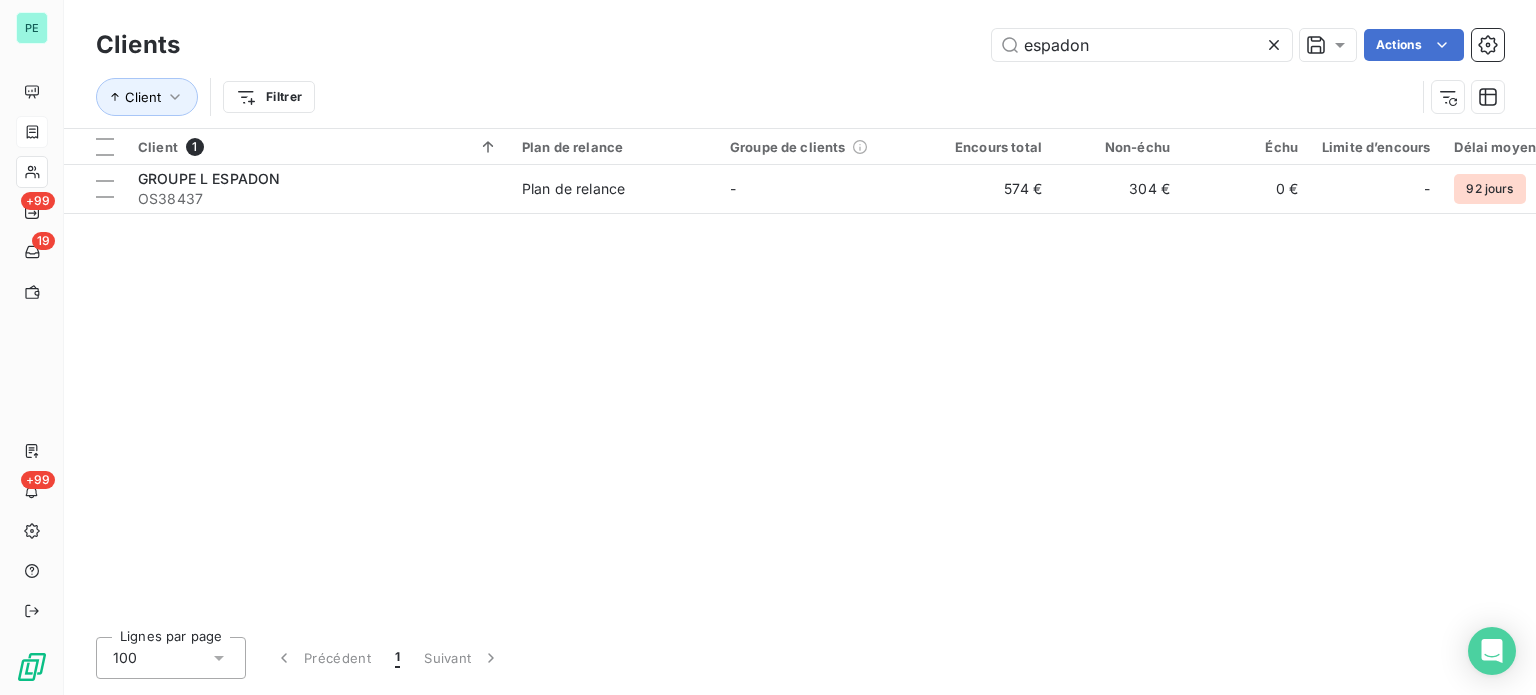 drag, startPoint x: 1006, startPoint y: 30, endPoint x: 956, endPoint y: 23, distance: 50.48762 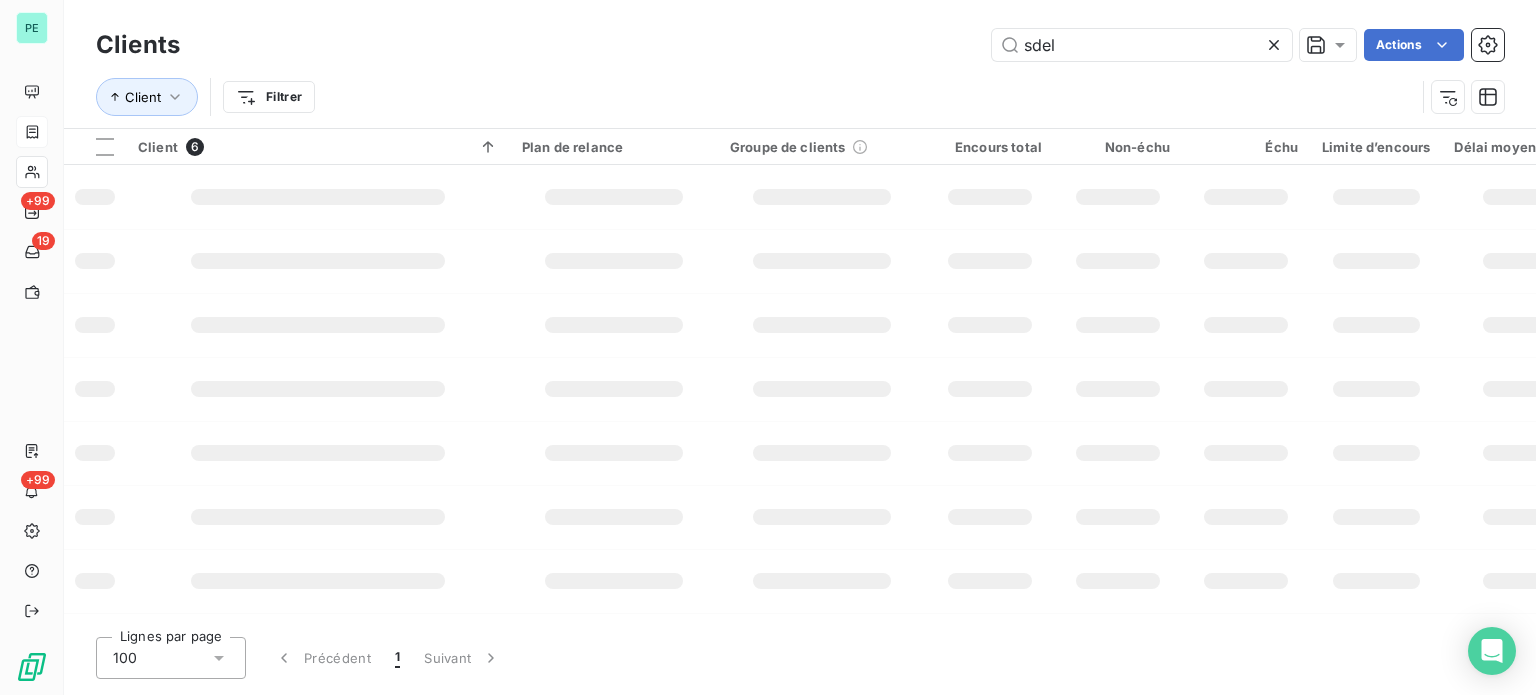 type on "sdel" 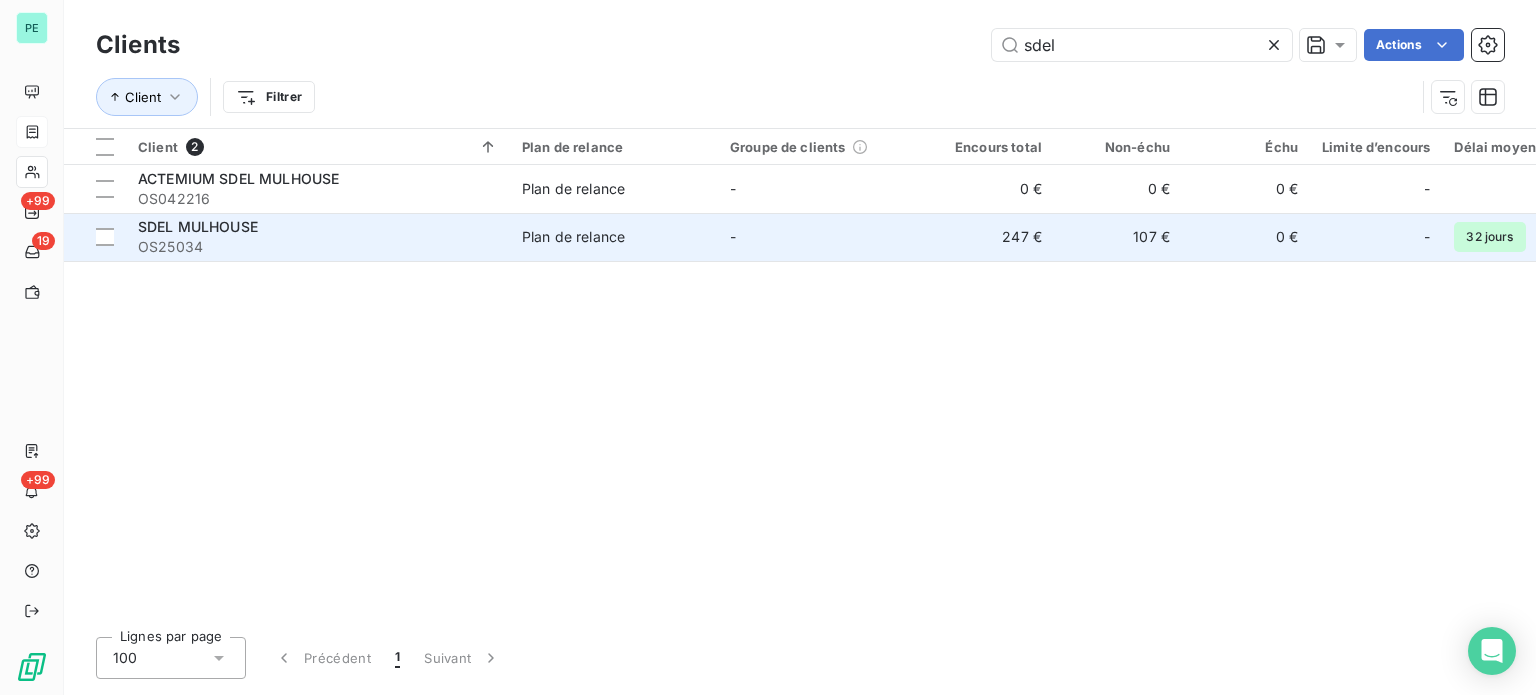 click on "-" at bounding box center [822, 237] 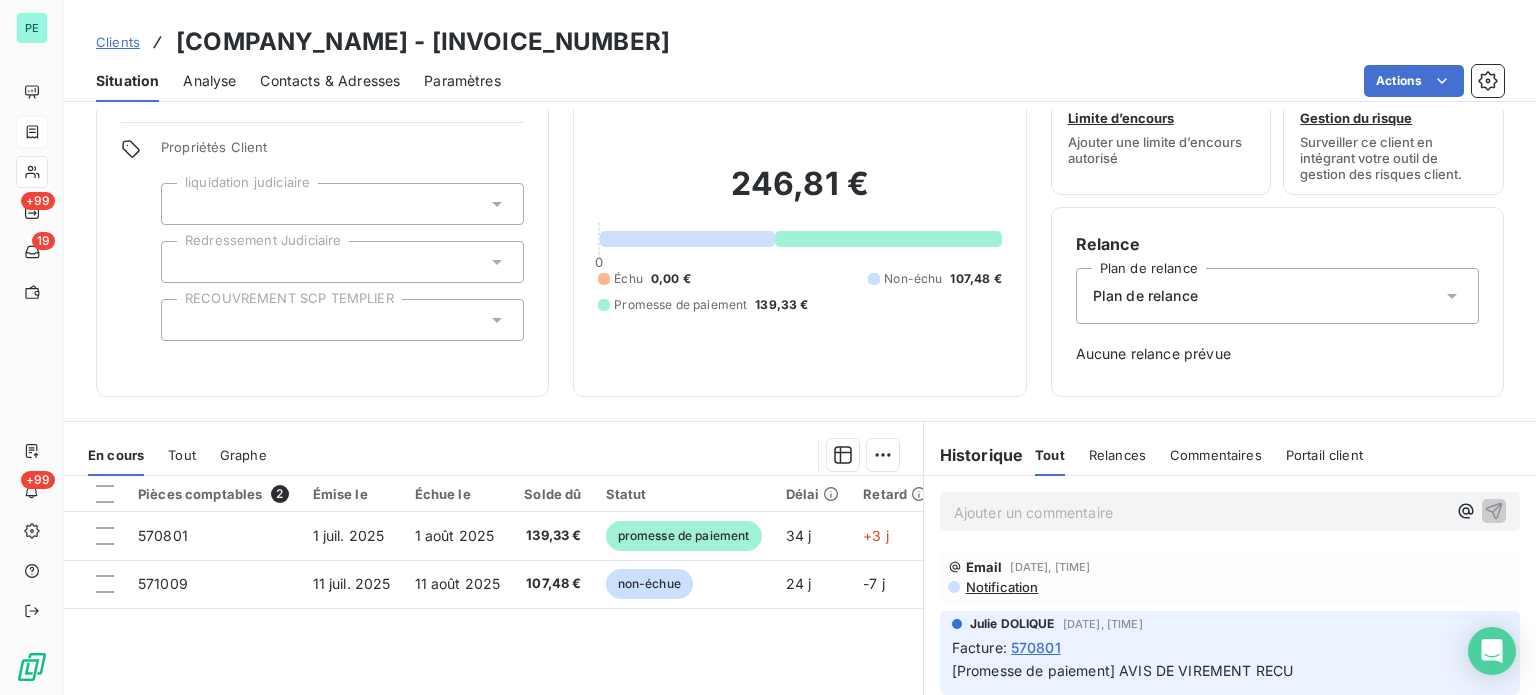 scroll, scrollTop: 100, scrollLeft: 0, axis: vertical 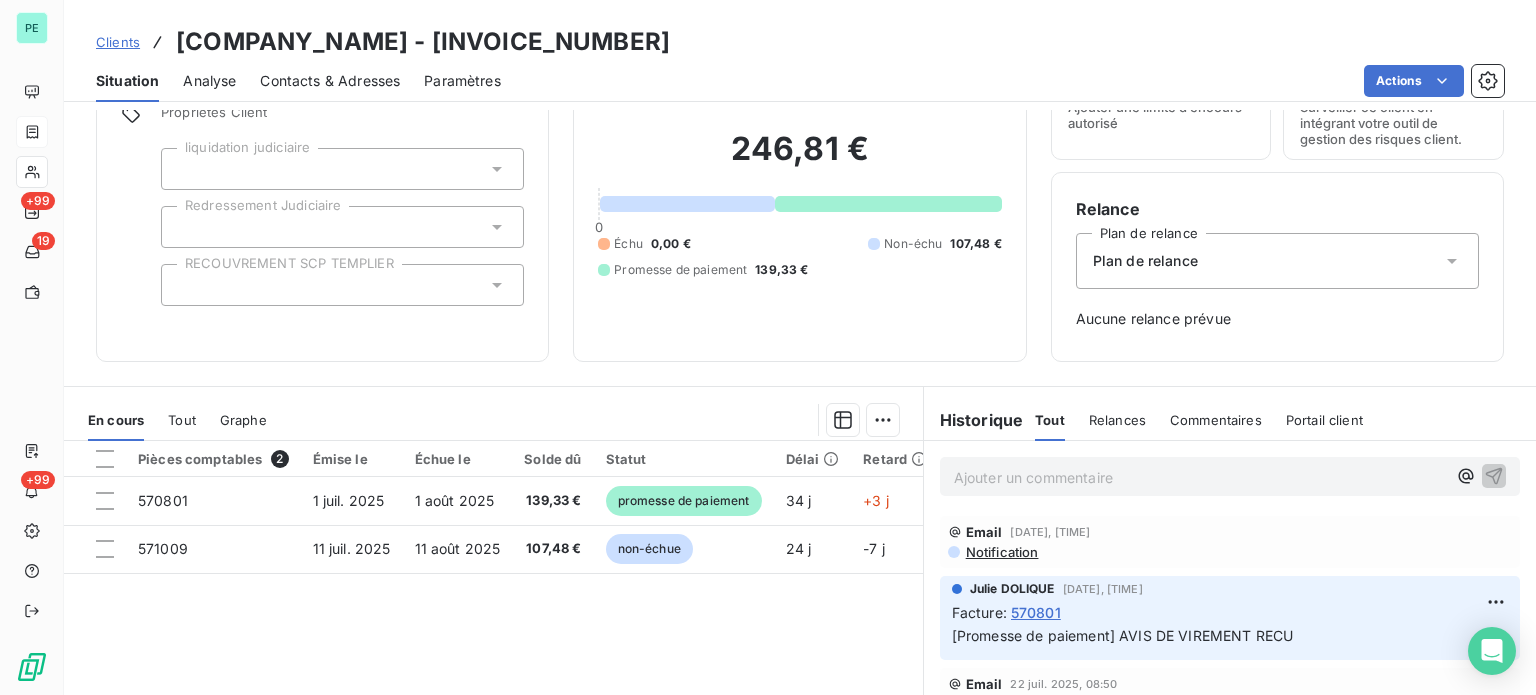 click on "Ajouter un commentaire ﻿" at bounding box center (1200, 477) 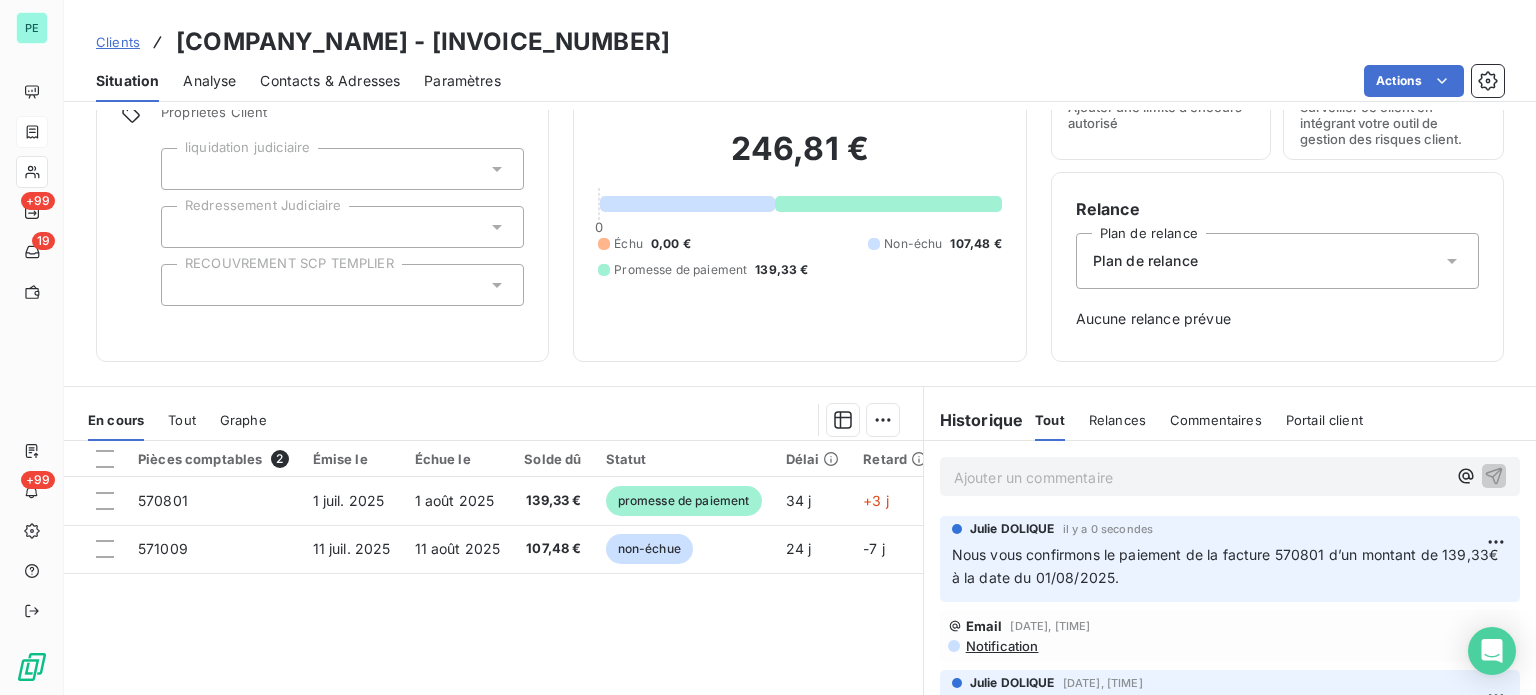 click on "Ajouter un commentaire ﻿" at bounding box center (1200, 477) 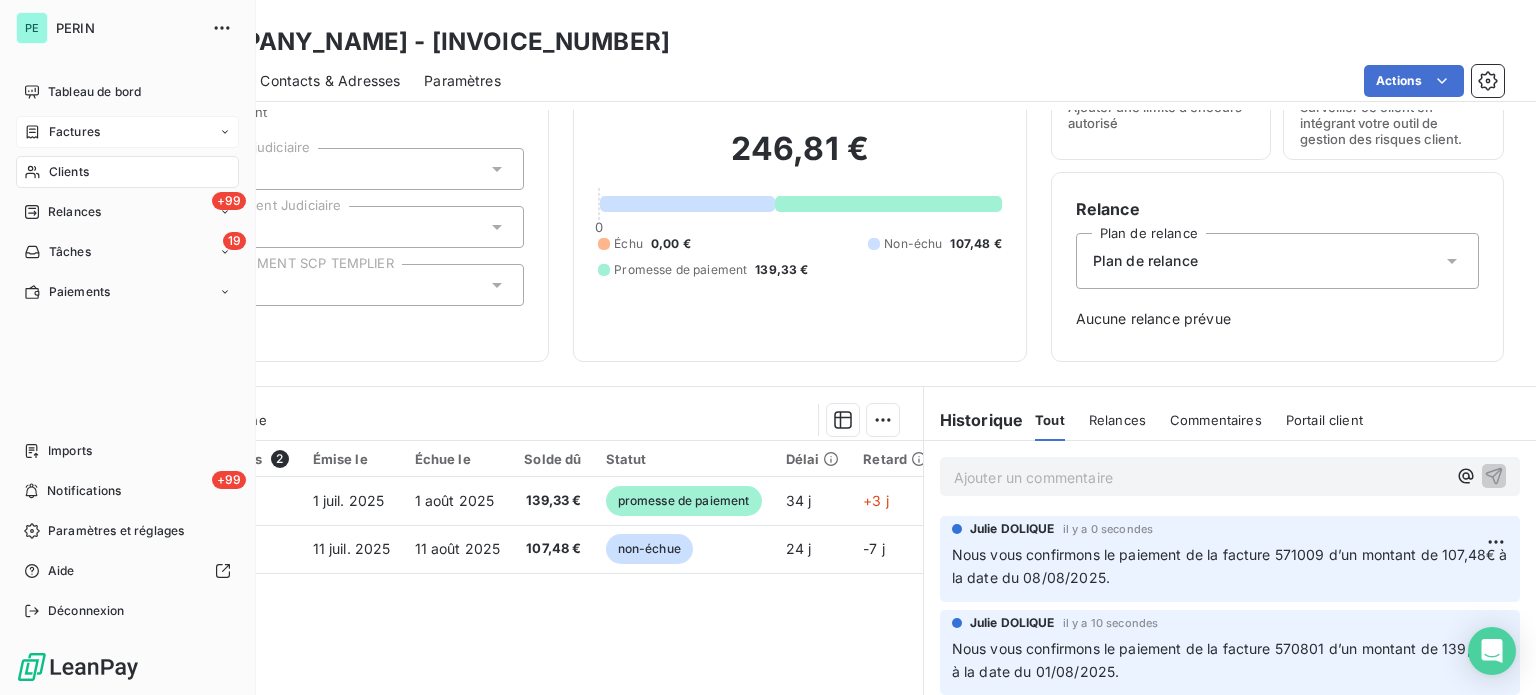 click on "Clients" at bounding box center (69, 172) 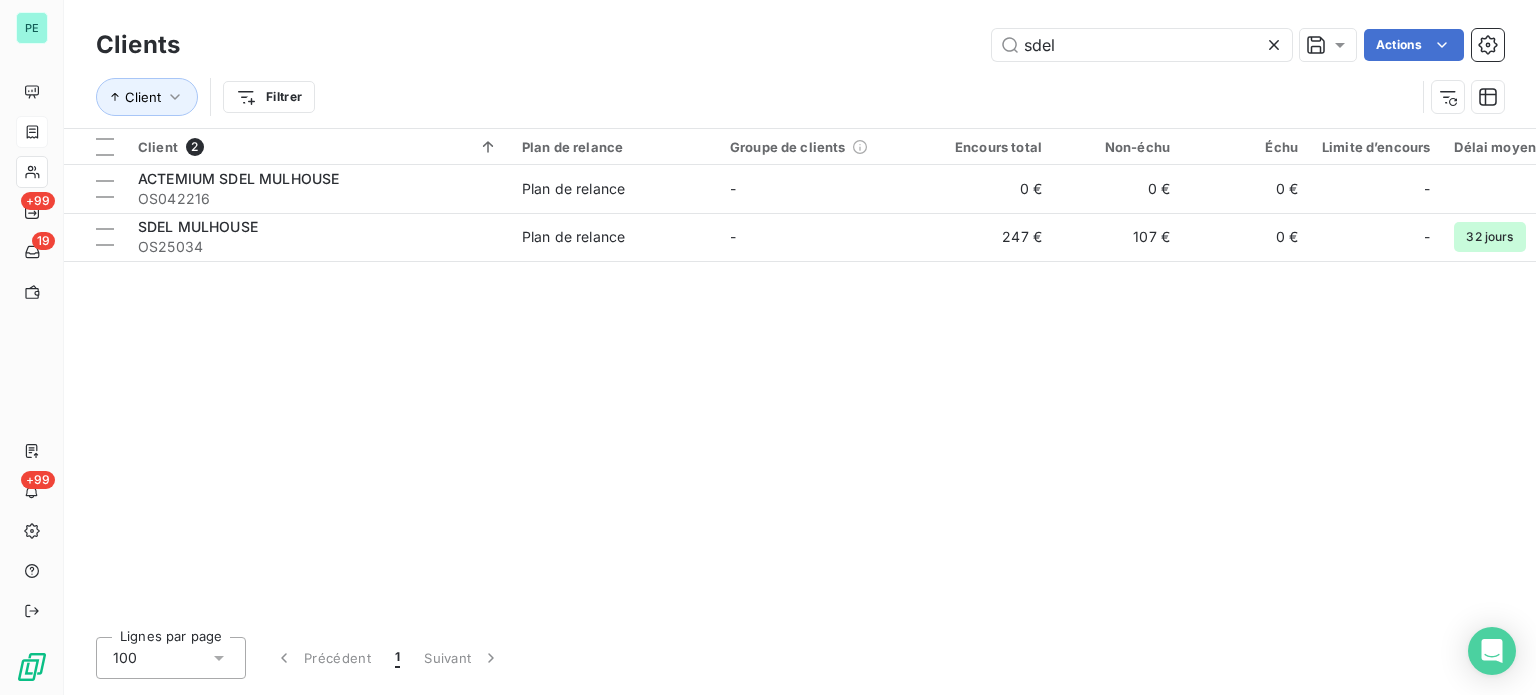 drag, startPoint x: 1109, startPoint y: 48, endPoint x: 957, endPoint y: 37, distance: 152.3975 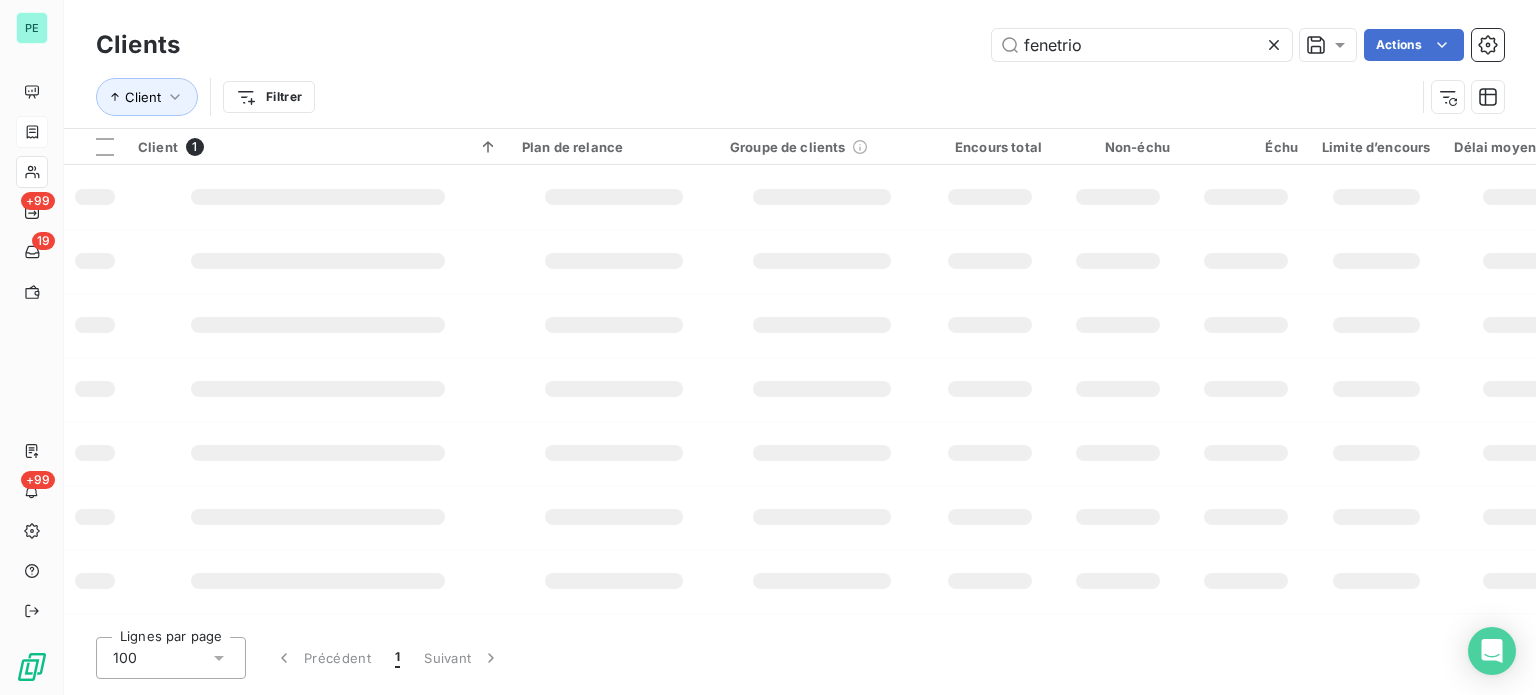 type on "fenetrio" 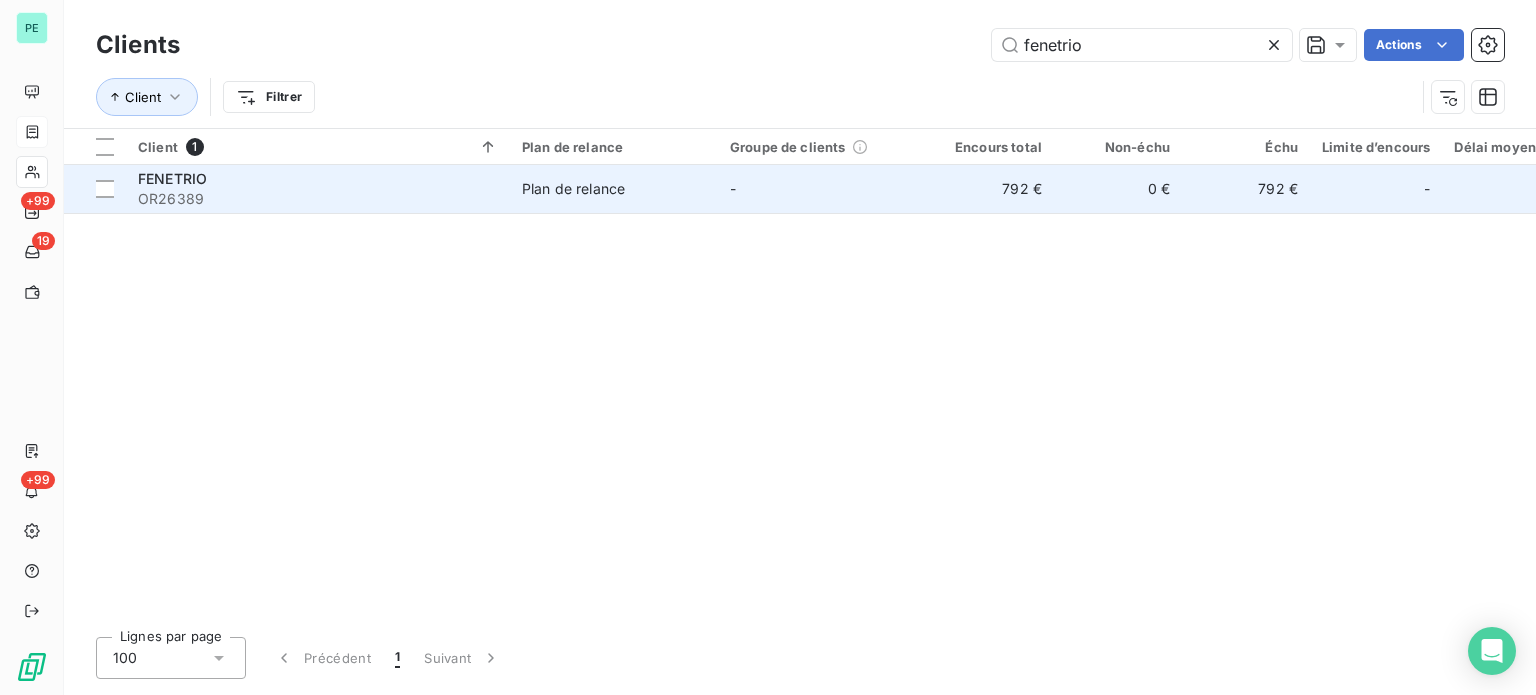 click on "-" at bounding box center (822, 189) 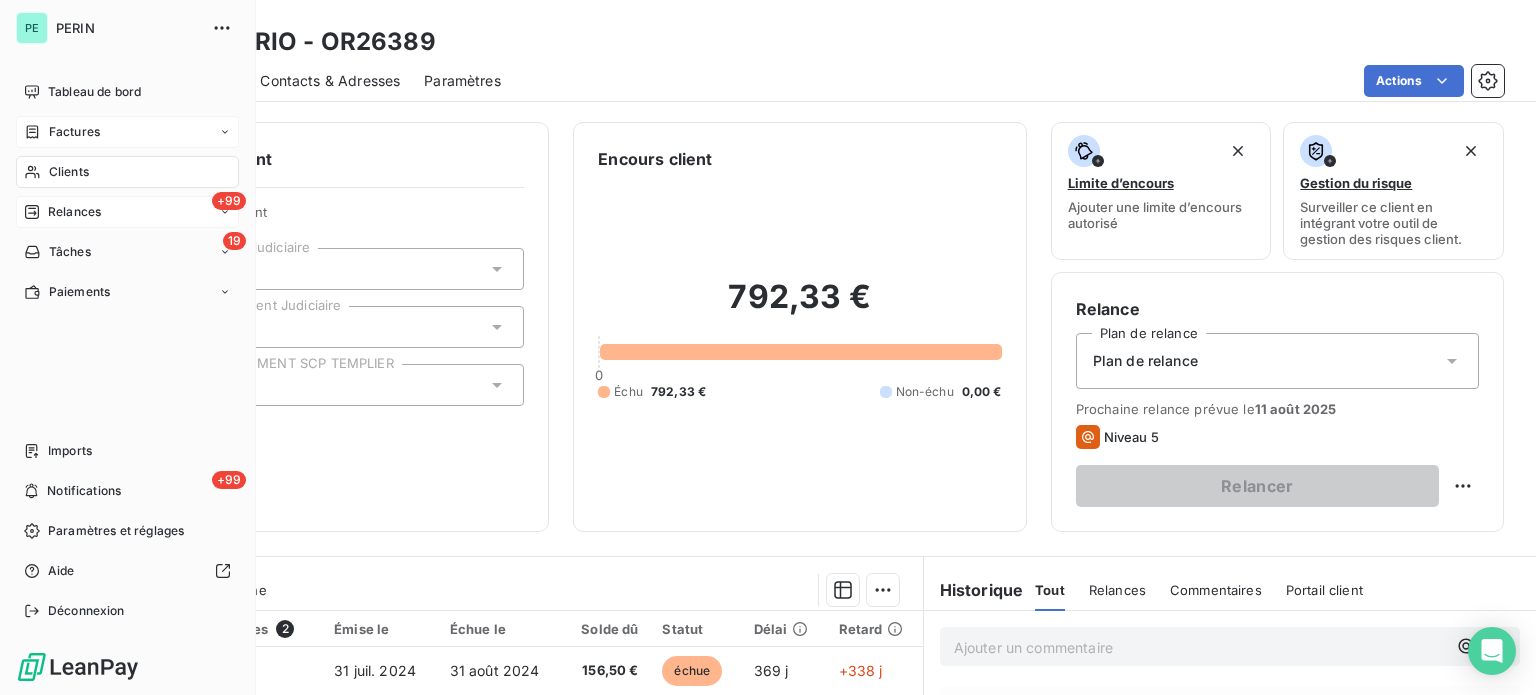 click on "Relances" at bounding box center (74, 212) 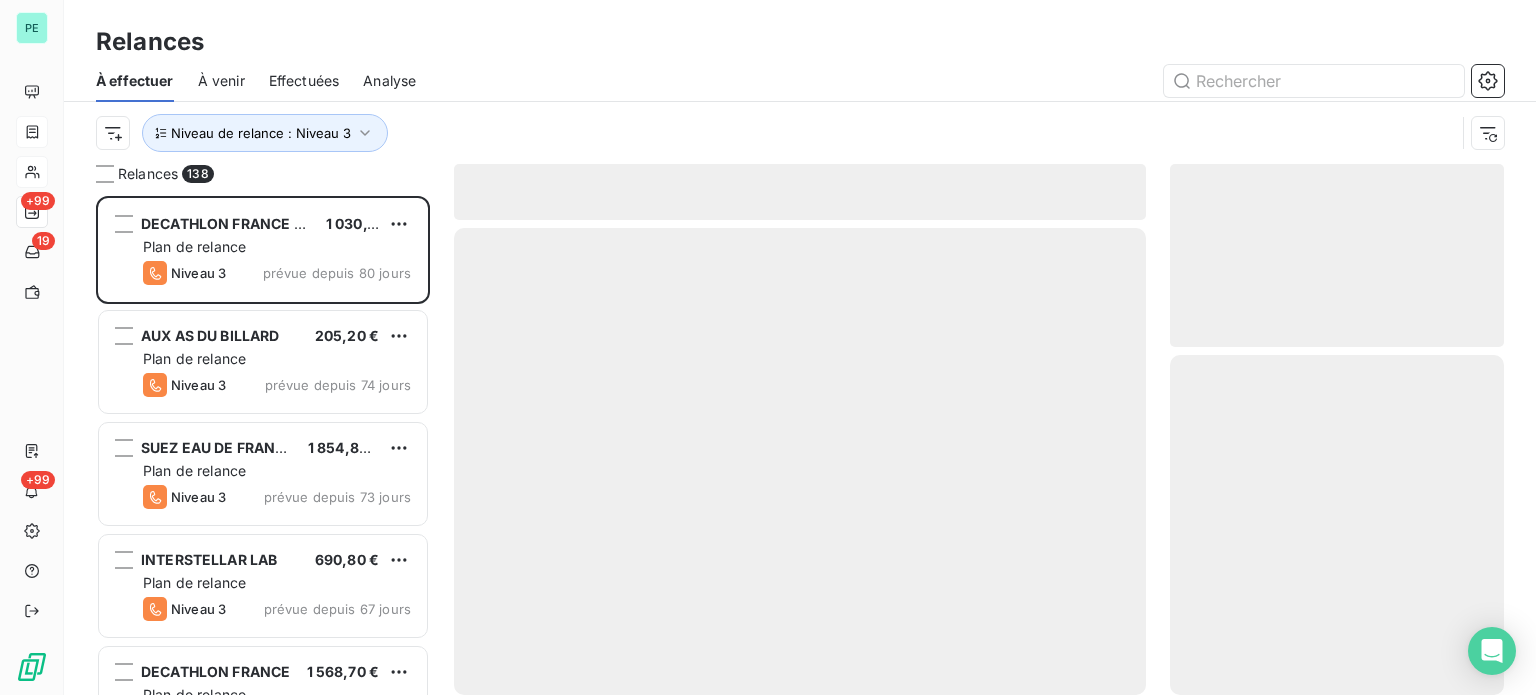 scroll, scrollTop: 16, scrollLeft: 16, axis: both 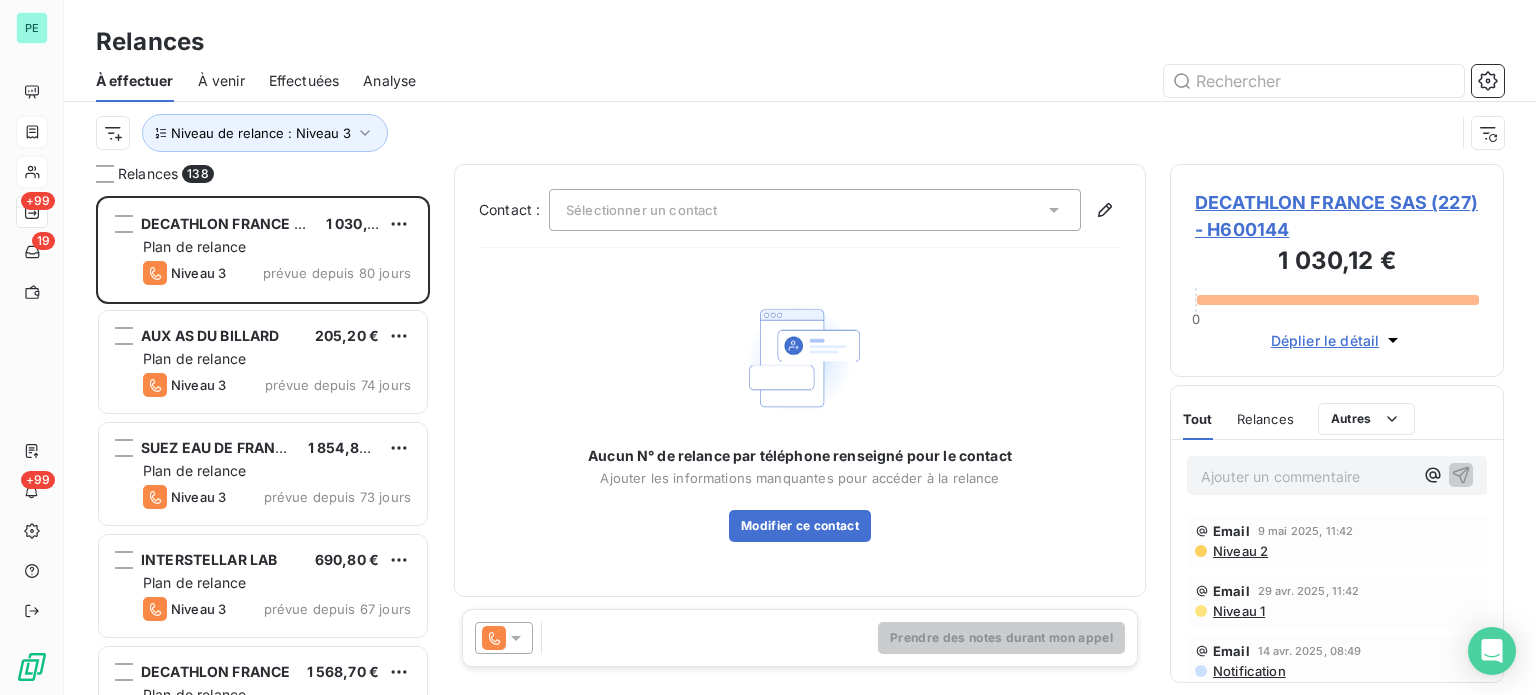 click on "Effectuées" at bounding box center [304, 81] 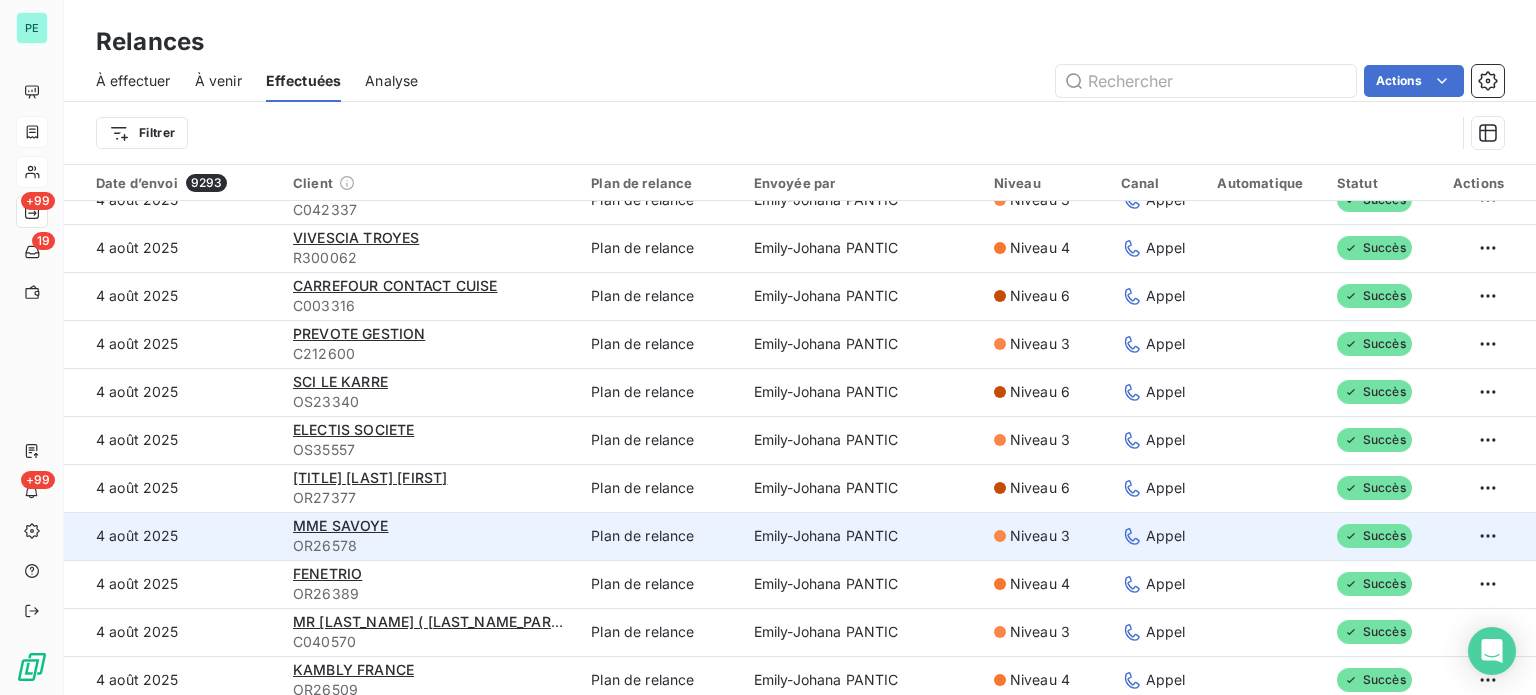 scroll, scrollTop: 300, scrollLeft: 0, axis: vertical 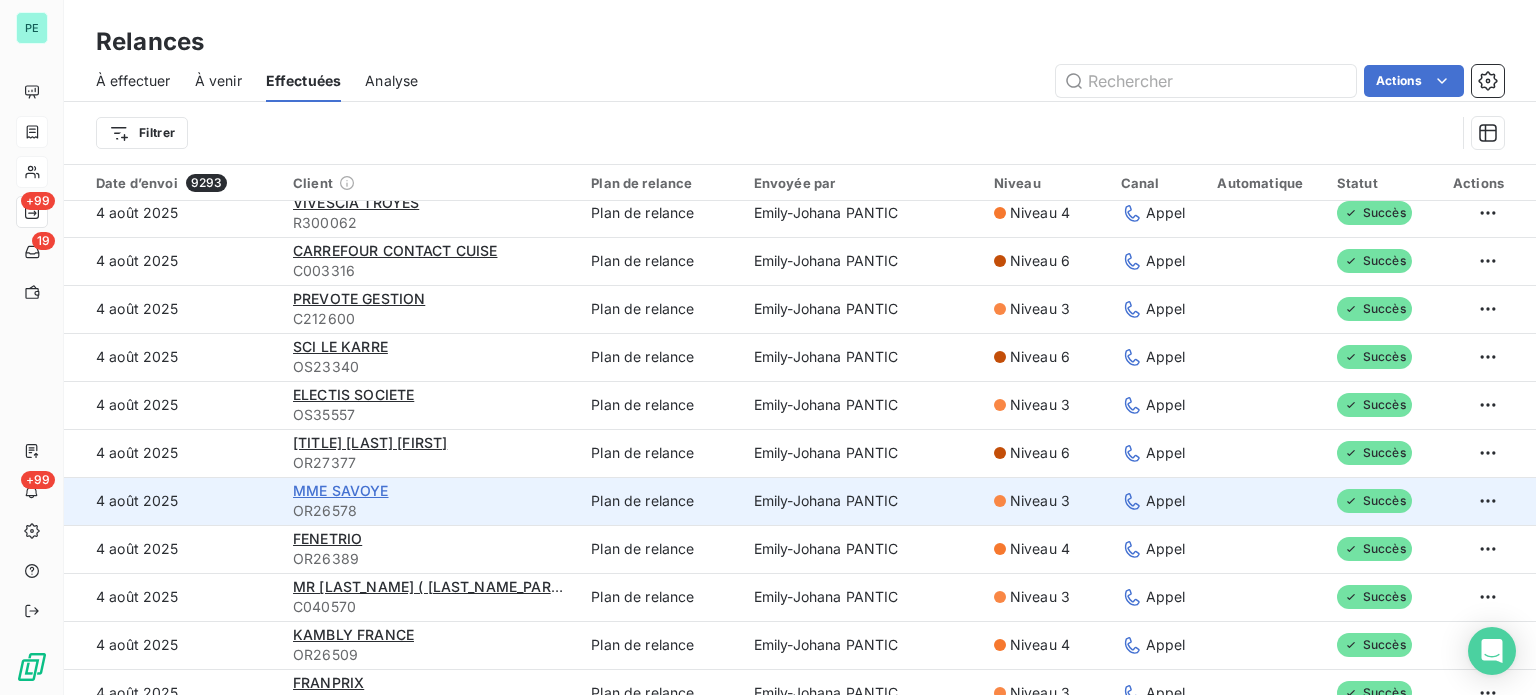 click on "MME SAVOYE" at bounding box center [341, 490] 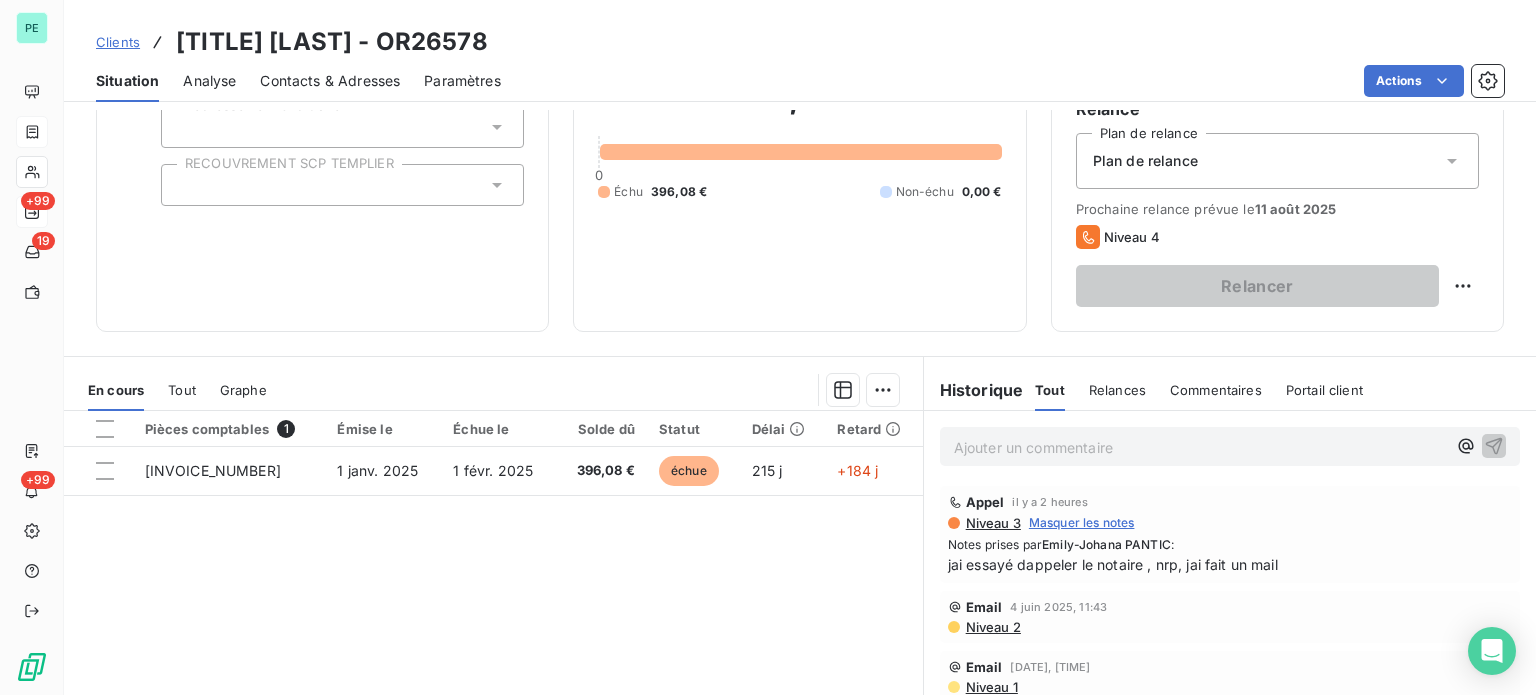 scroll, scrollTop: 100, scrollLeft: 0, axis: vertical 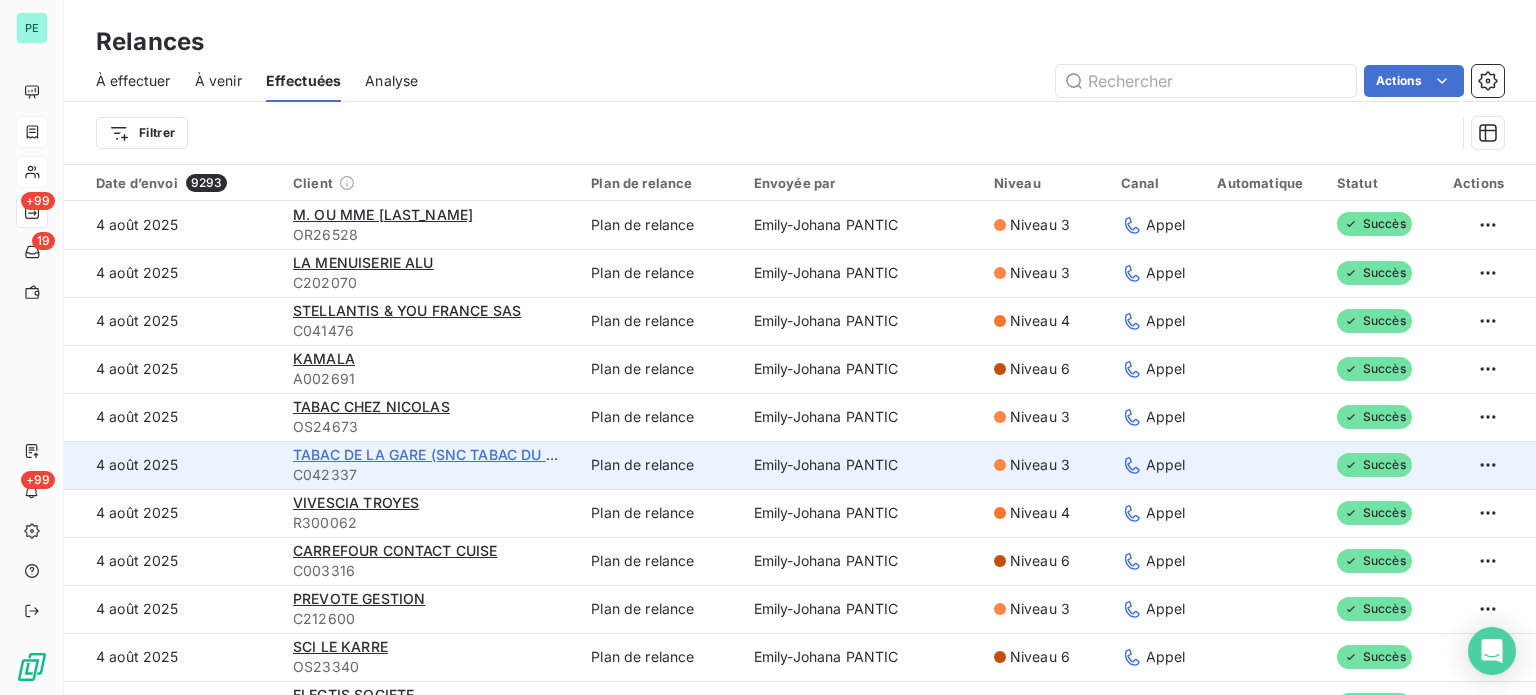 click on "TABAC DE LA GARE (SNC TABAC DU CHATEAU)" at bounding box center [455, 454] 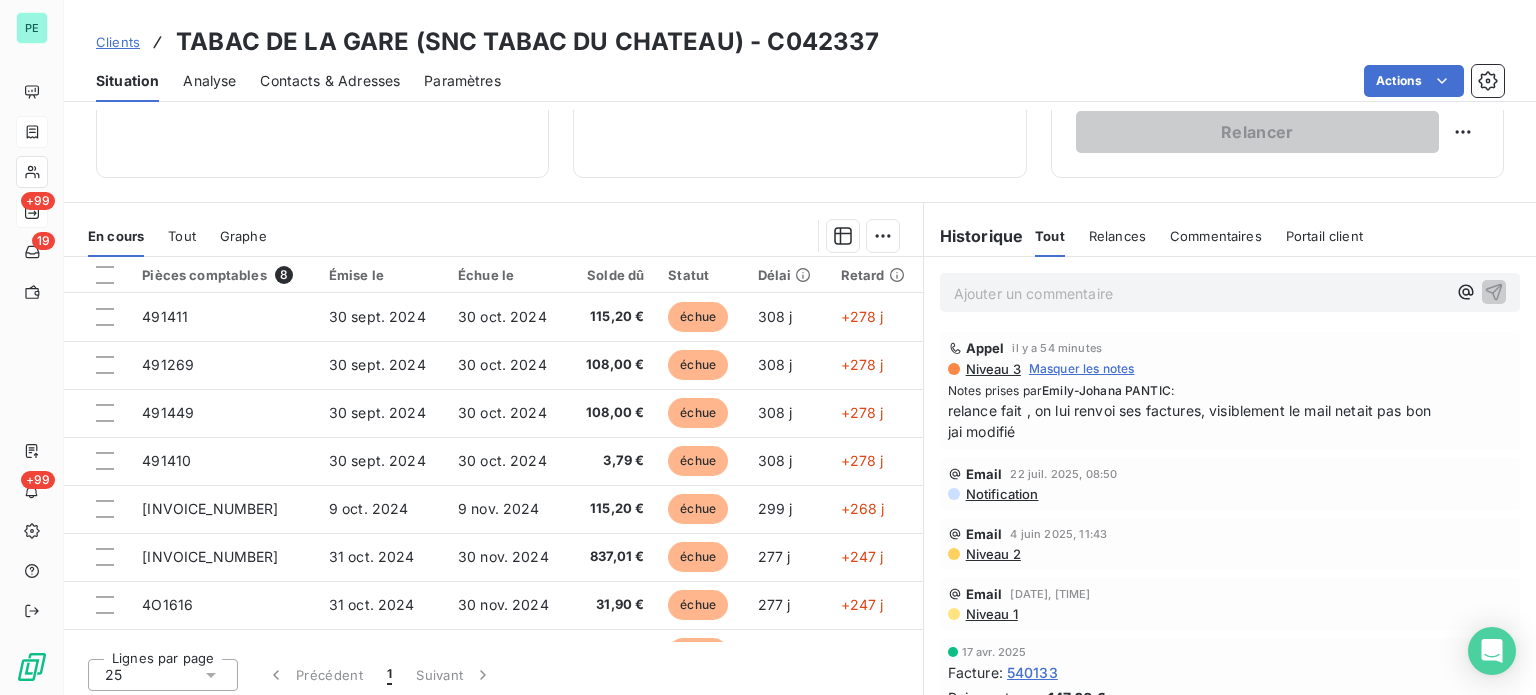 scroll, scrollTop: 360, scrollLeft: 0, axis: vertical 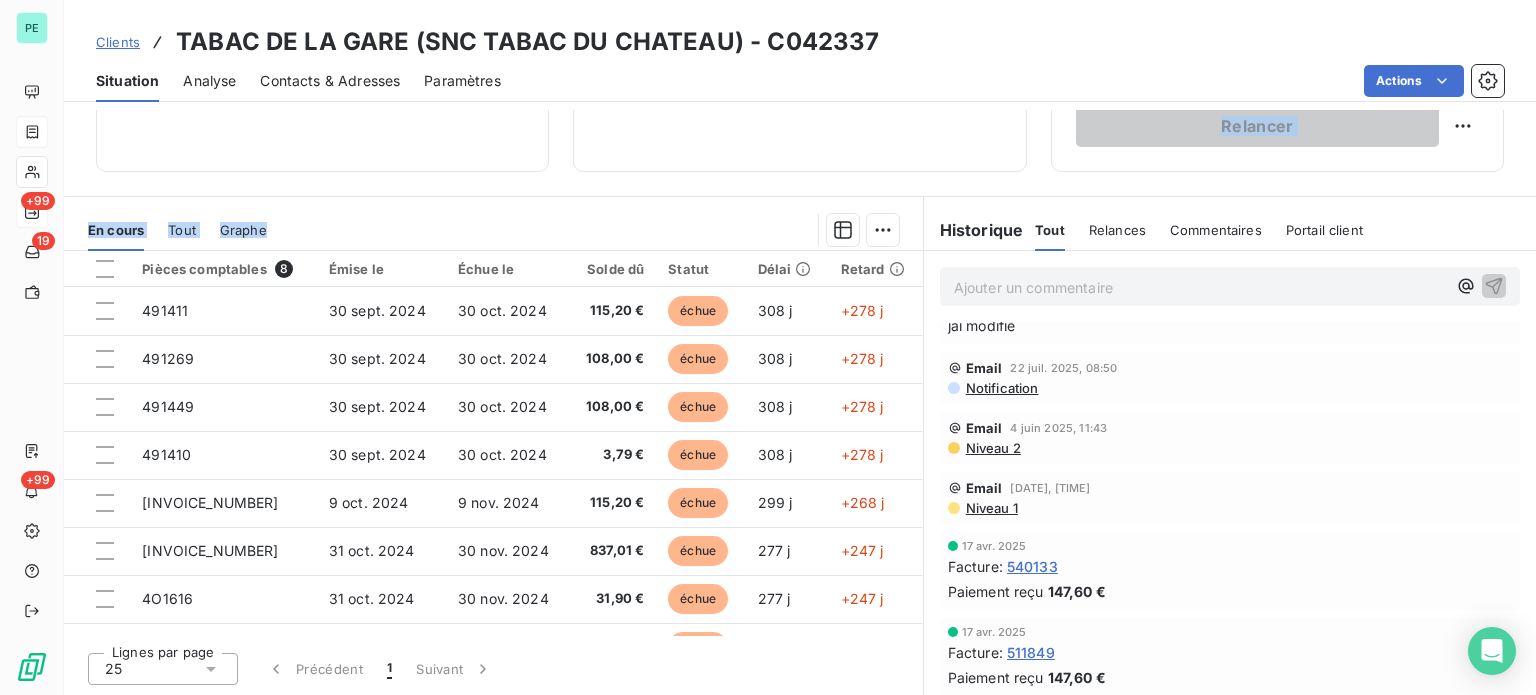 drag, startPoint x: 437, startPoint y: 191, endPoint x: 446, endPoint y: 169, distance: 23.769728 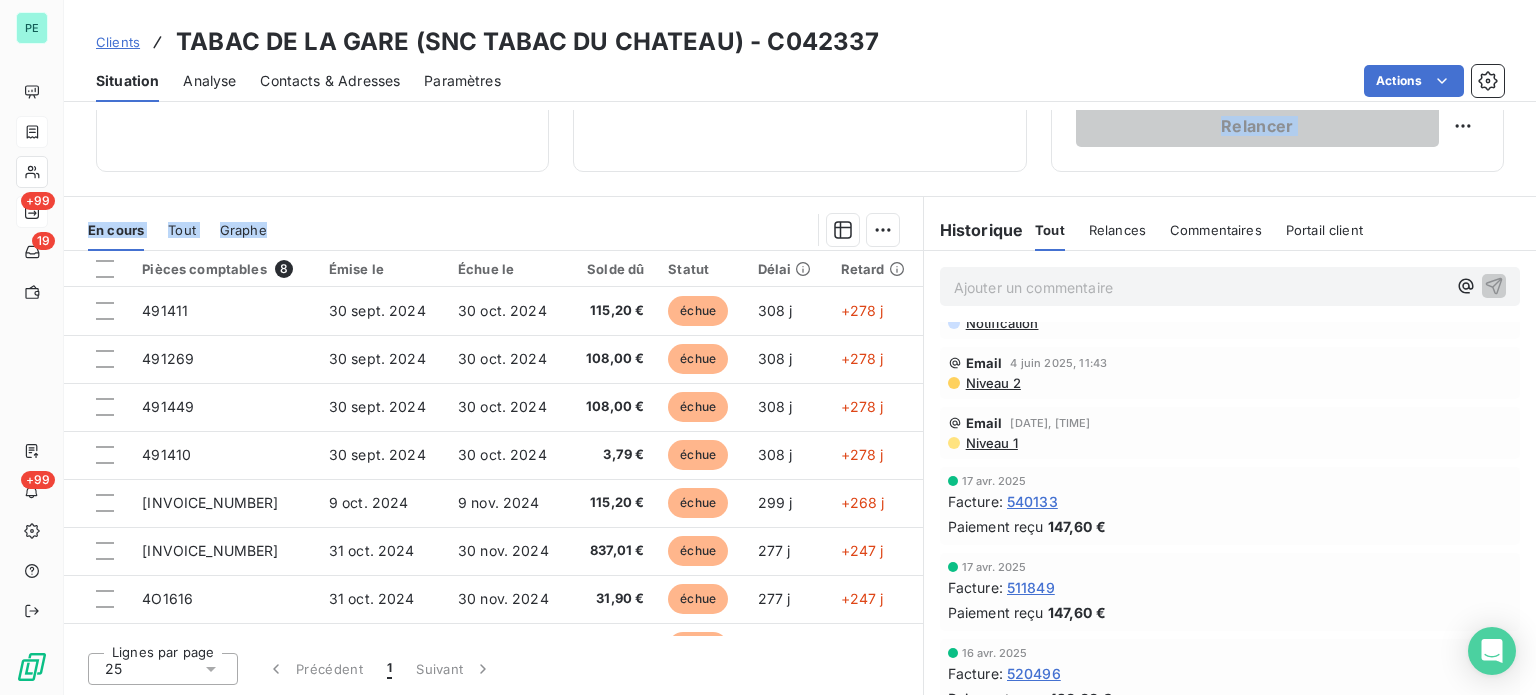 scroll, scrollTop: 200, scrollLeft: 0, axis: vertical 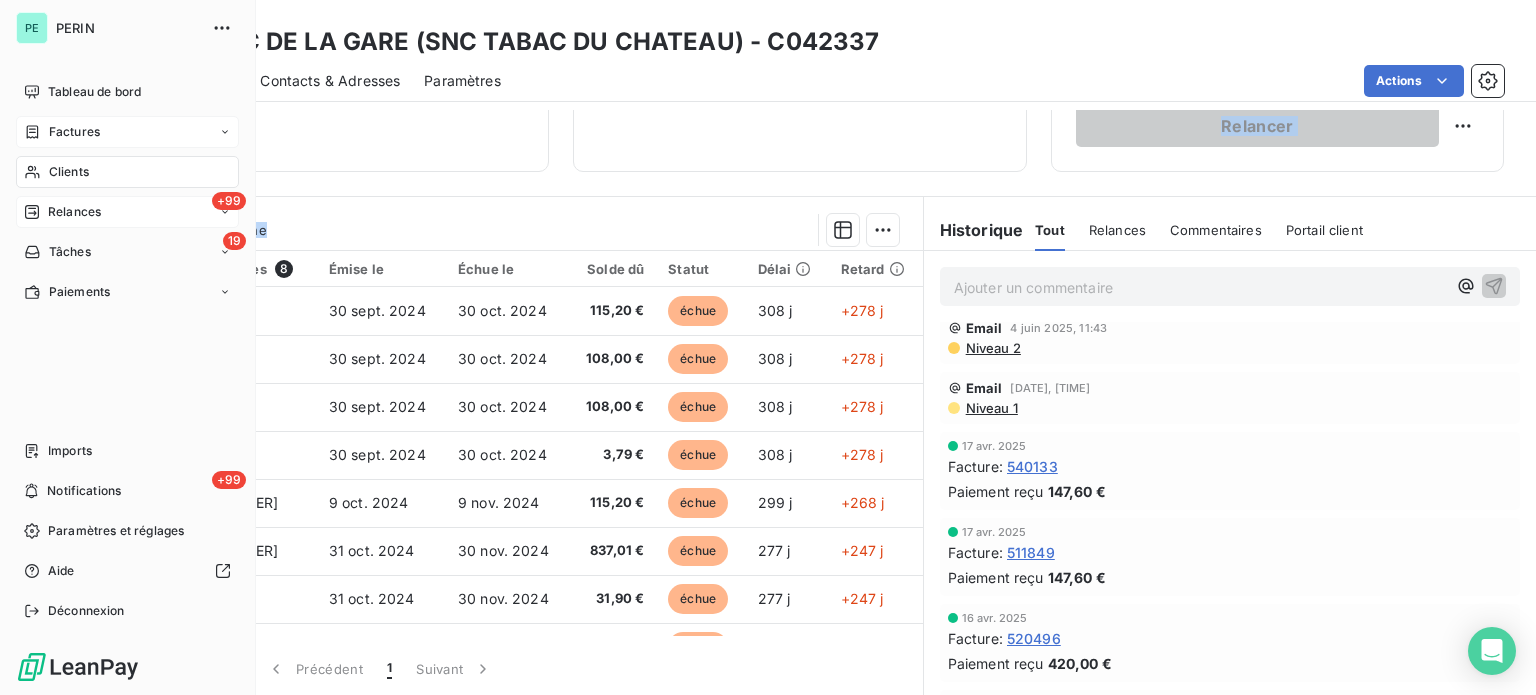 click on "Factures" at bounding box center [74, 132] 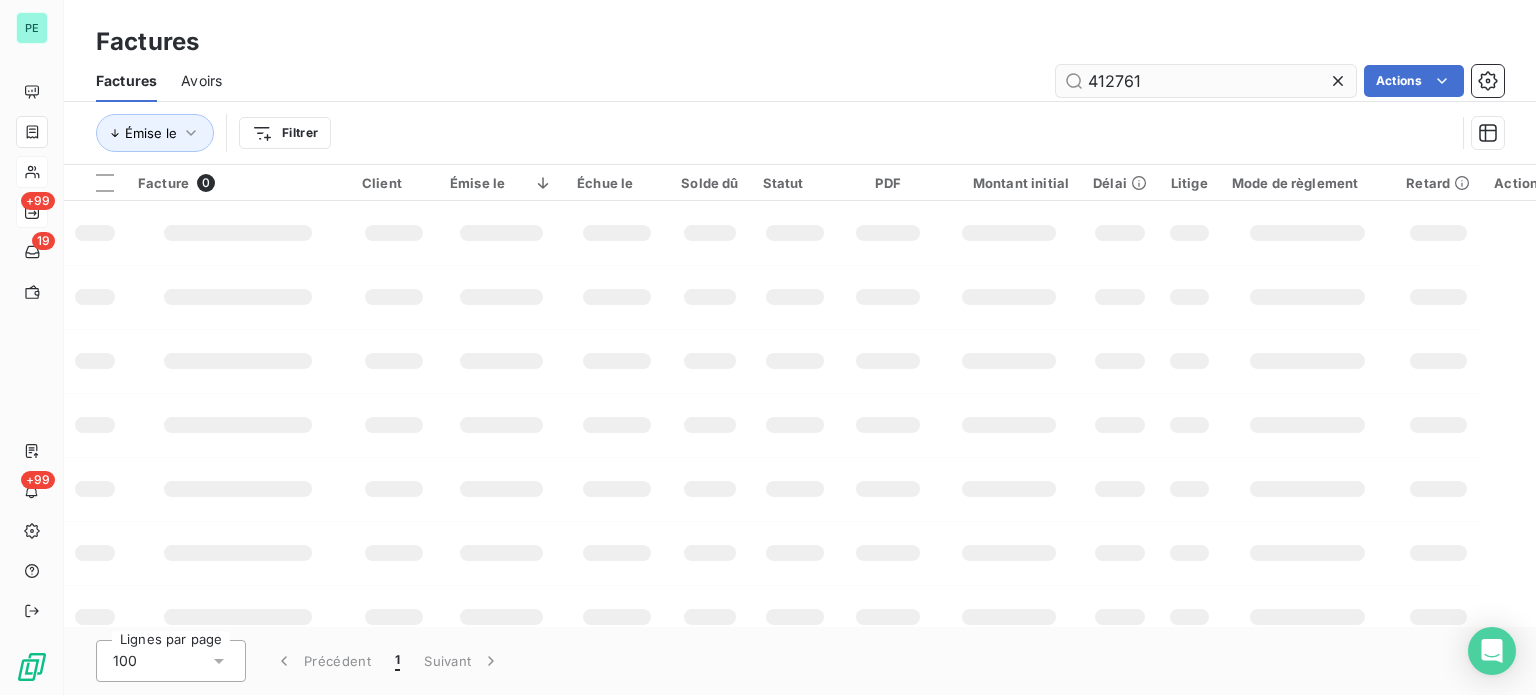 drag, startPoint x: 1100, startPoint y: 85, endPoint x: 1249, endPoint y: 82, distance: 149.0302 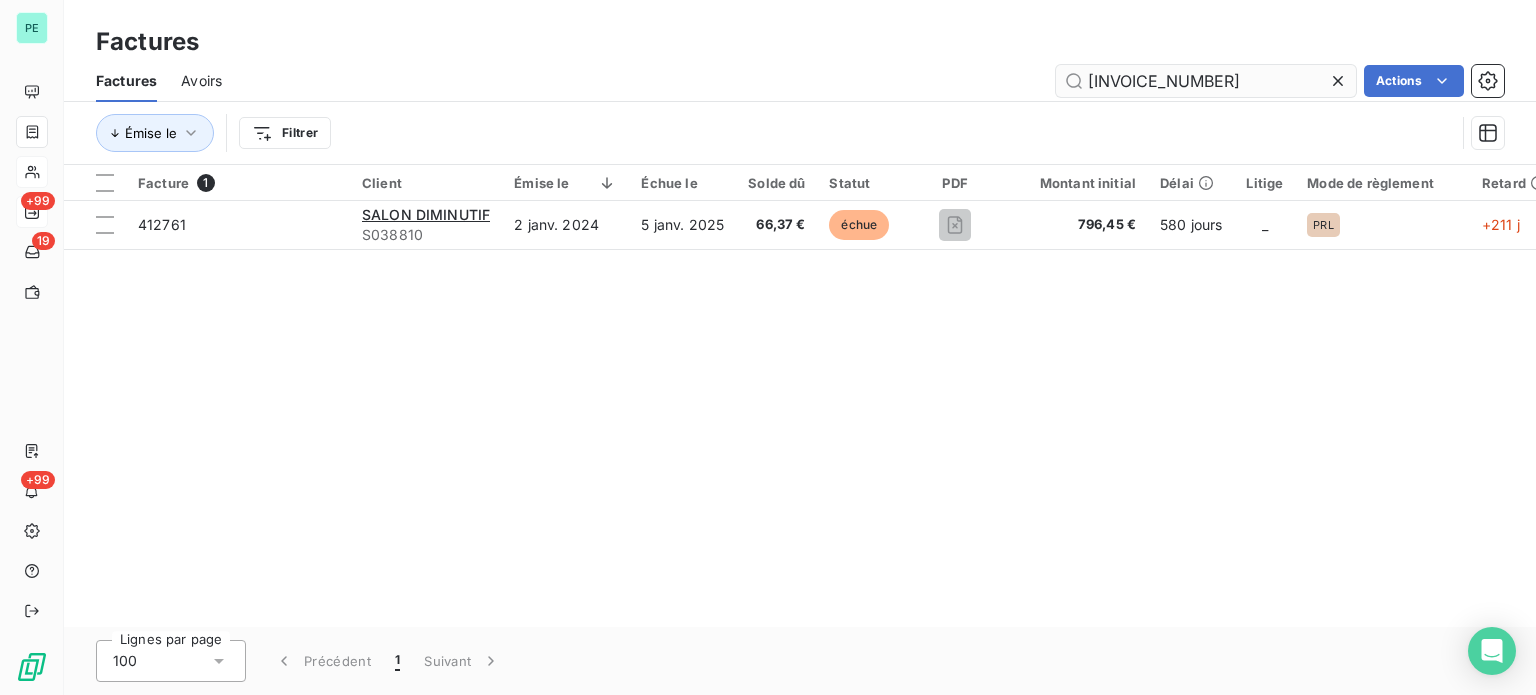 type on "[INVOICE_NUMBER]" 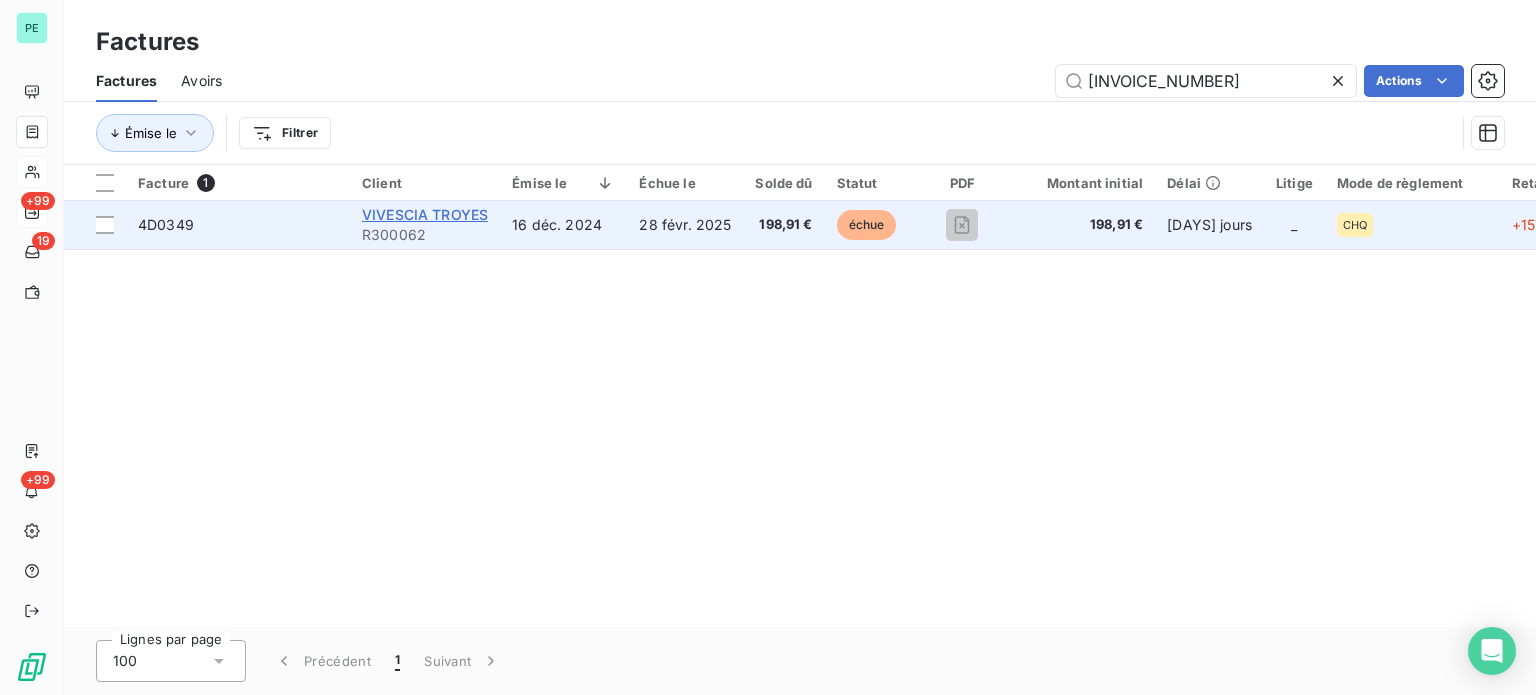 click on "VIVESCIA TROYES" at bounding box center (425, 214) 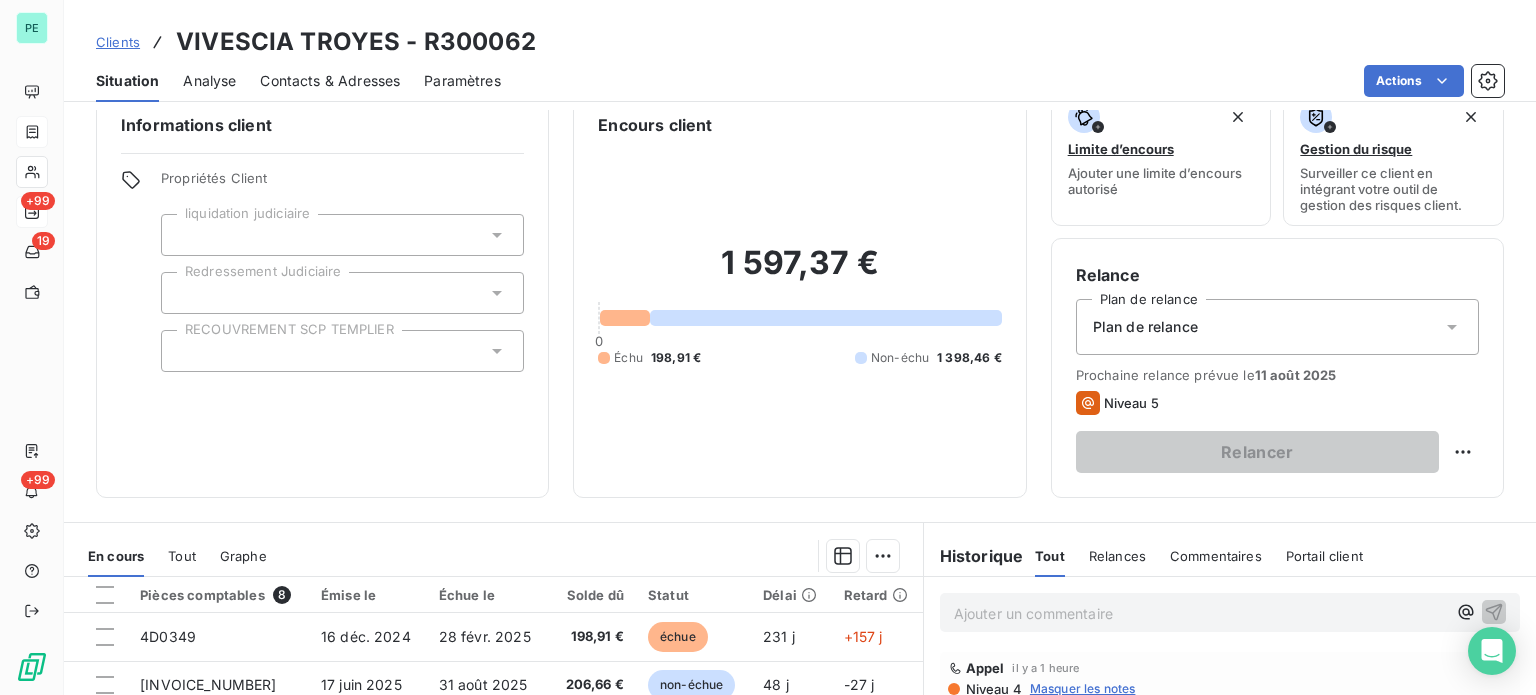 scroll, scrollTop: 0, scrollLeft: 0, axis: both 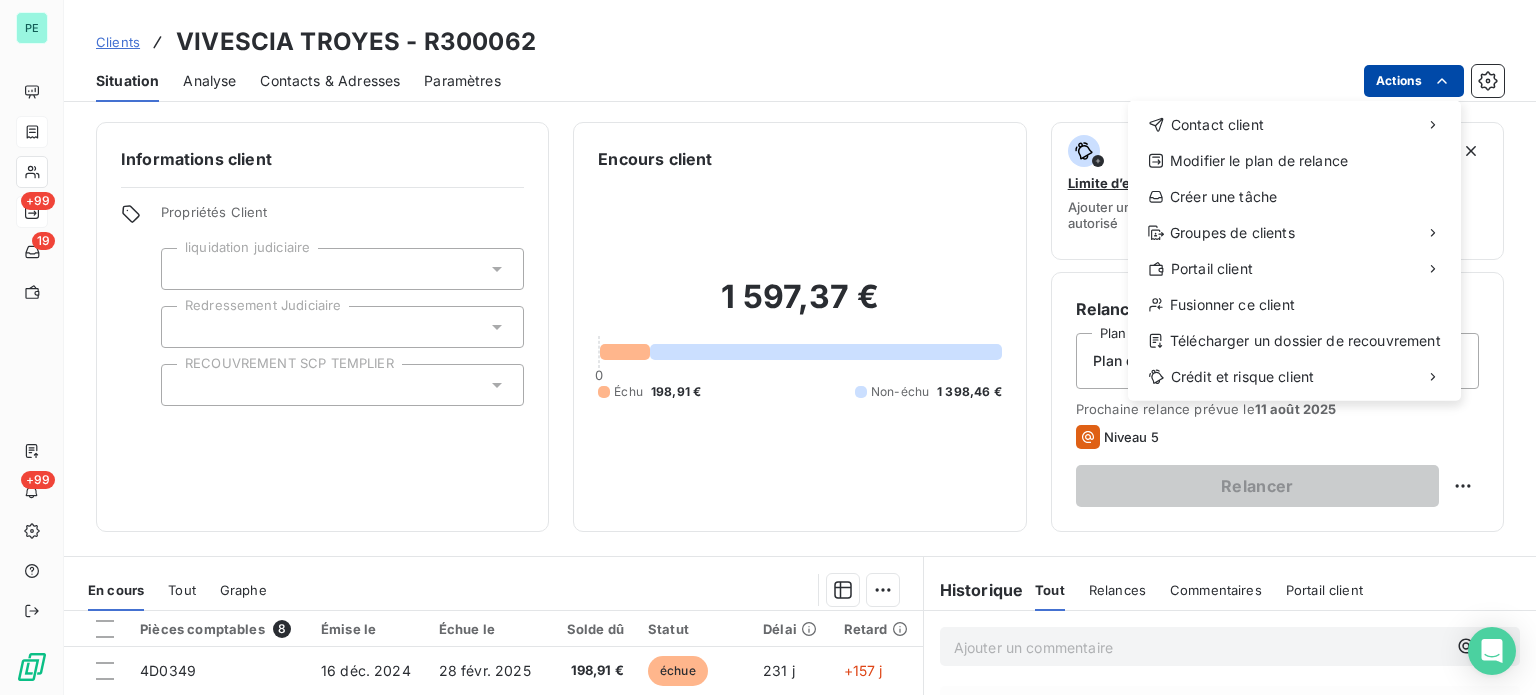 click on "PE +99 19 +99 Clients VIVESCIA TROYES - R300062 Situation Analyse Contacts & Adresses Paramètres Actions Contact client Modifier le plan de relance Créer une tâche Groupes de clients Portail client Fusionner ce client Télécharger un dossier de recouvrement Crédit et risque client Informations client Propriétés Client liquidation judiciaire Redressement Judiciaire RECOUVREMENT SCP TEMPLIER Encours client   1 597,37 € 0 Échu 198,91 € Non-échu 1 398,46 €     Limite d’encours Ajouter une limite d’encours autorisé Gestion du risque Surveiller ce client en intégrant votre outil de gestion des risques client. Relance Plan de relance Plan de relance Prochaine relance prévue le  11 août 2025 Niveau 5 Relancer En cours Tout Graphe Pièces comptables 8 Émise le Échue le Solde dû Statut Délai   Retard   4D0349 16 déc. 2024 28 févr. 2025 198,91 € échue 231 j +157 j 560450 17 juin 2025 31 août 2025 206,66 € non-échue 48 j -27 j 560684 20 juin 2025 31 août 2025 1" at bounding box center (768, 347) 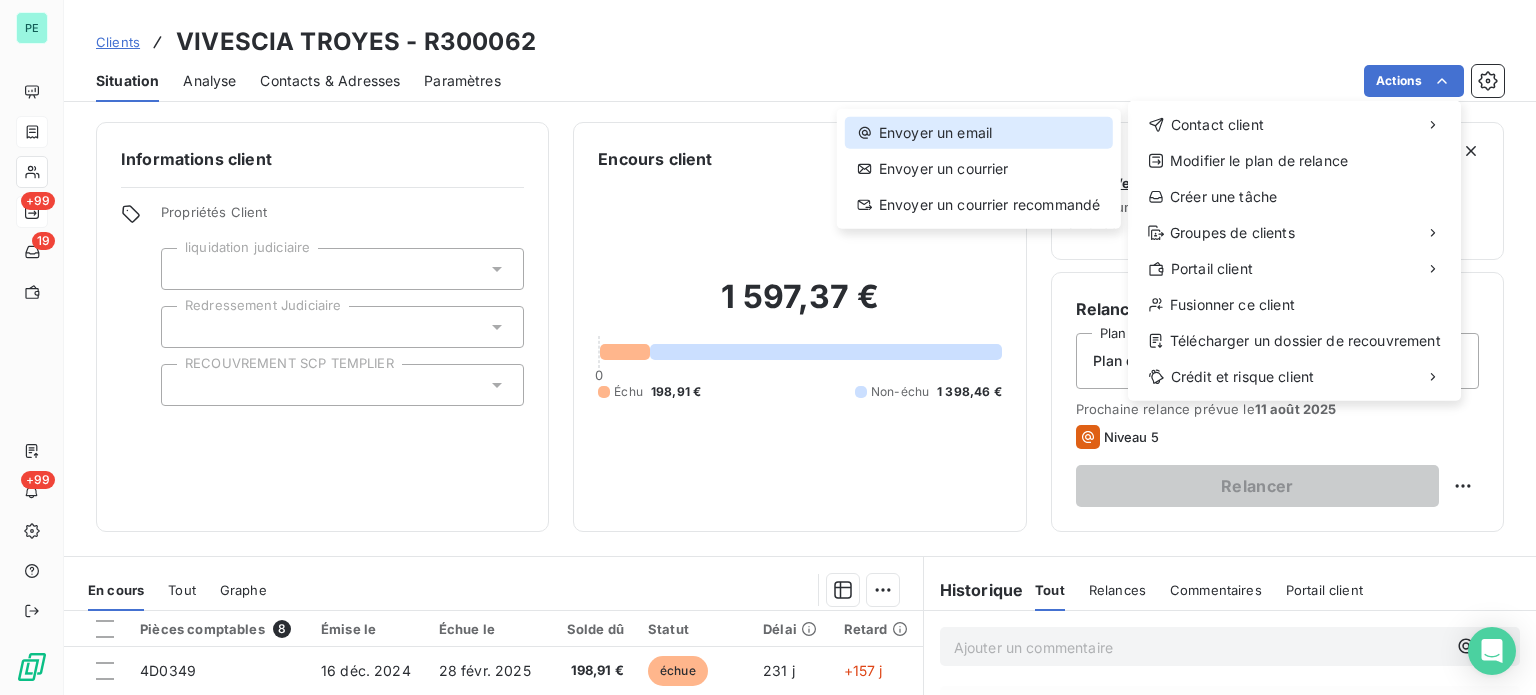 click on "Envoyer un email" at bounding box center [979, 133] 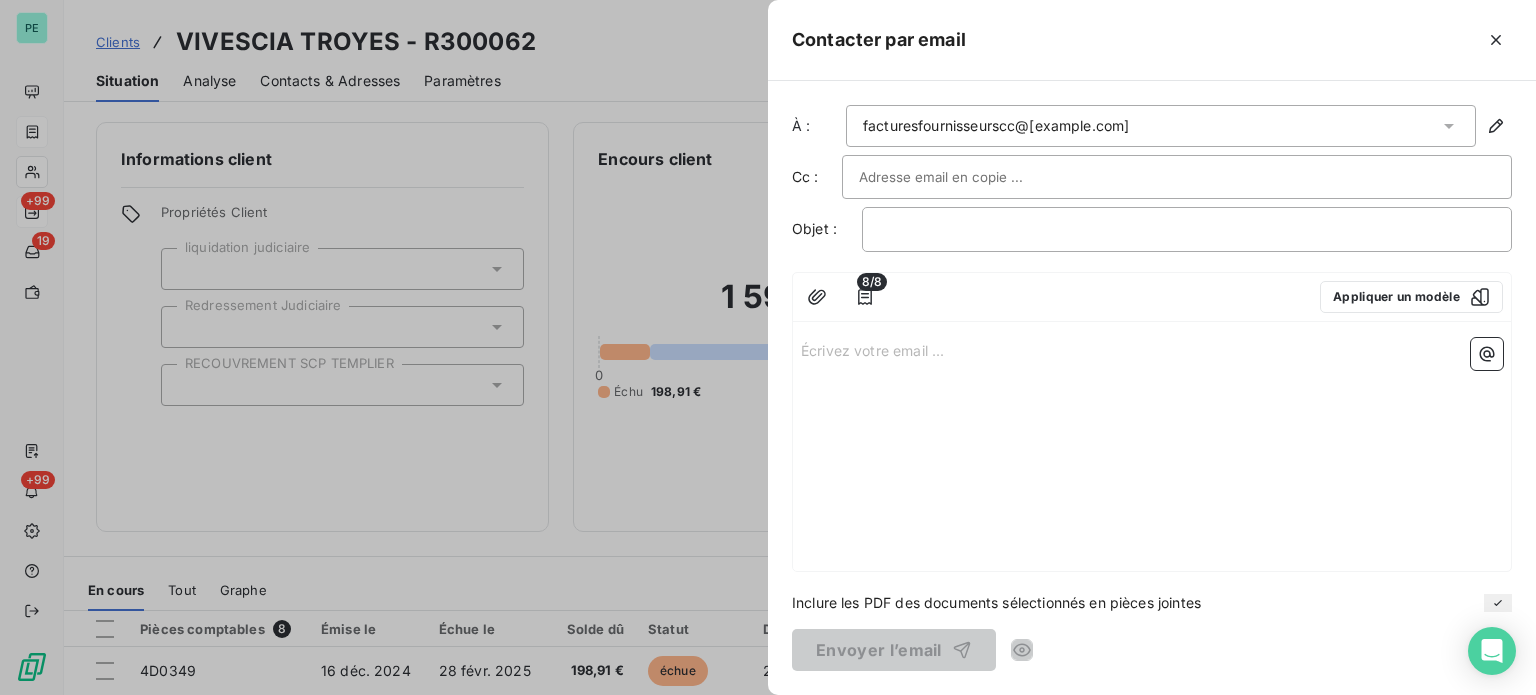 click on "facturesfournisseurscc@[example.com]" at bounding box center [1161, 126] 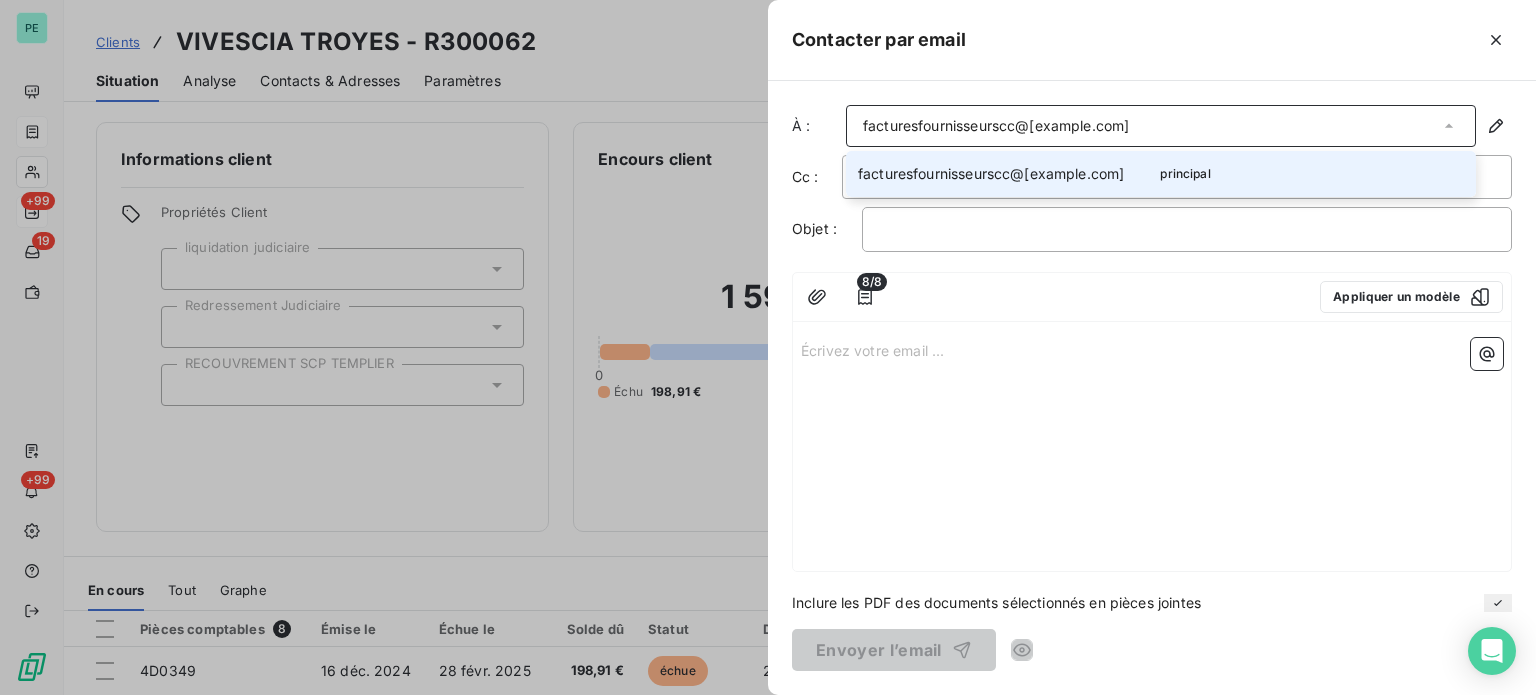 click on "facturesfournisseurscc@[example.com]" at bounding box center (1161, 126) 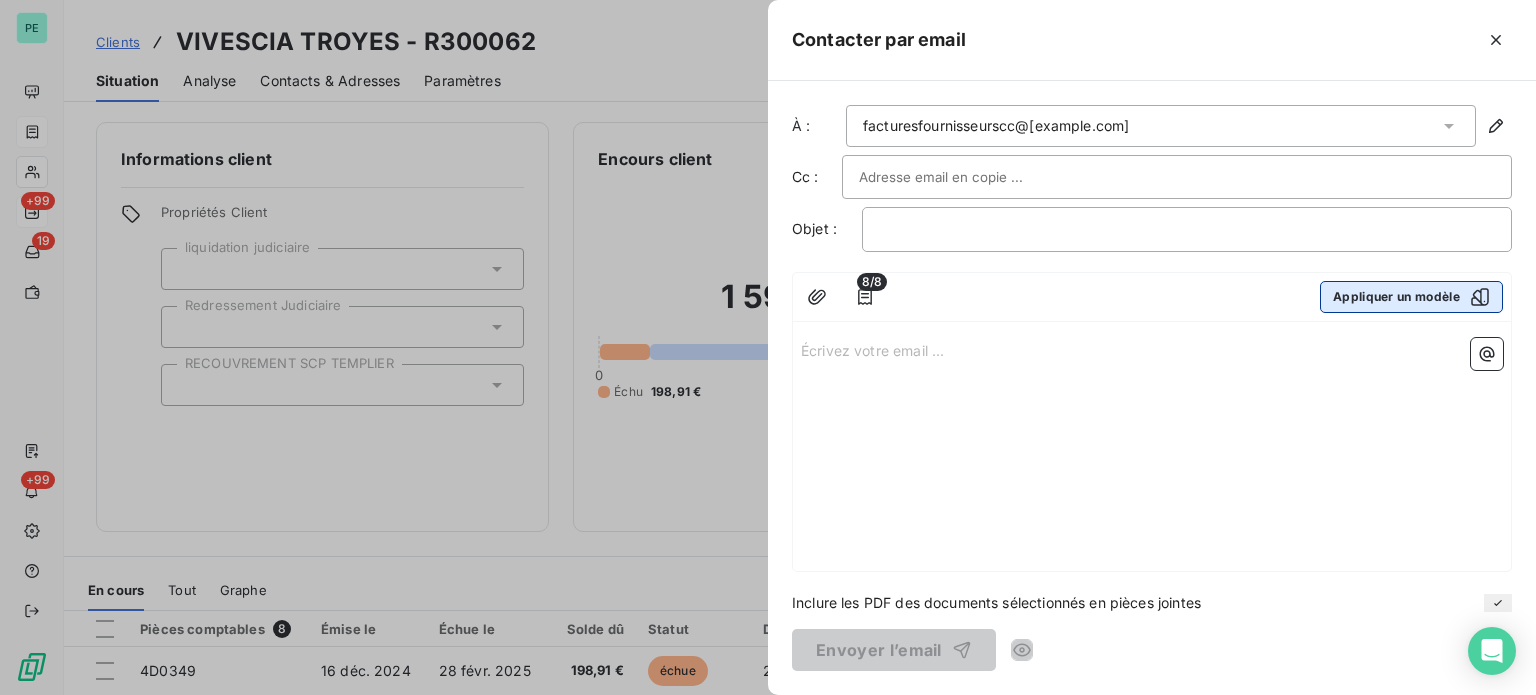click on "Appliquer un modèle" at bounding box center [1411, 297] 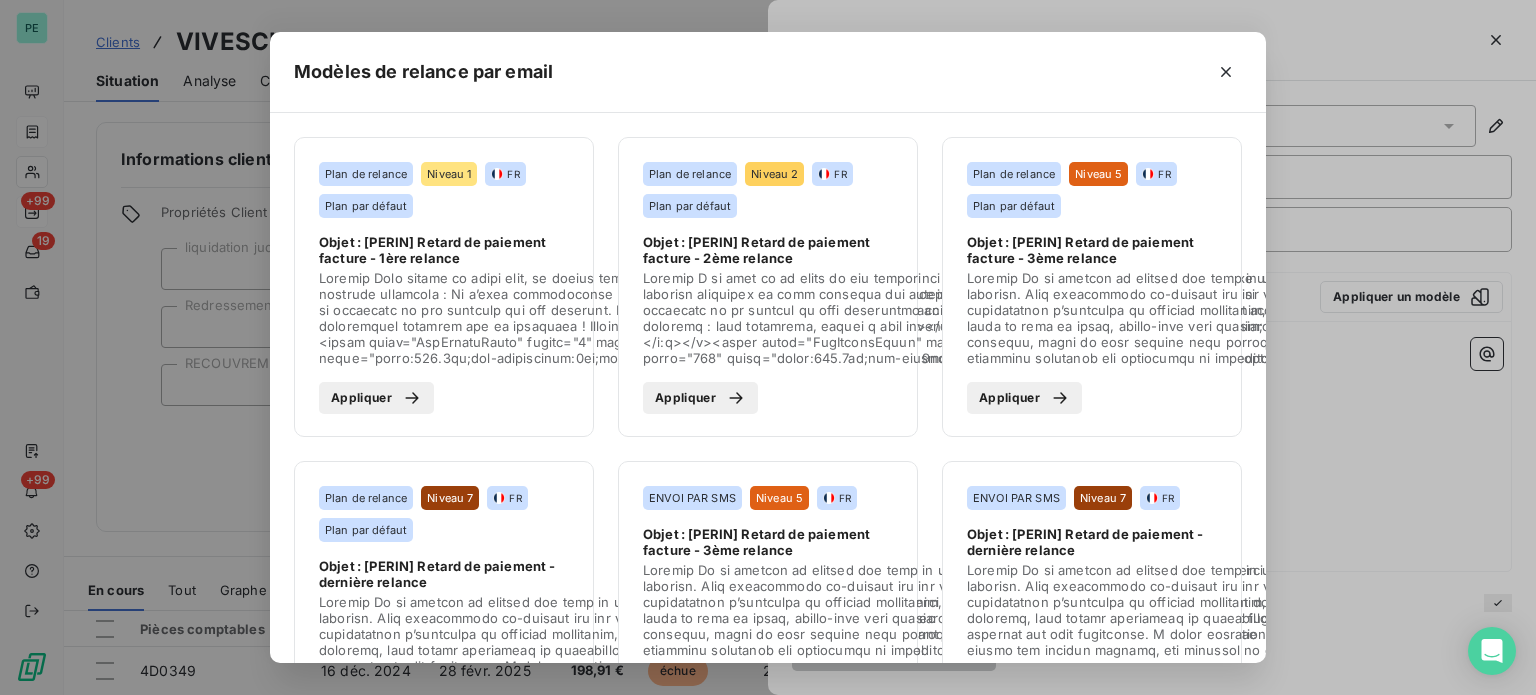 click on "Appliquer" at bounding box center [376, 398] 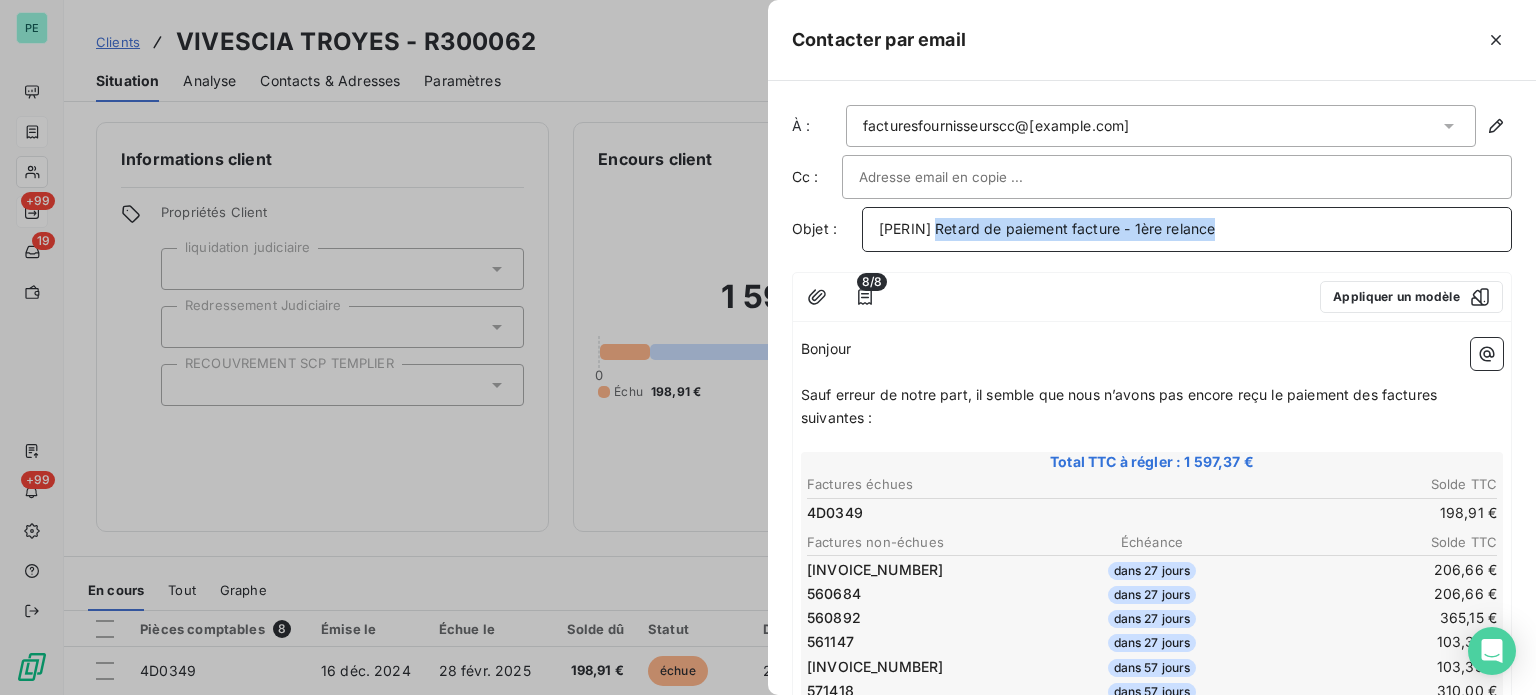 drag, startPoint x: 938, startPoint y: 227, endPoint x: 1335, endPoint y: 231, distance: 397.02014 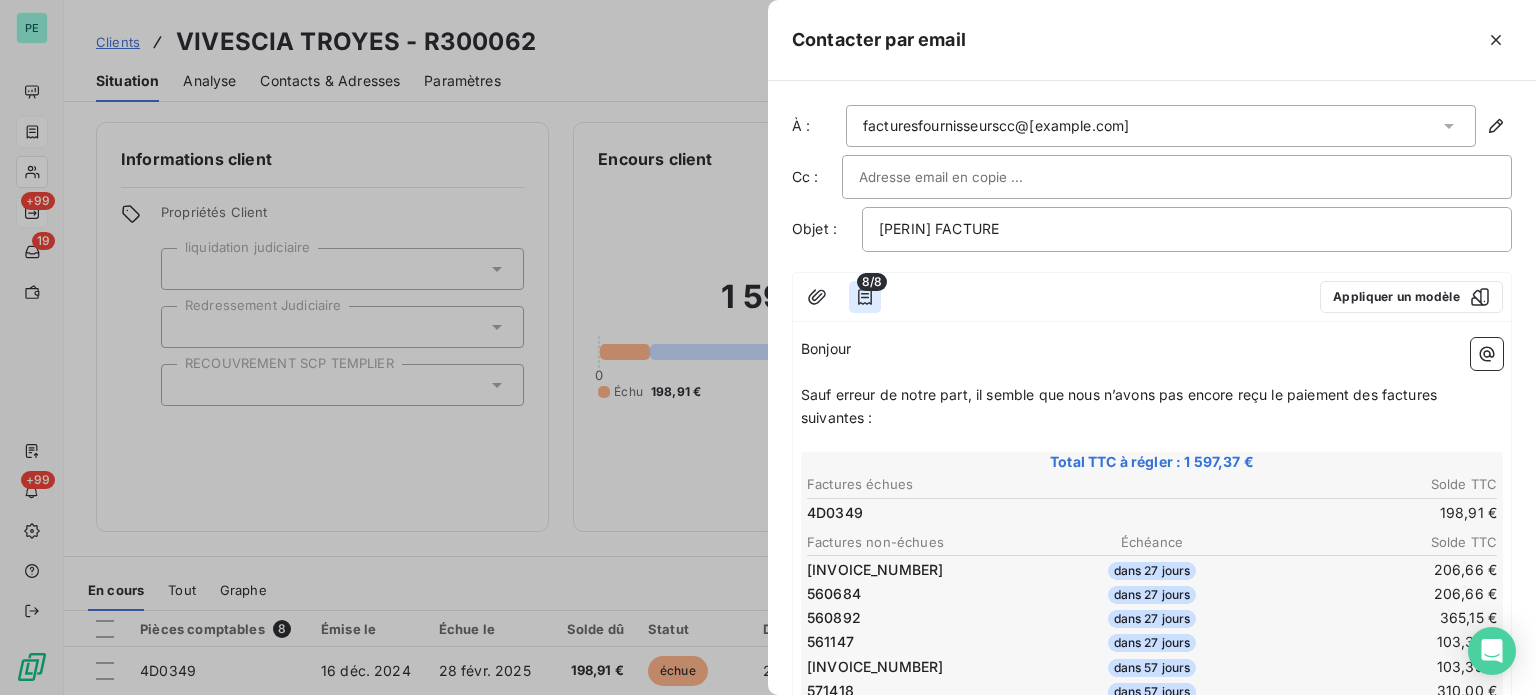 click 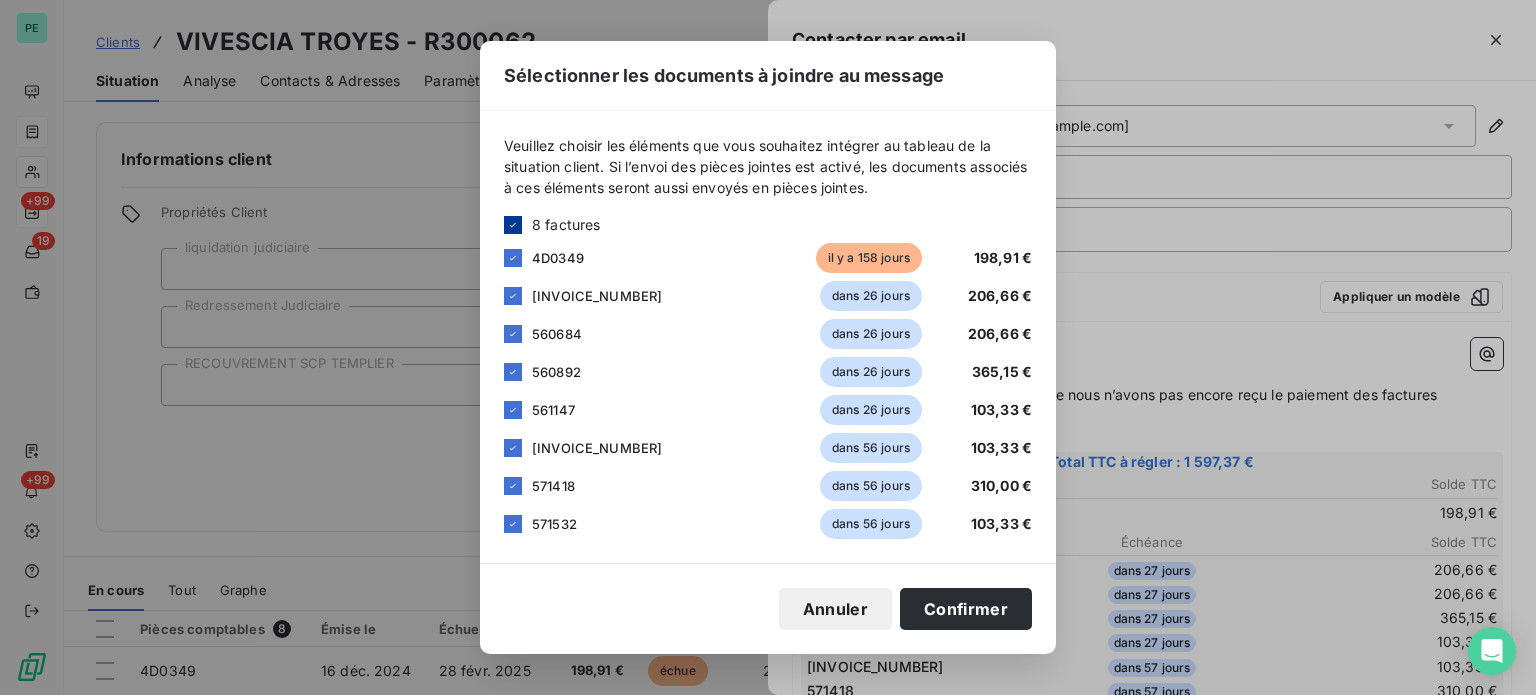 click 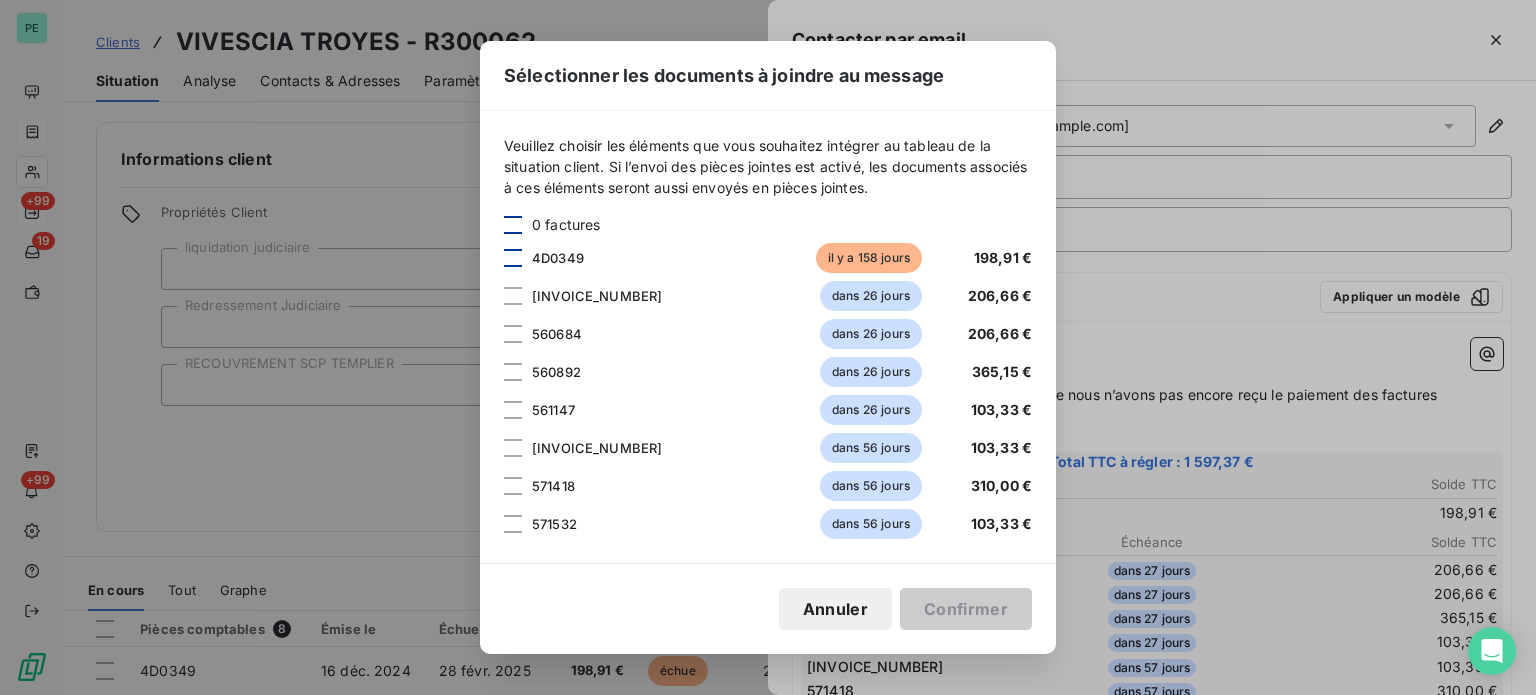 click at bounding box center (513, 258) 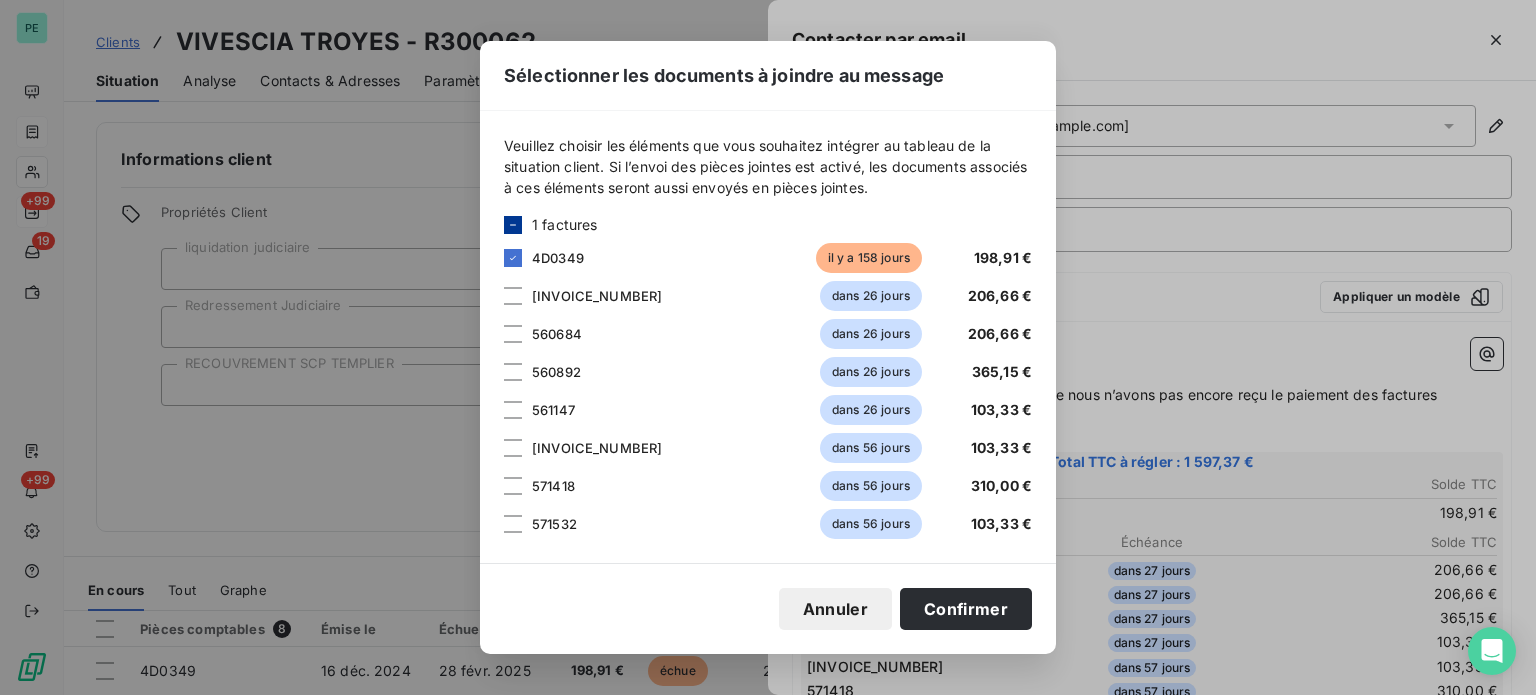 drag, startPoint x: 946, startPoint y: 616, endPoint x: 1016, endPoint y: 561, distance: 89.02247 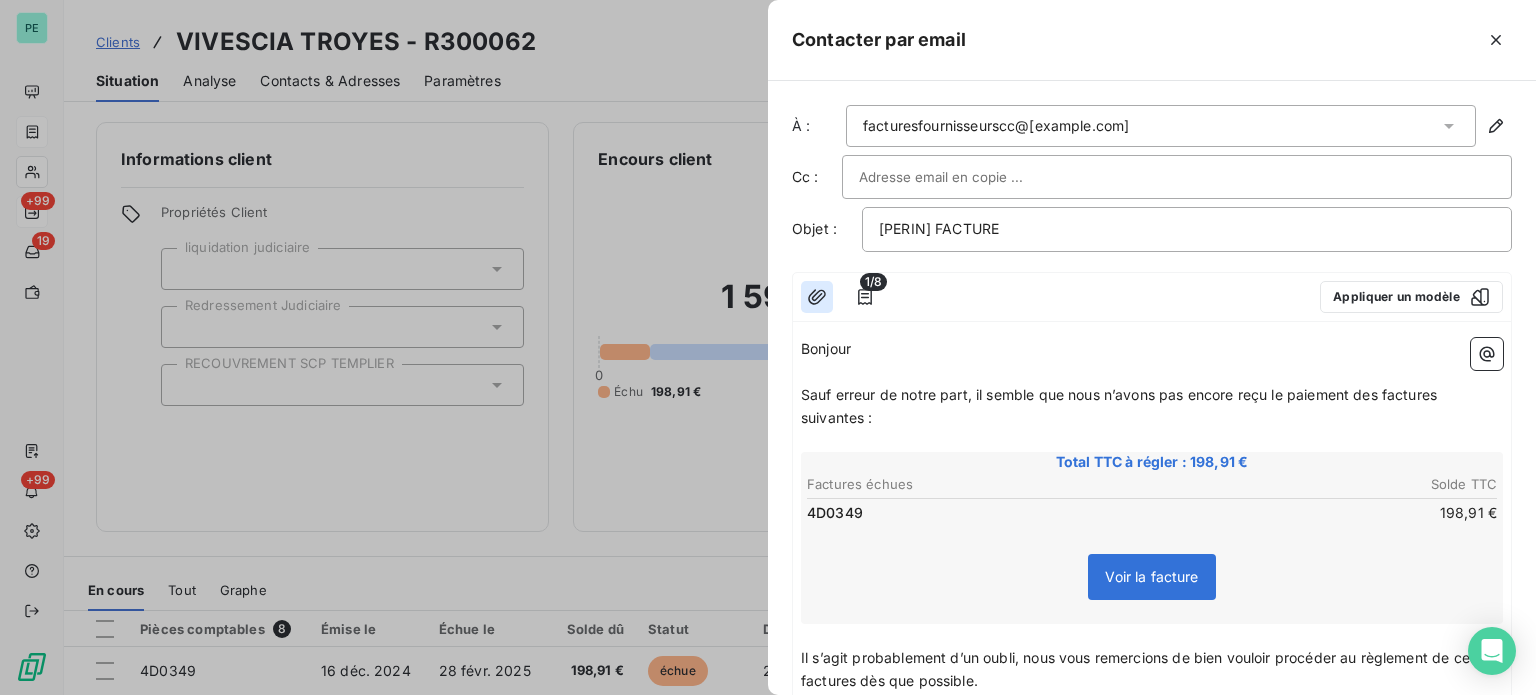 click 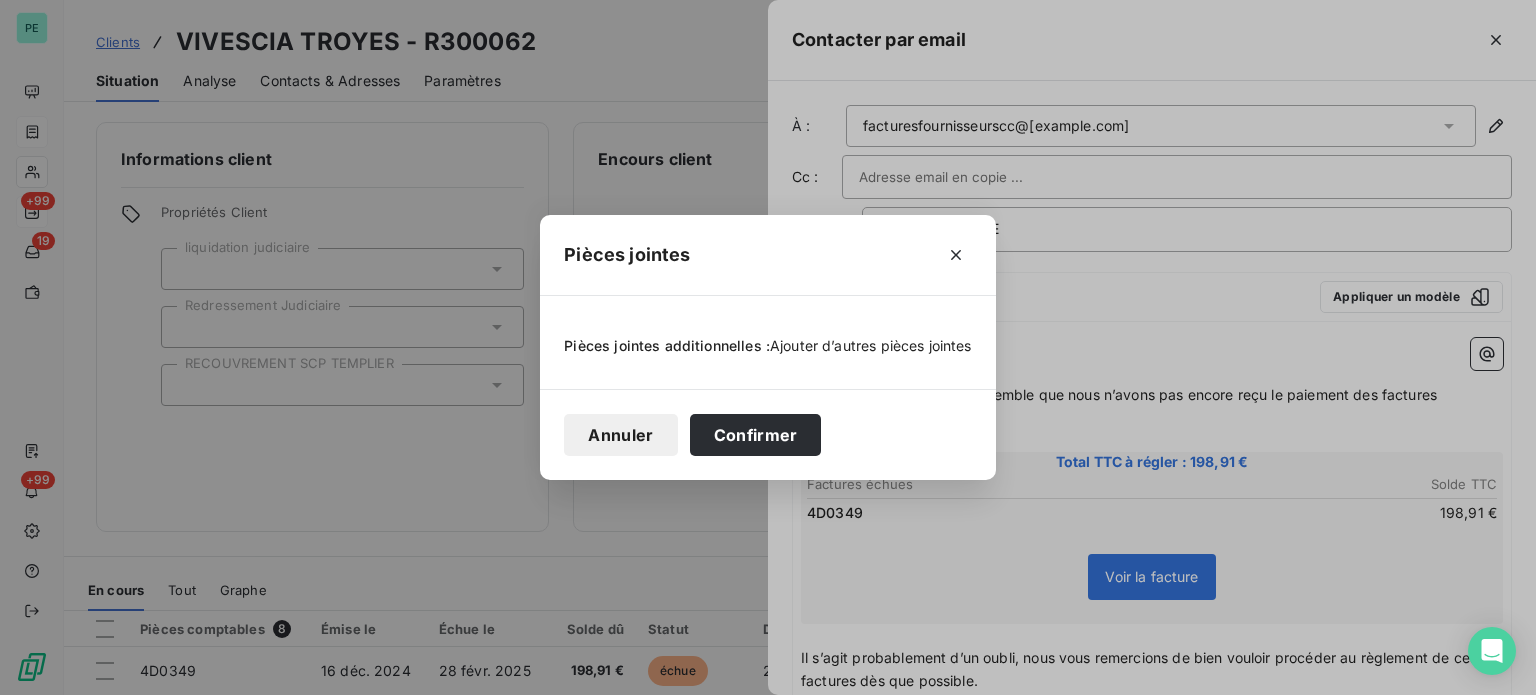 click on "Ajouter d’autres pièces jointes" at bounding box center [871, 345] 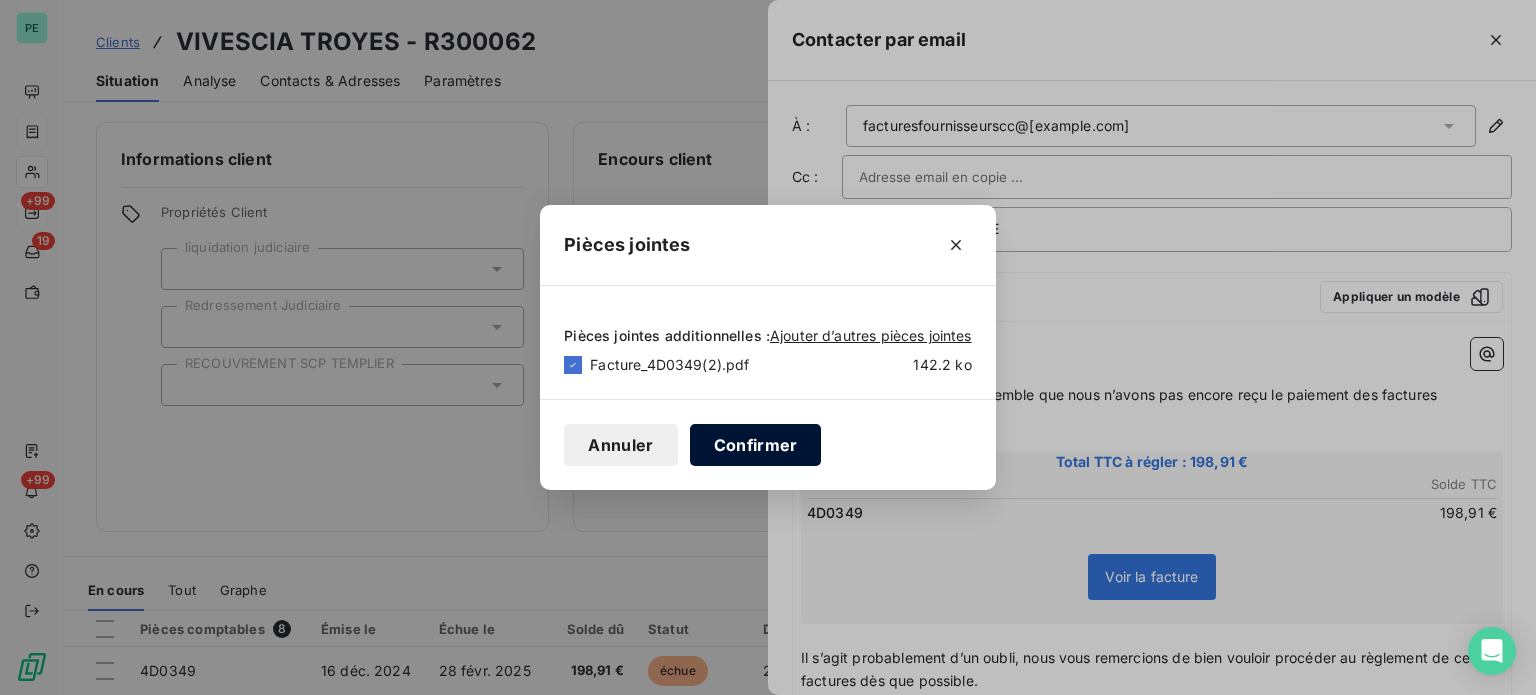click on "Confirmer" at bounding box center (756, 445) 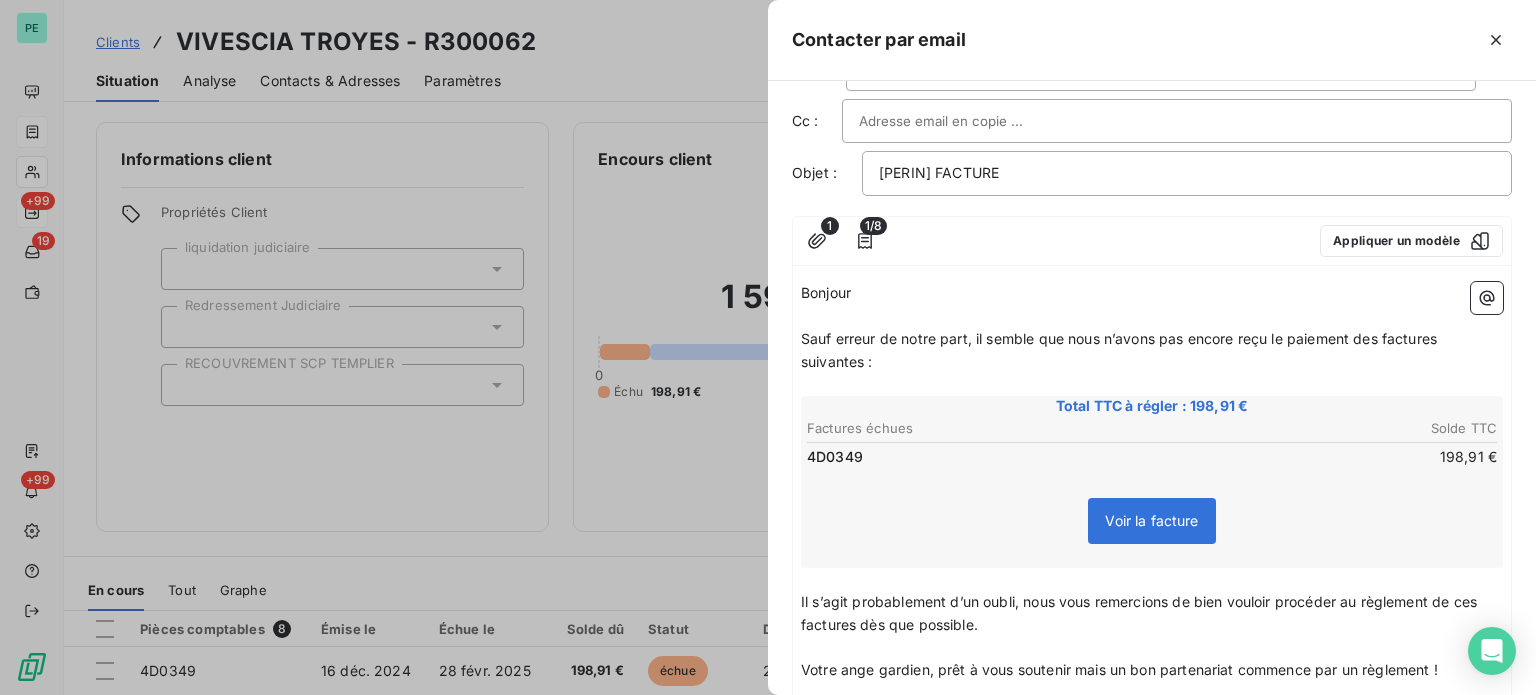 scroll, scrollTop: 100, scrollLeft: 0, axis: vertical 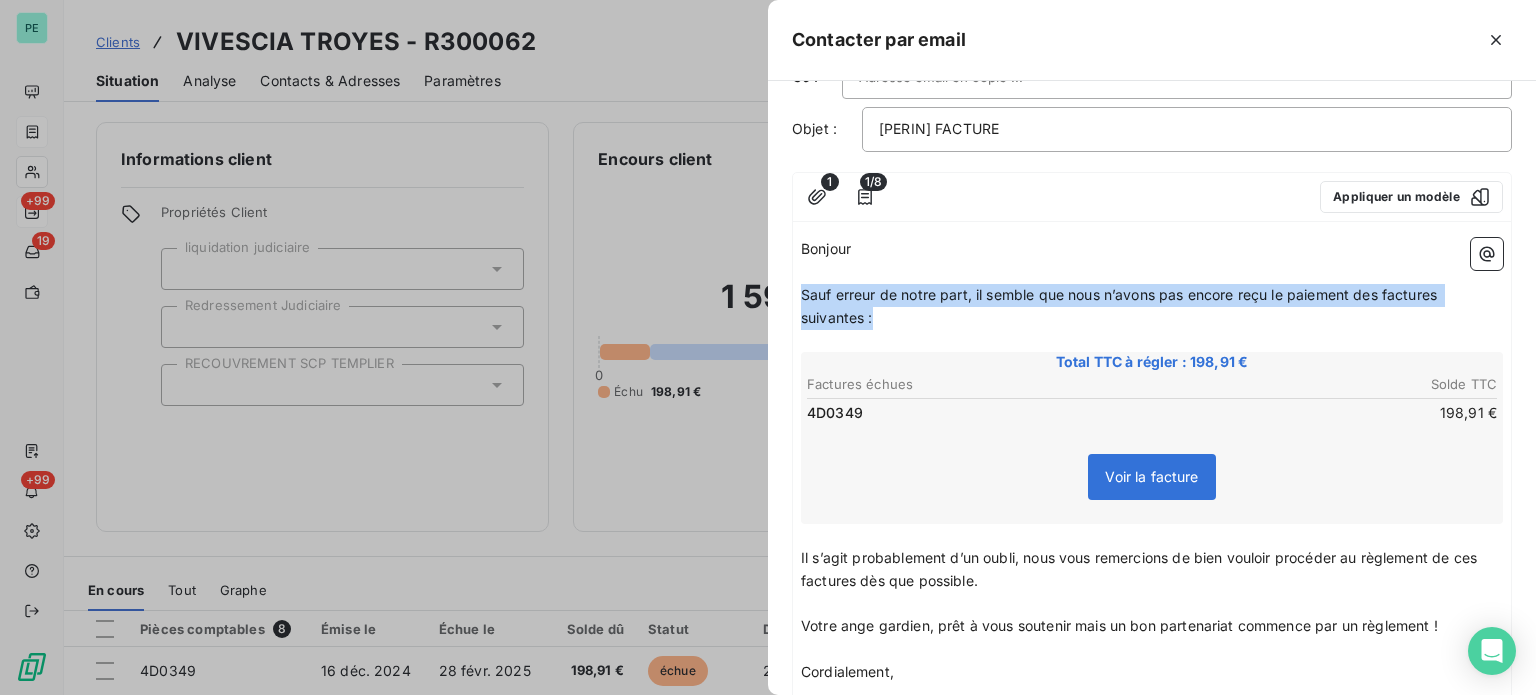 drag, startPoint x: 800, startPoint y: 291, endPoint x: 882, endPoint y: 311, distance: 84.40379 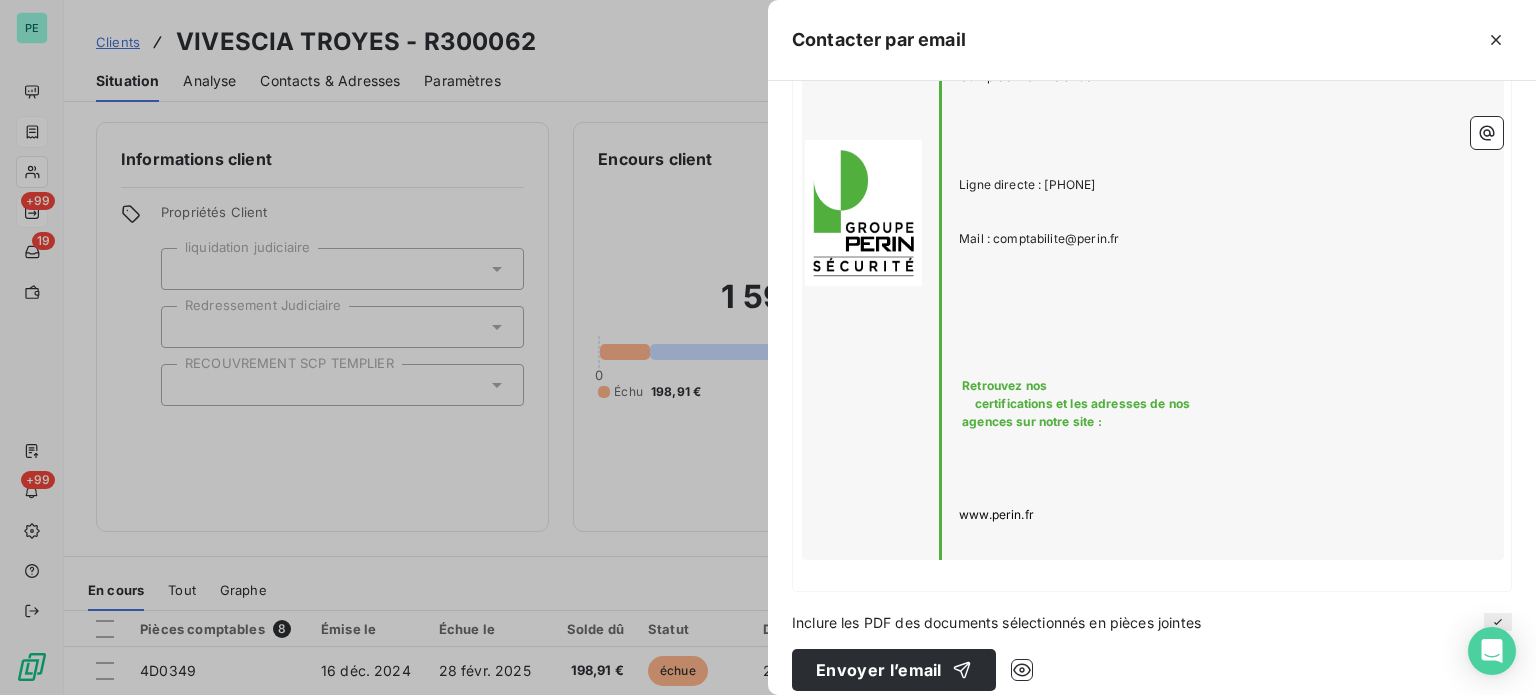 scroll, scrollTop: 846, scrollLeft: 0, axis: vertical 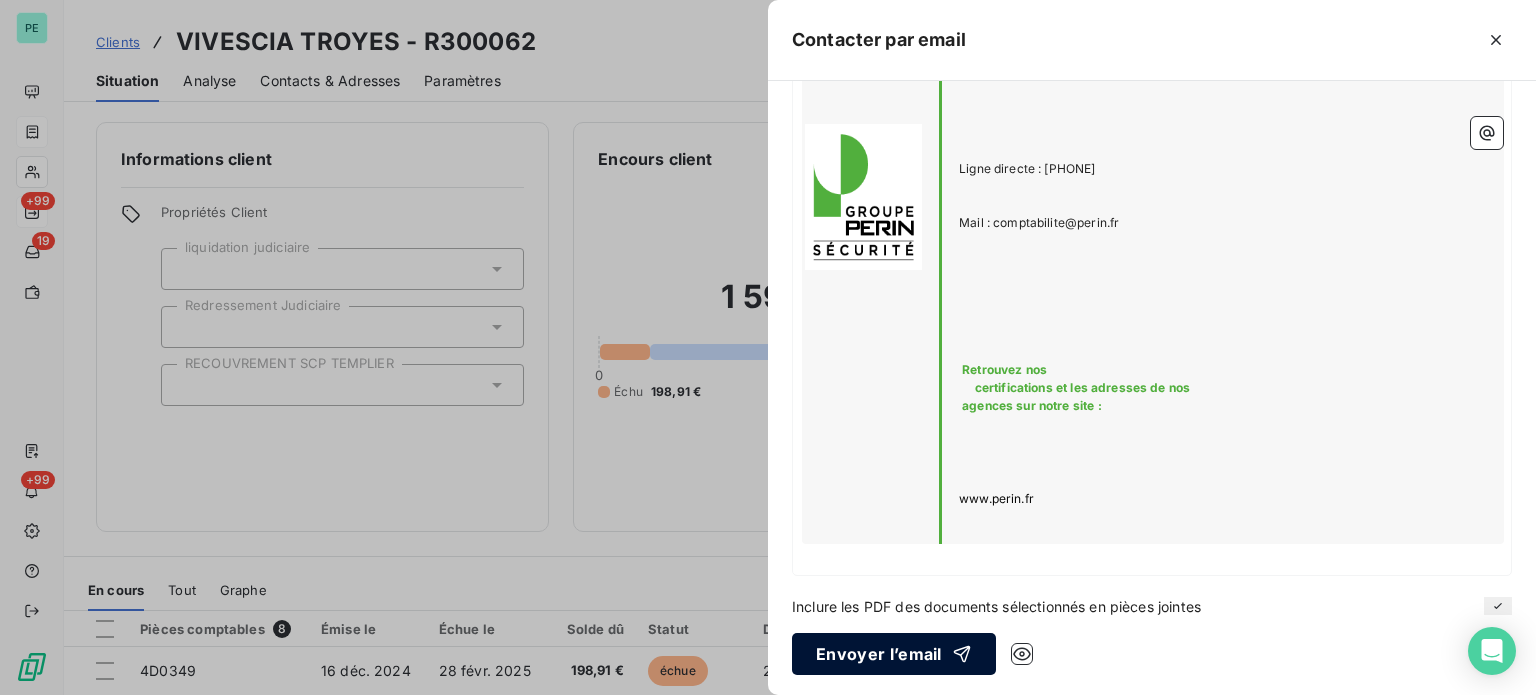 click on "Envoyer l’email" at bounding box center [894, 654] 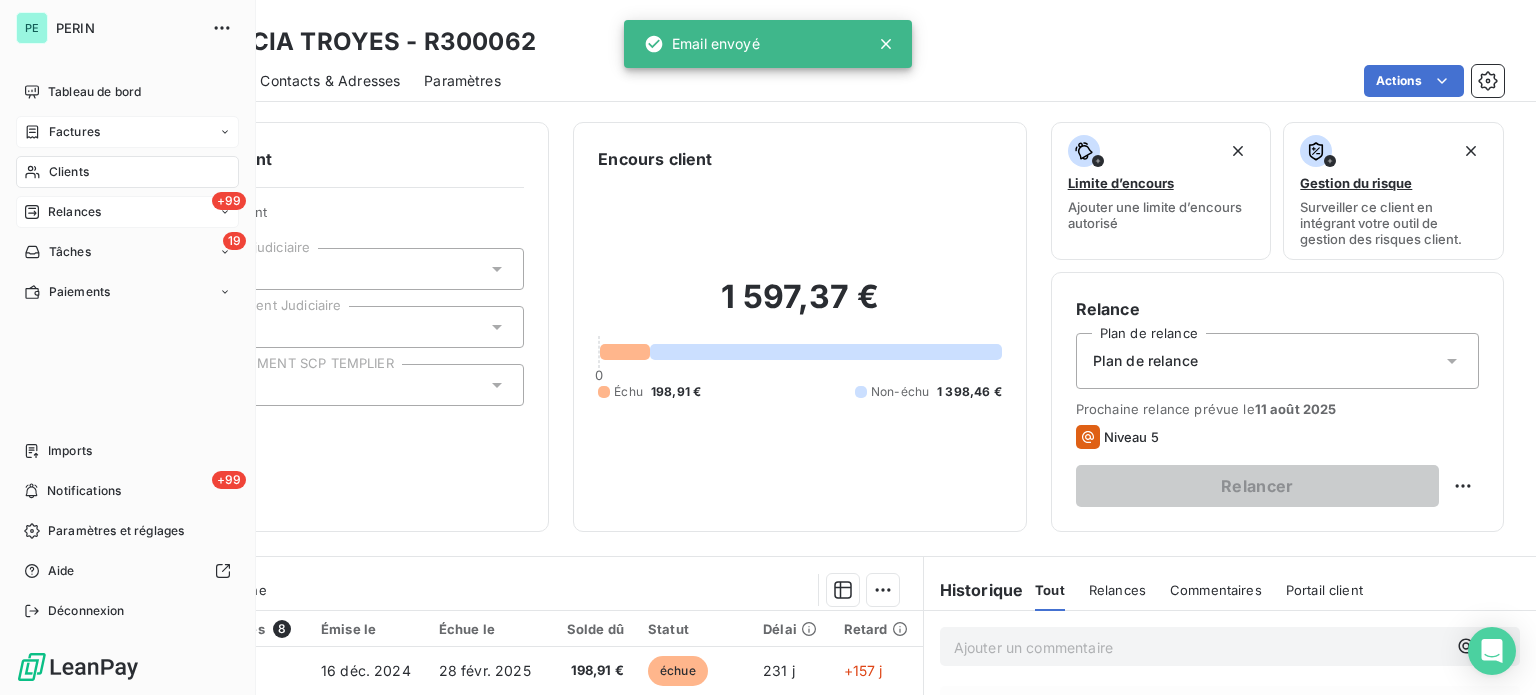 click on "Relances" at bounding box center (74, 212) 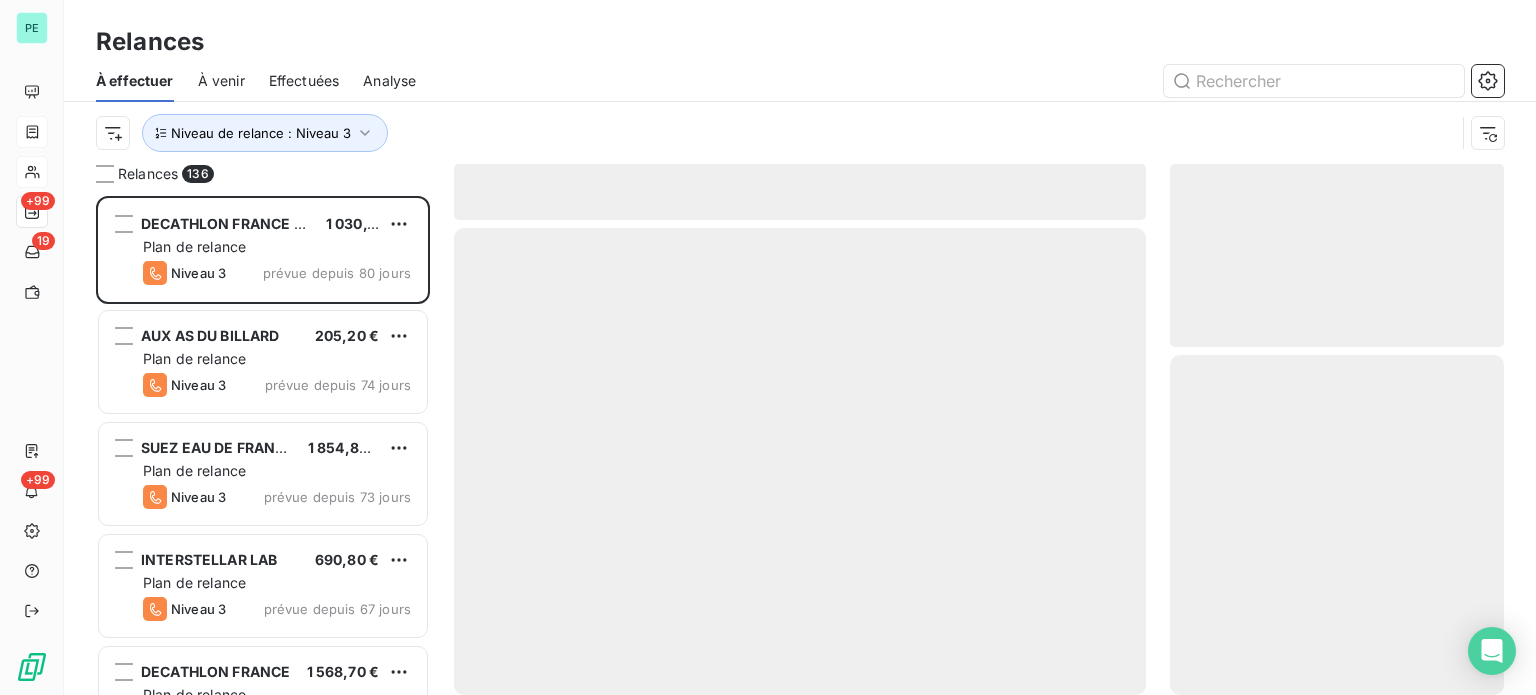 scroll, scrollTop: 16, scrollLeft: 16, axis: both 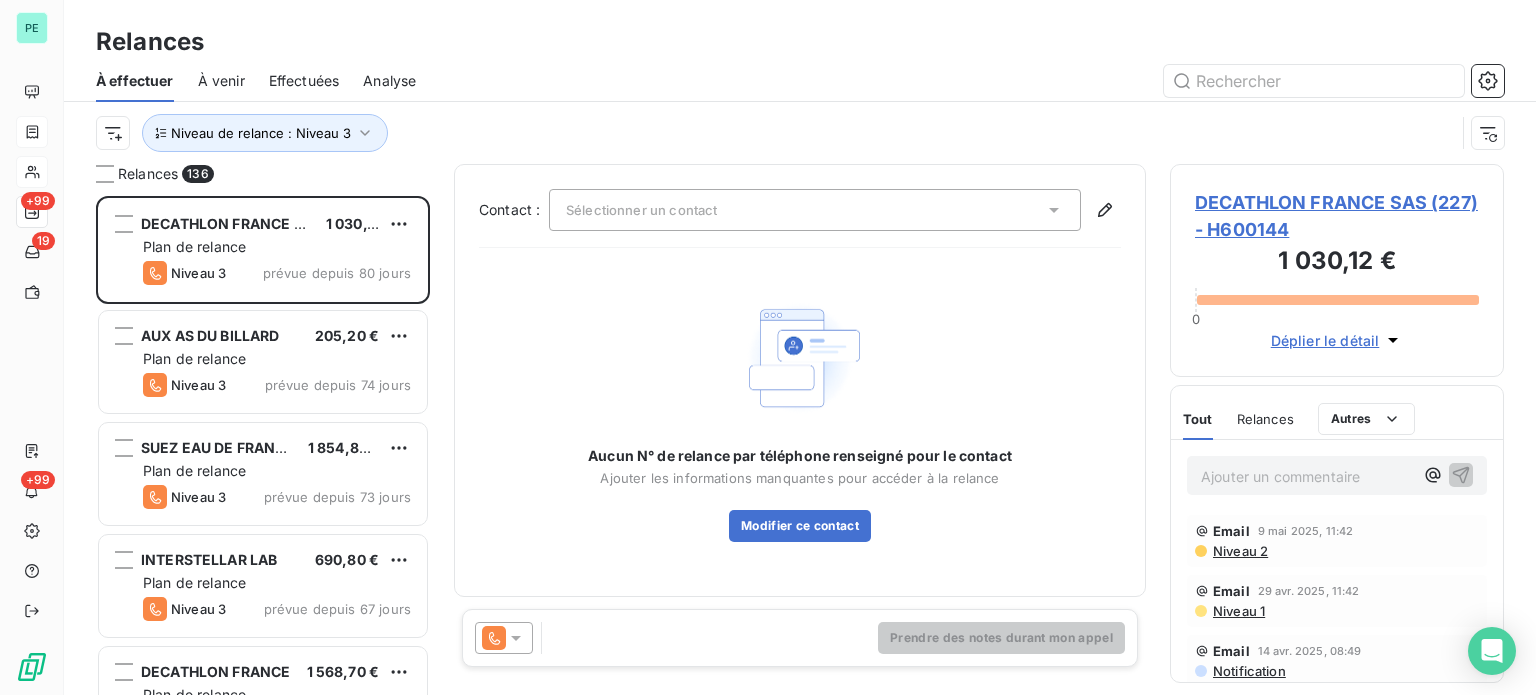 click on "Effectuées" at bounding box center (304, 81) 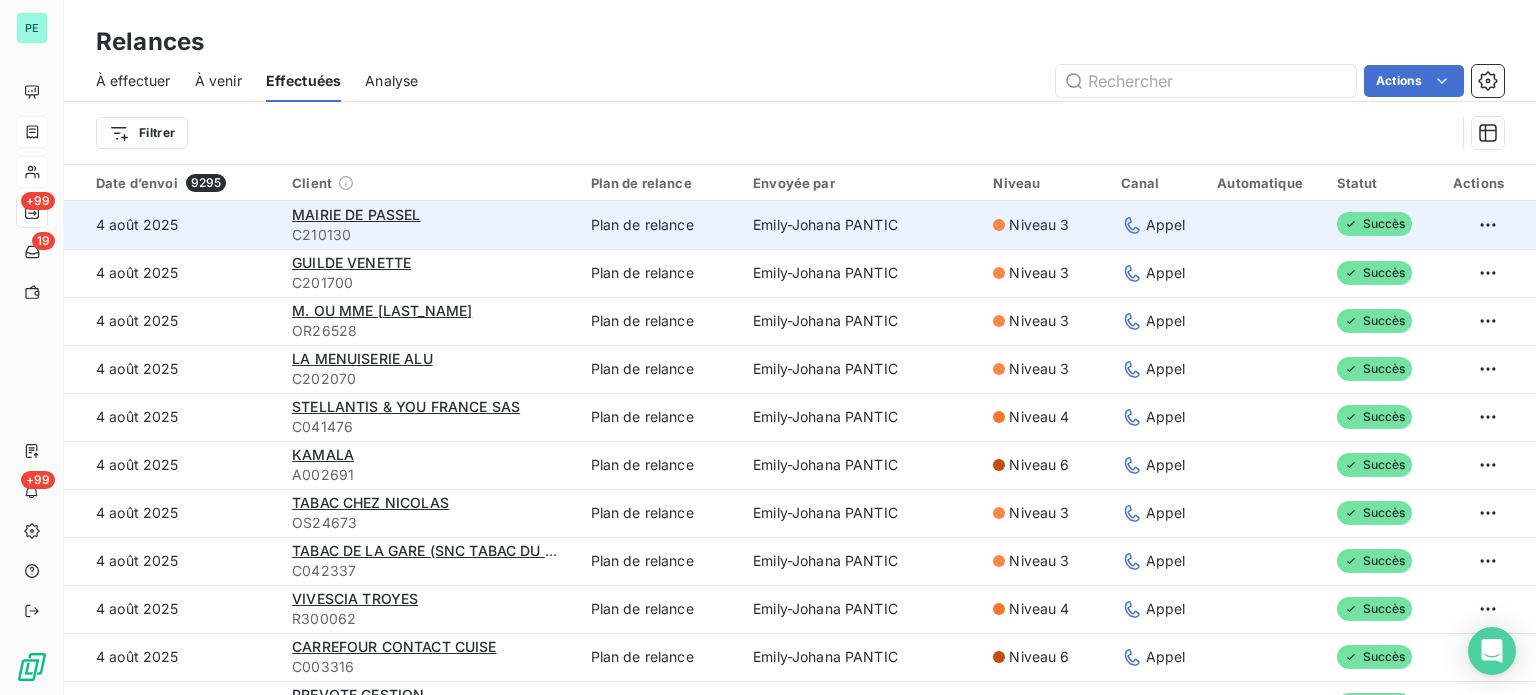 click on "Niveau 3" at bounding box center (1039, 225) 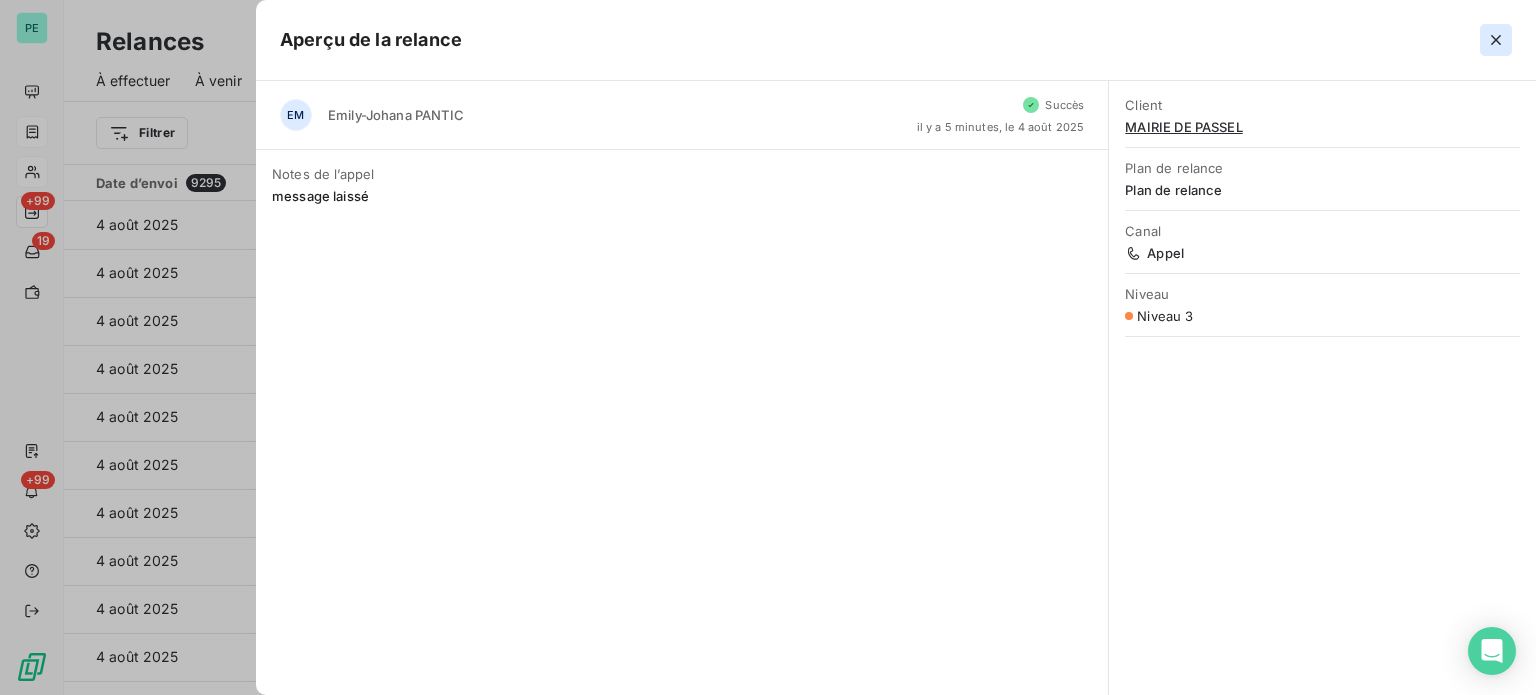 click 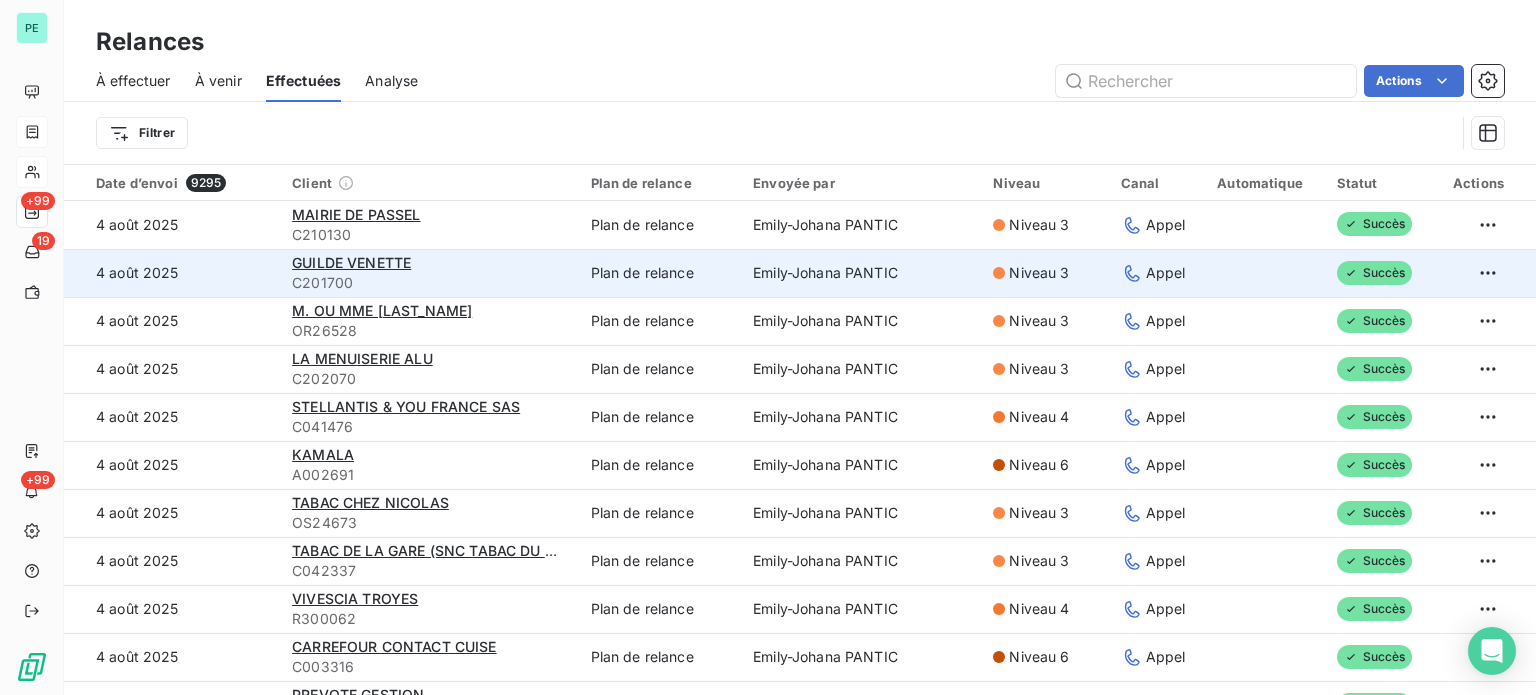 click on "Niveau 3" at bounding box center (1039, 273) 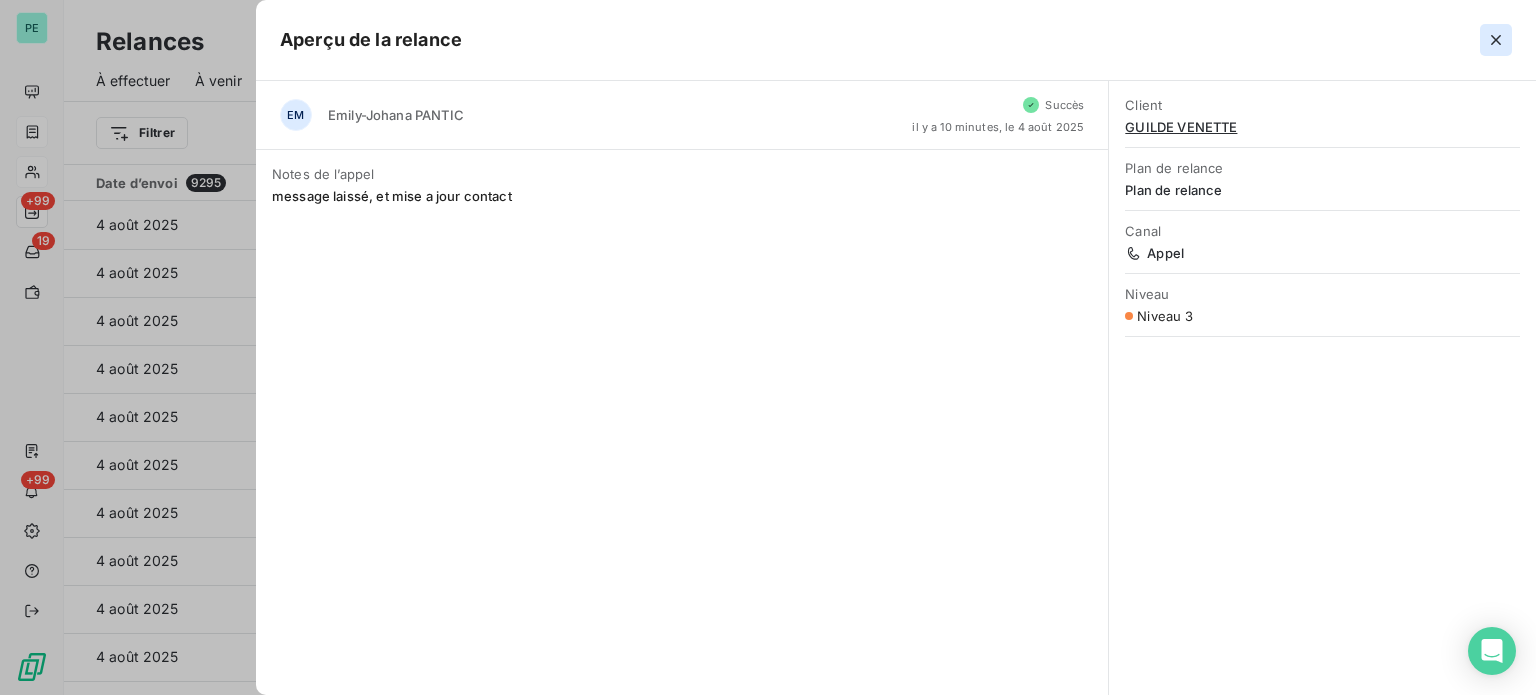 click 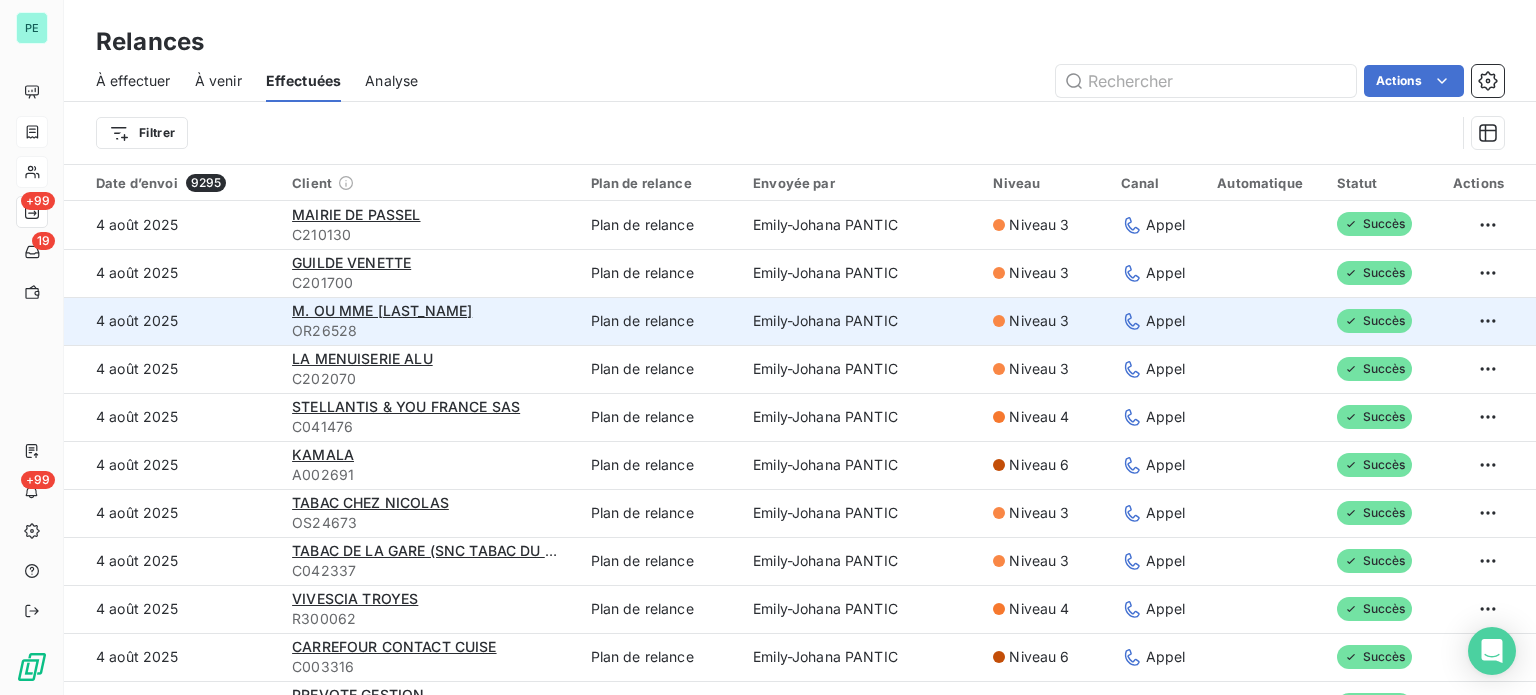 click on "Niveau 3" at bounding box center [1039, 321] 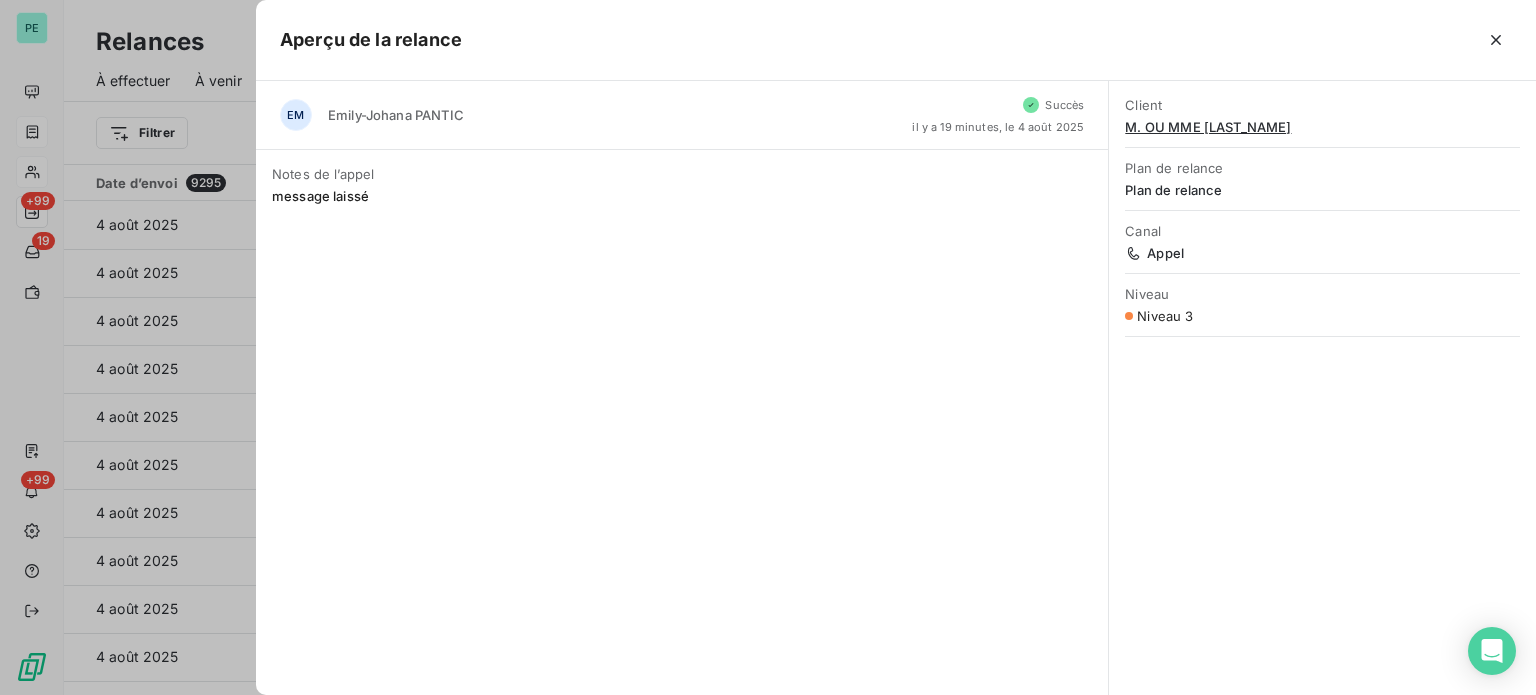 click 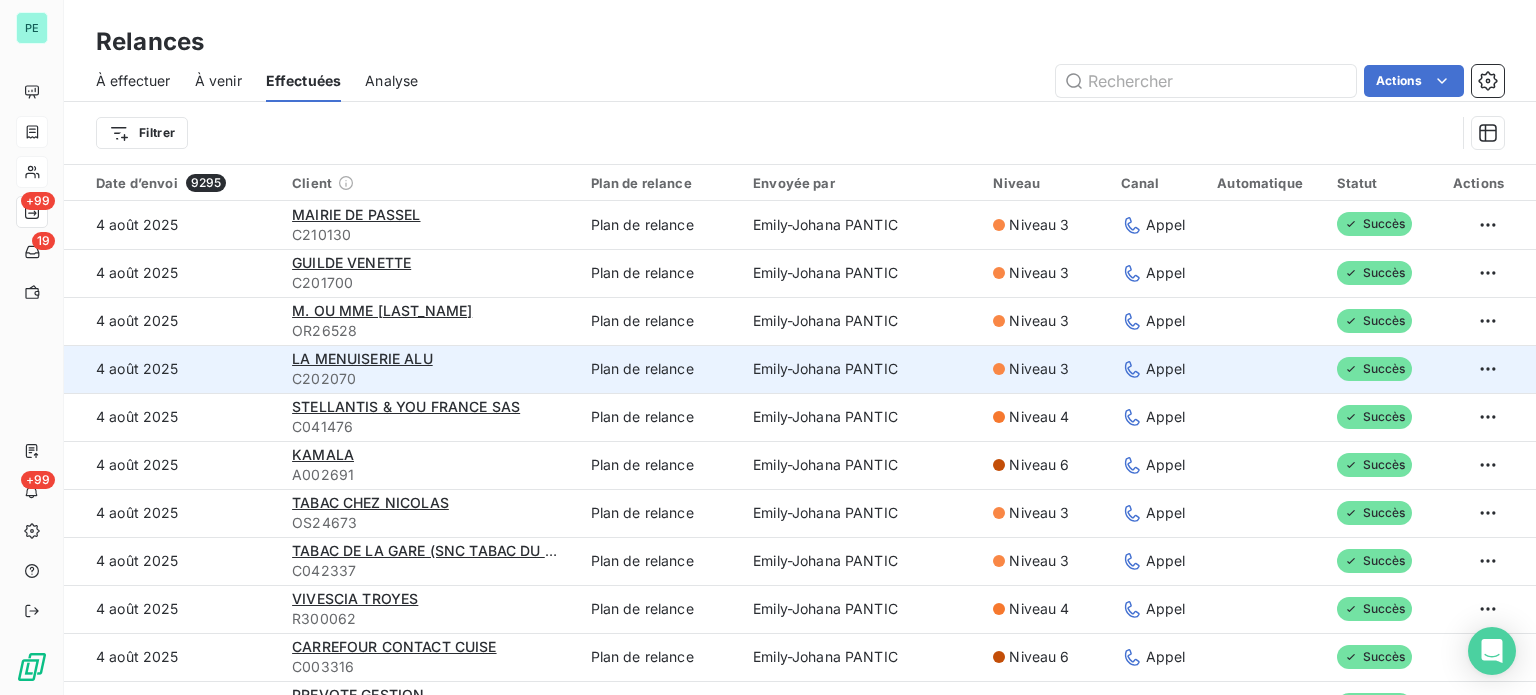 click on "Niveau 3" at bounding box center [1039, 369] 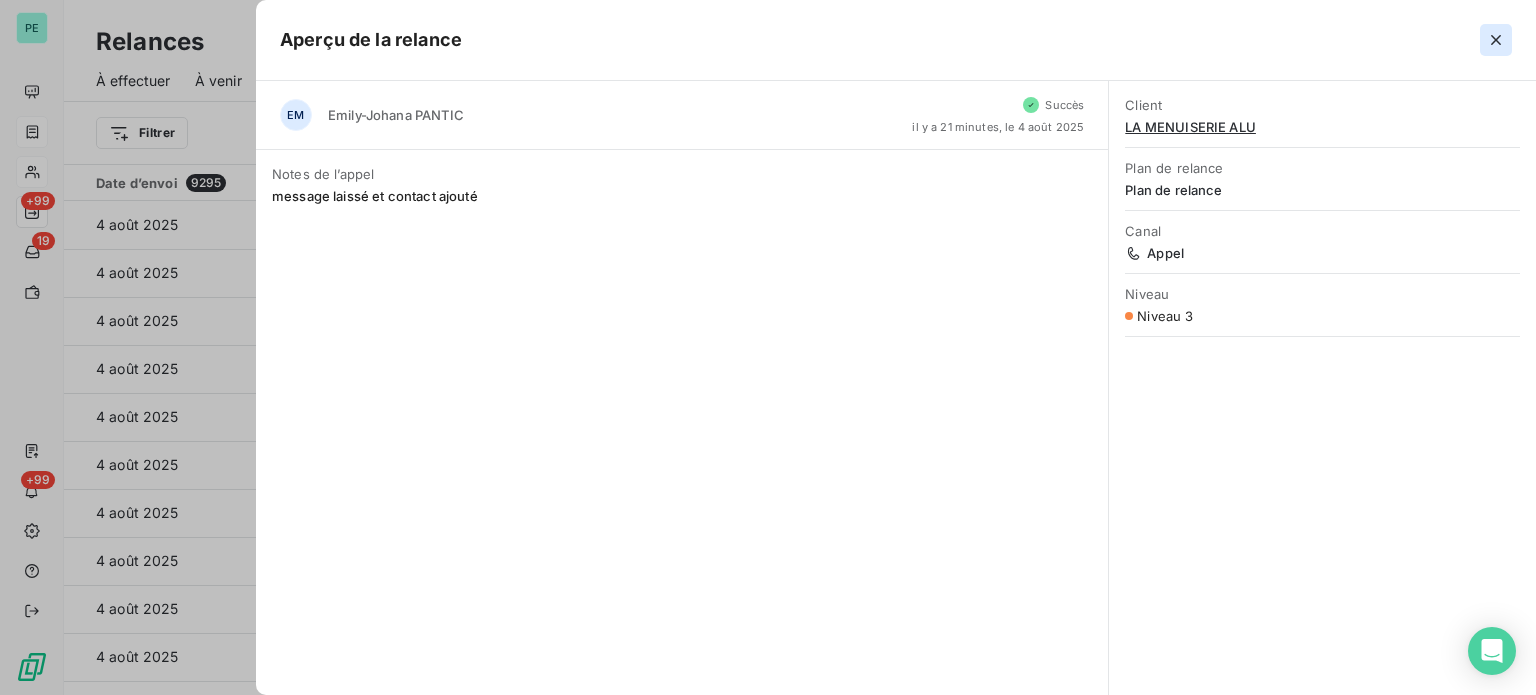 click 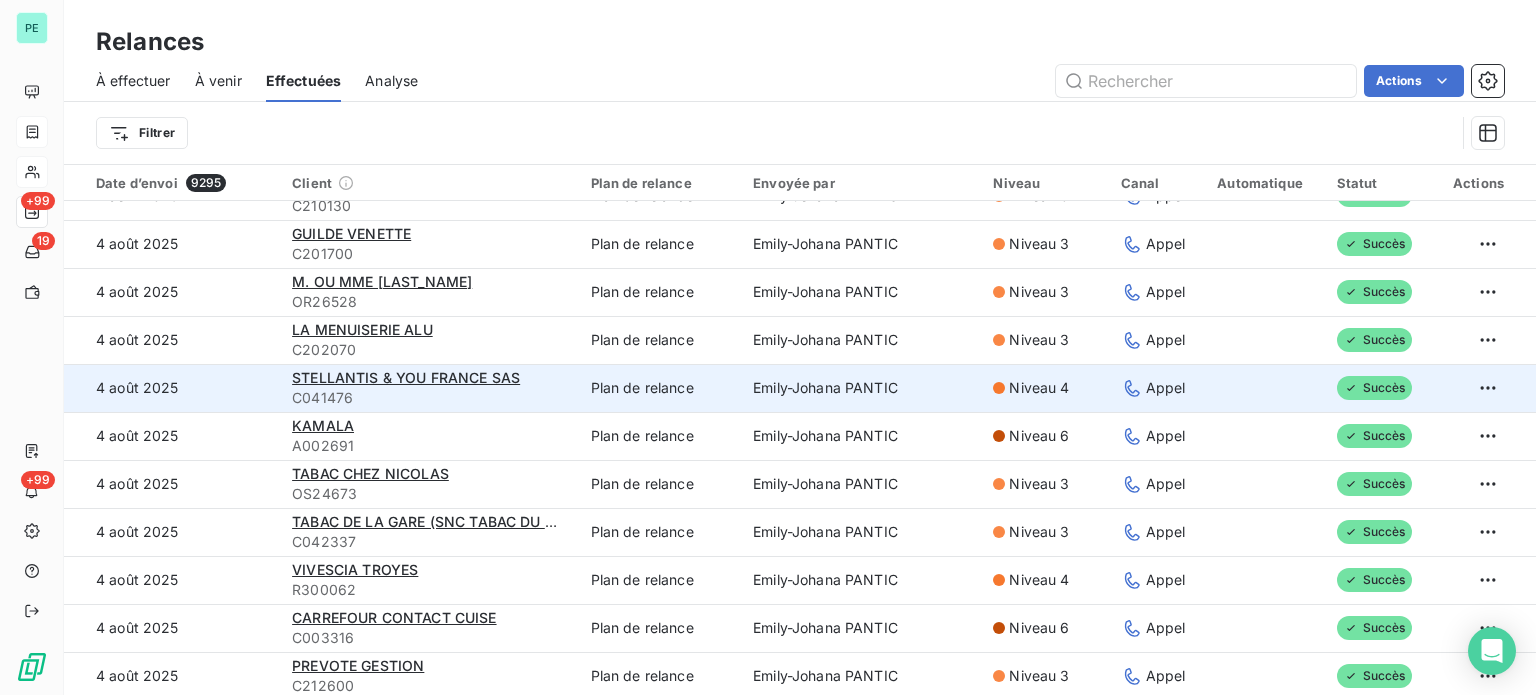 scroll, scrollTop: 0, scrollLeft: 0, axis: both 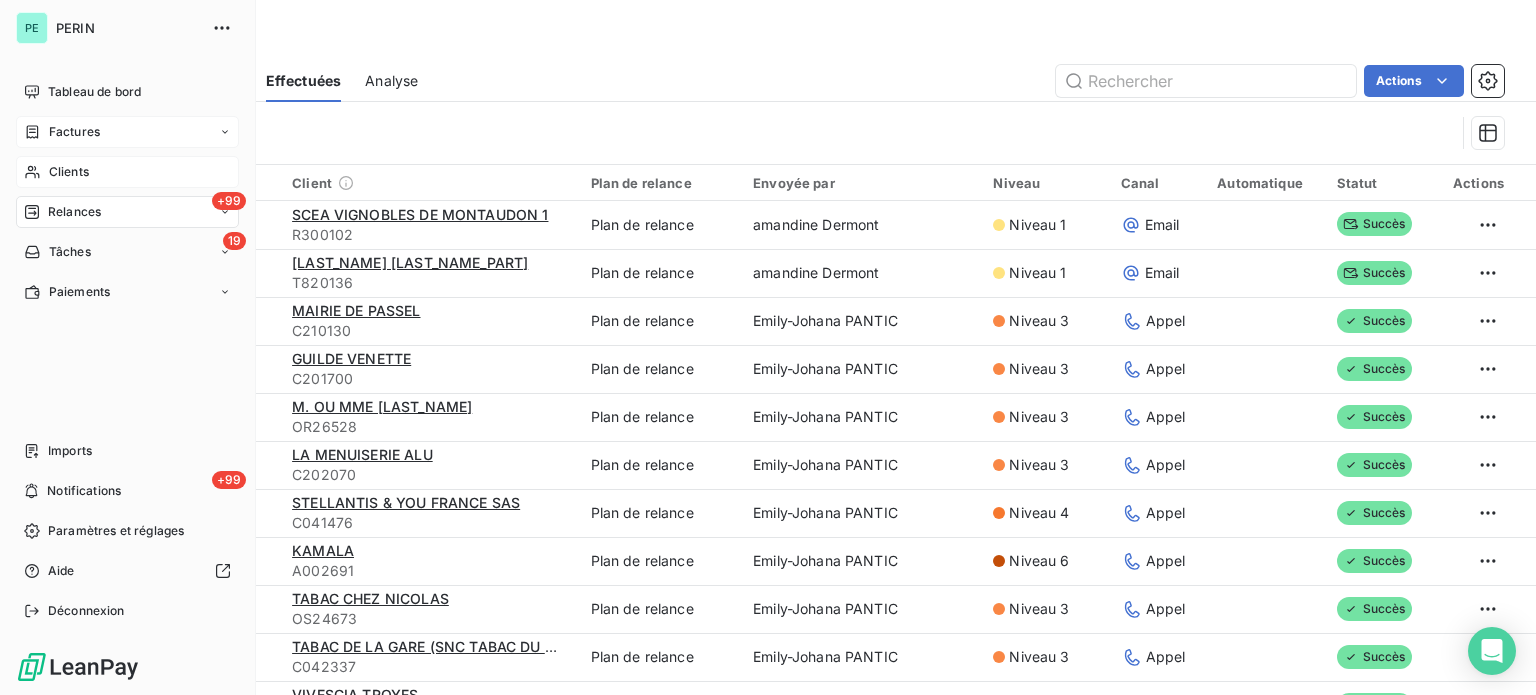 click on "Tableau de bord" at bounding box center [94, 92] 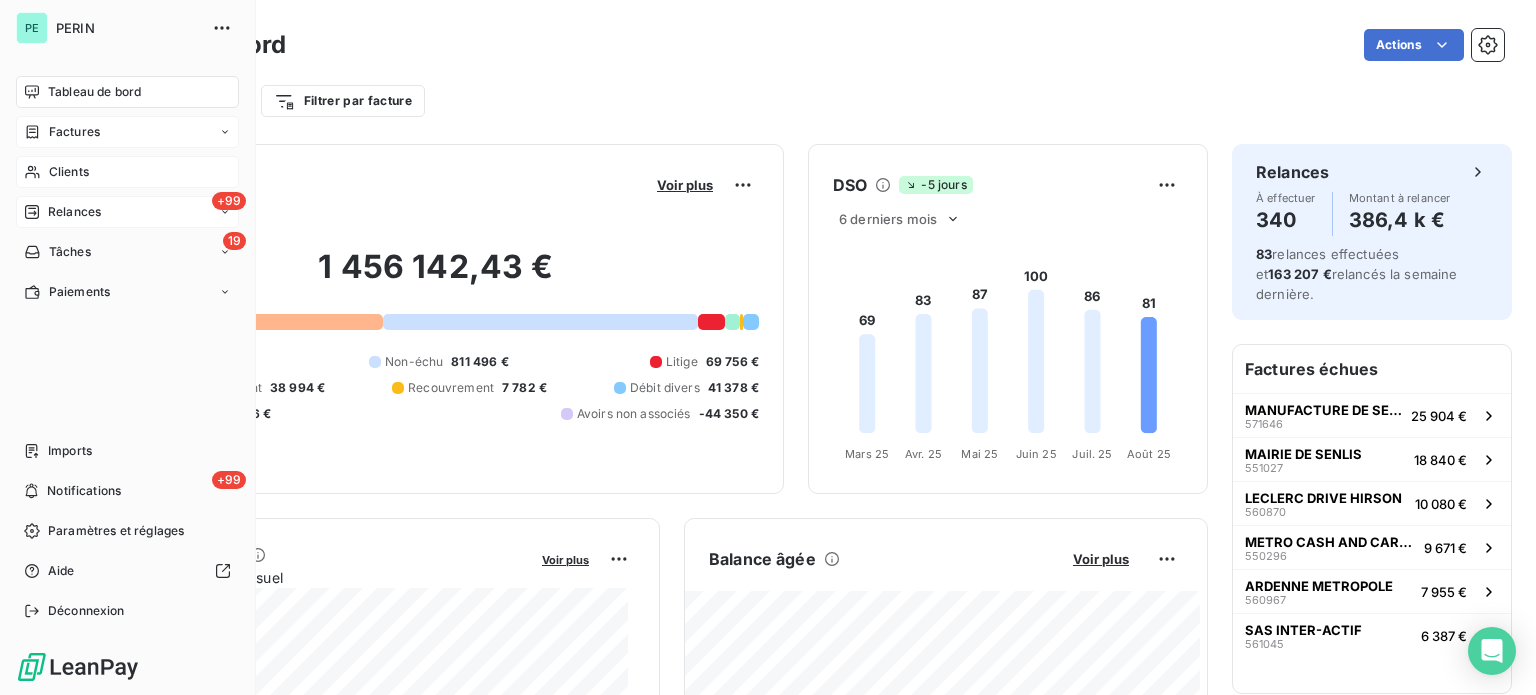 click on "Relances" at bounding box center (74, 212) 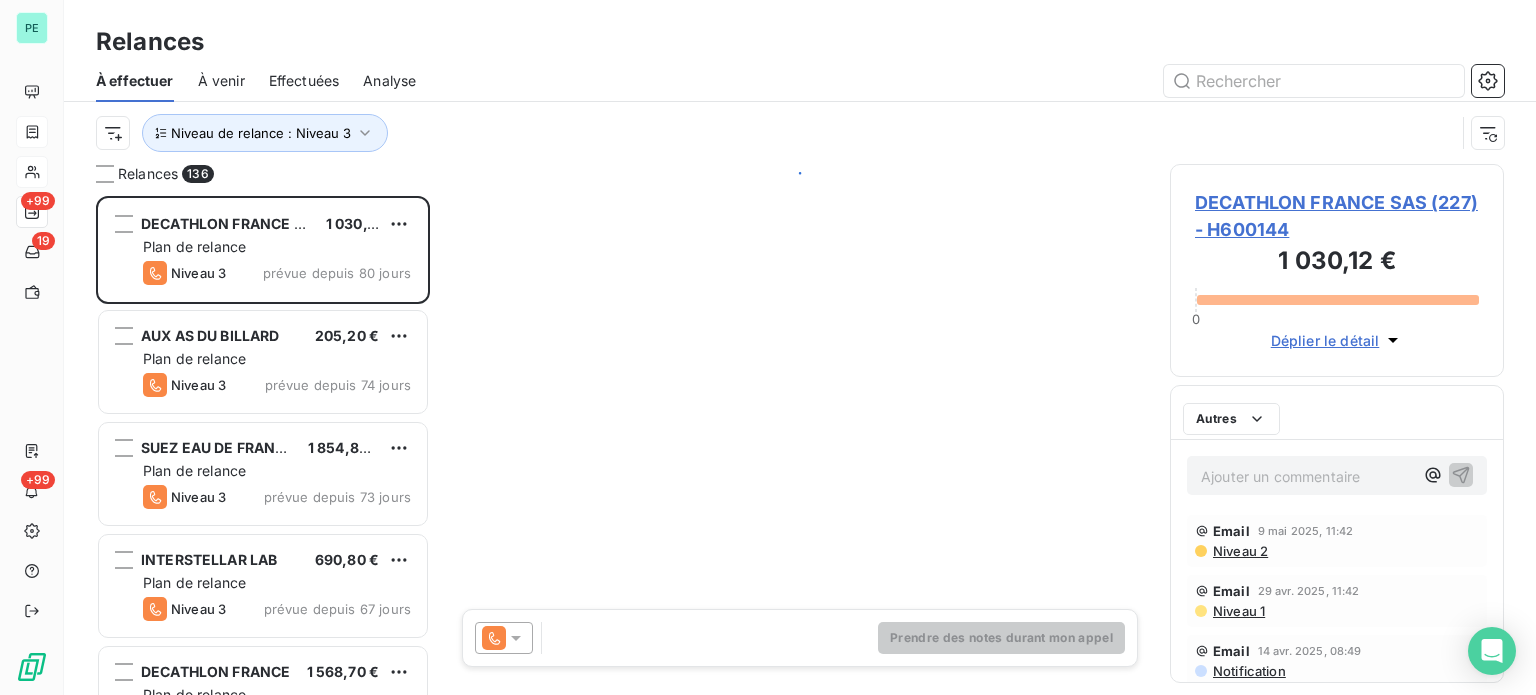 scroll, scrollTop: 16, scrollLeft: 16, axis: both 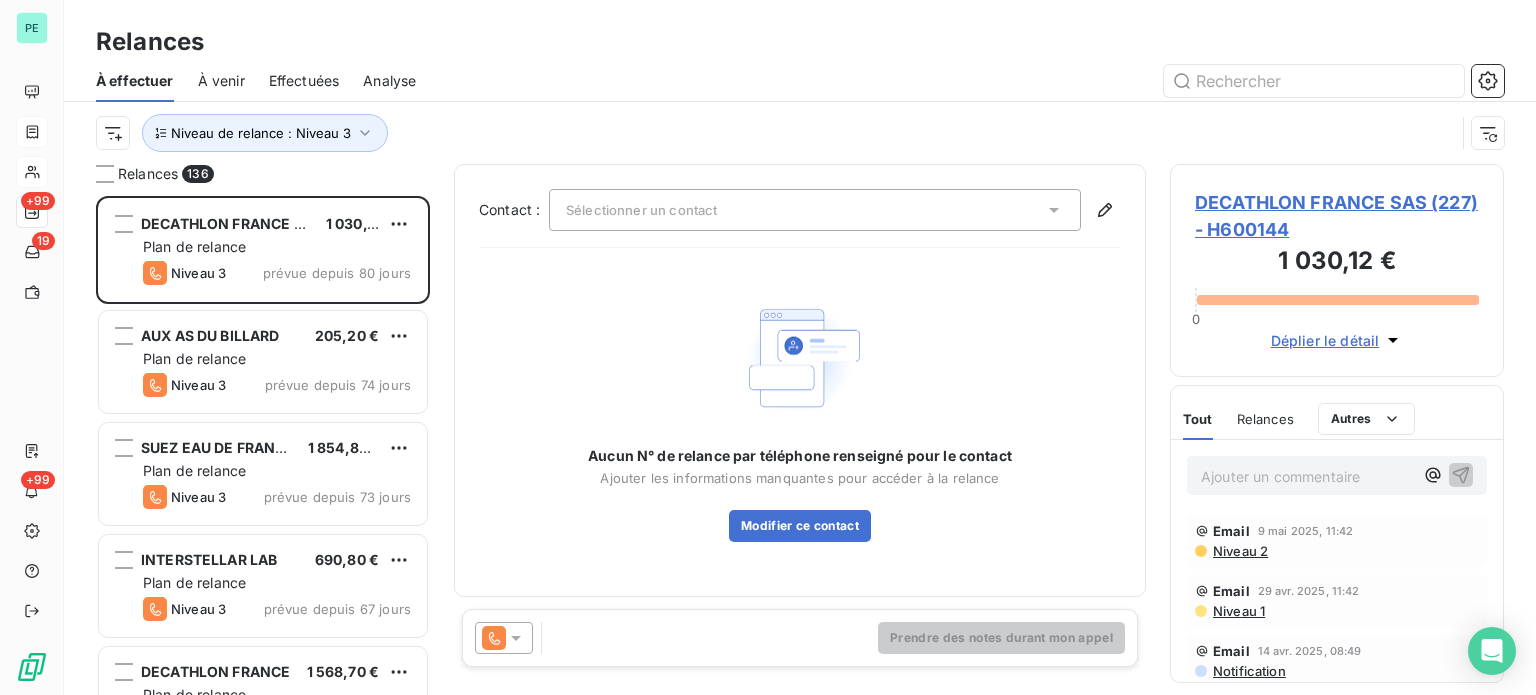 click on "Effectuées" at bounding box center (304, 81) 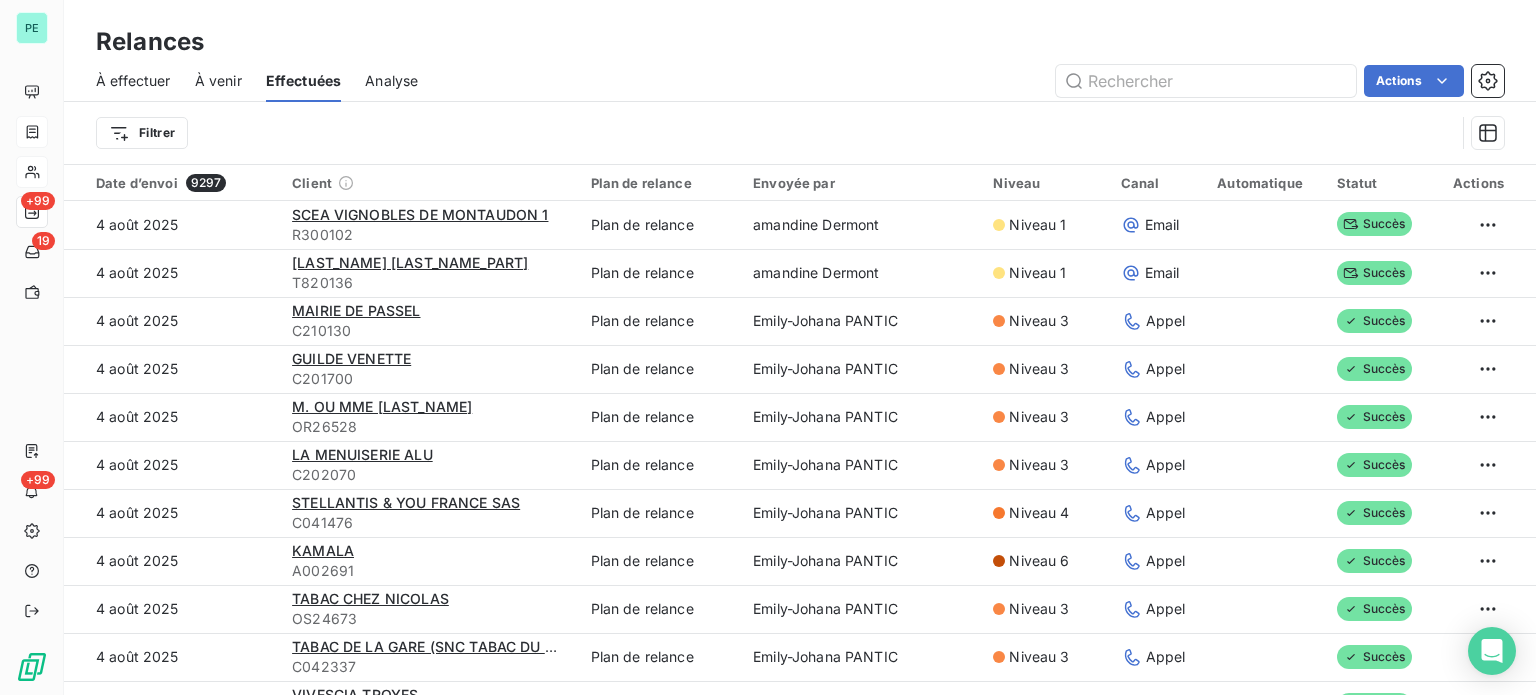 click on "À effectuer" at bounding box center (133, 81) 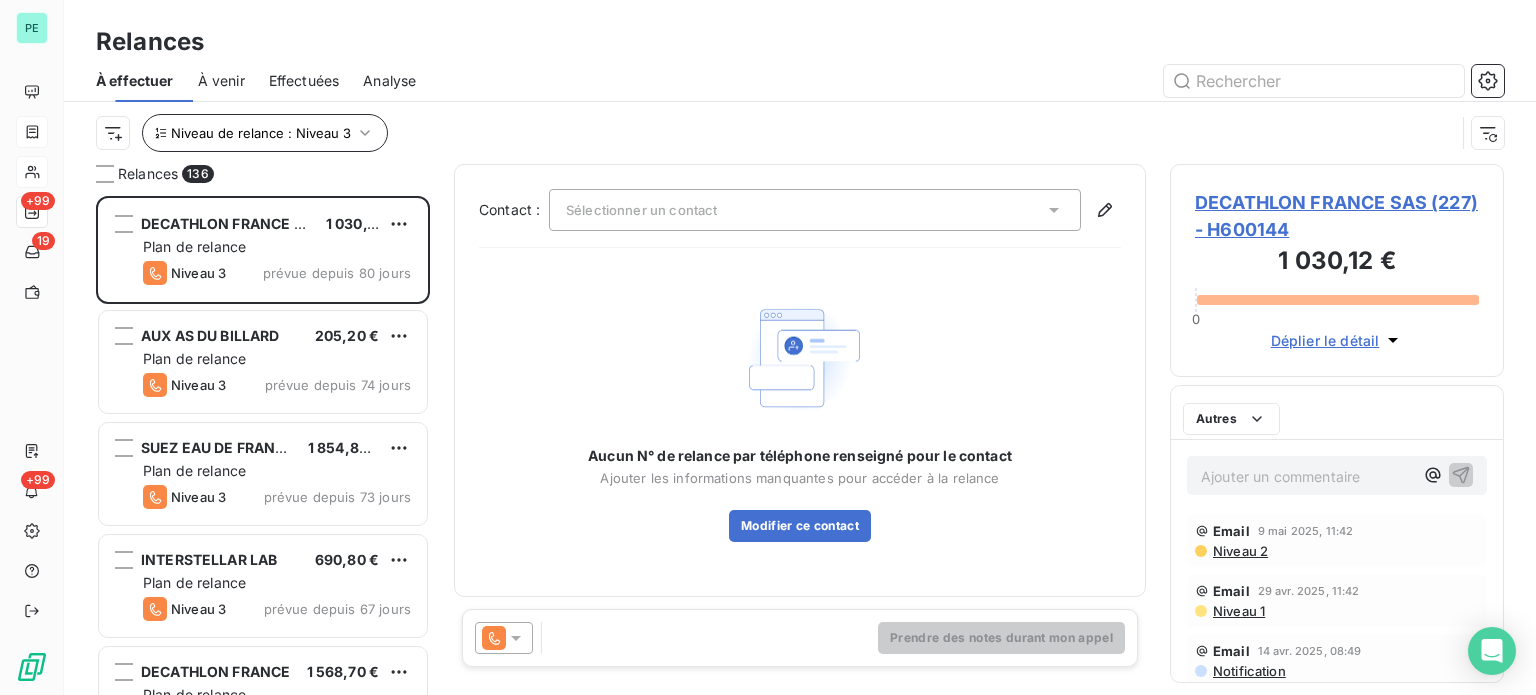 scroll, scrollTop: 16, scrollLeft: 16, axis: both 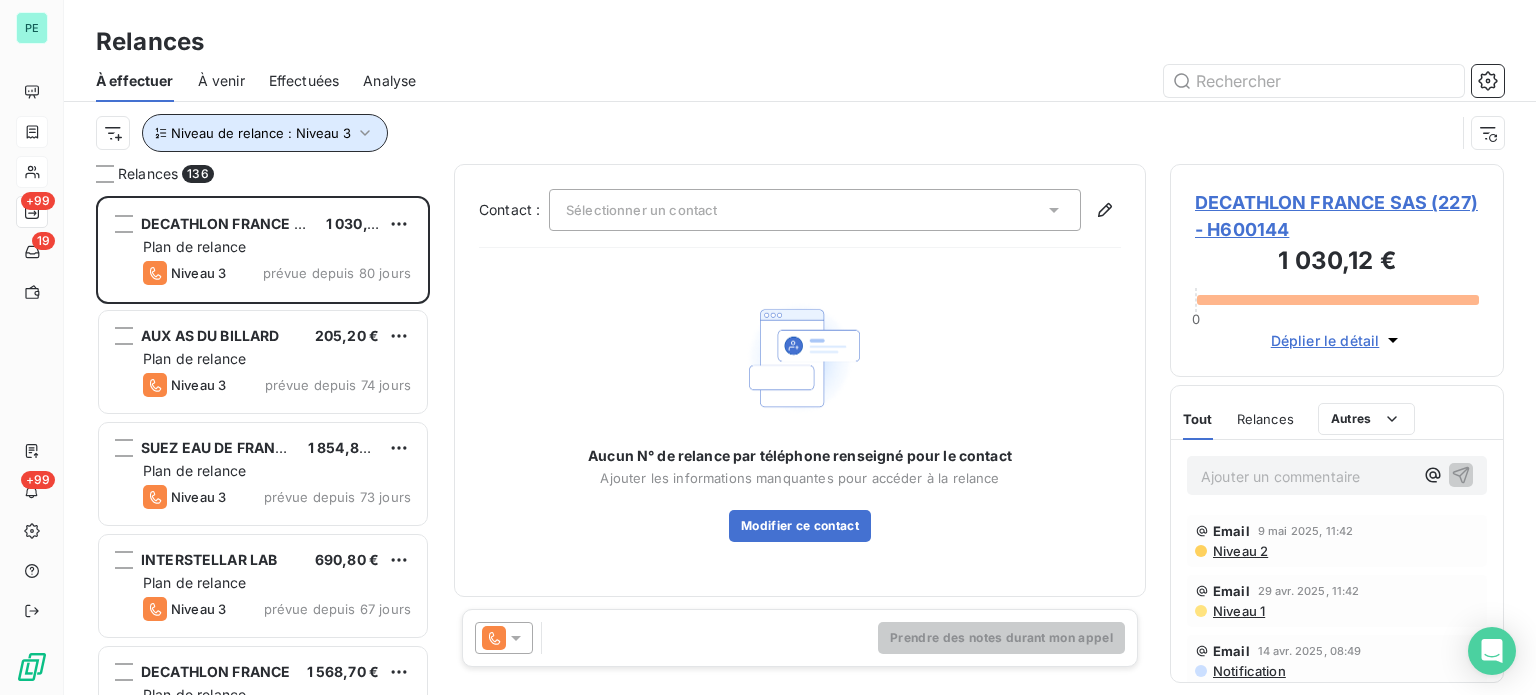 click on "Niveau de relance  : Niveau 3" at bounding box center [265, 133] 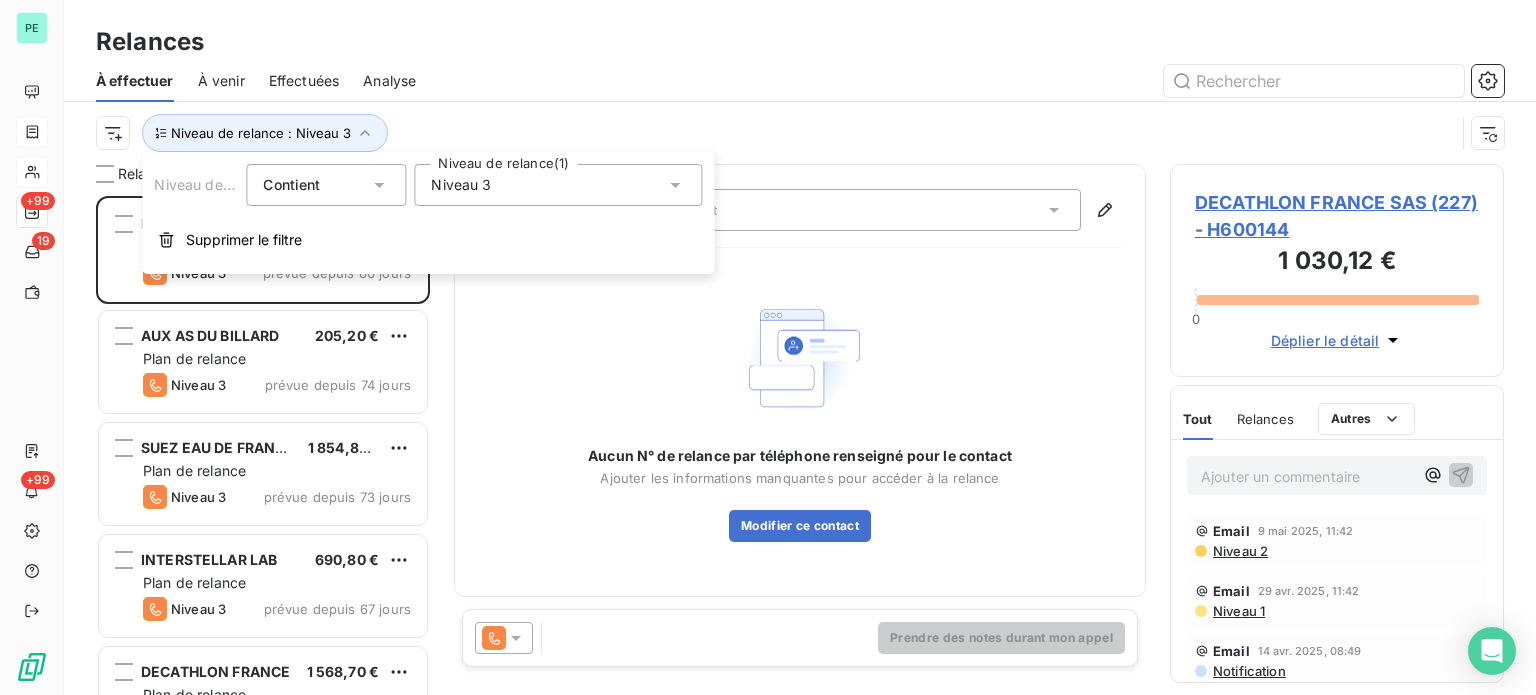 click on "Niveau 3" at bounding box center [461, 185] 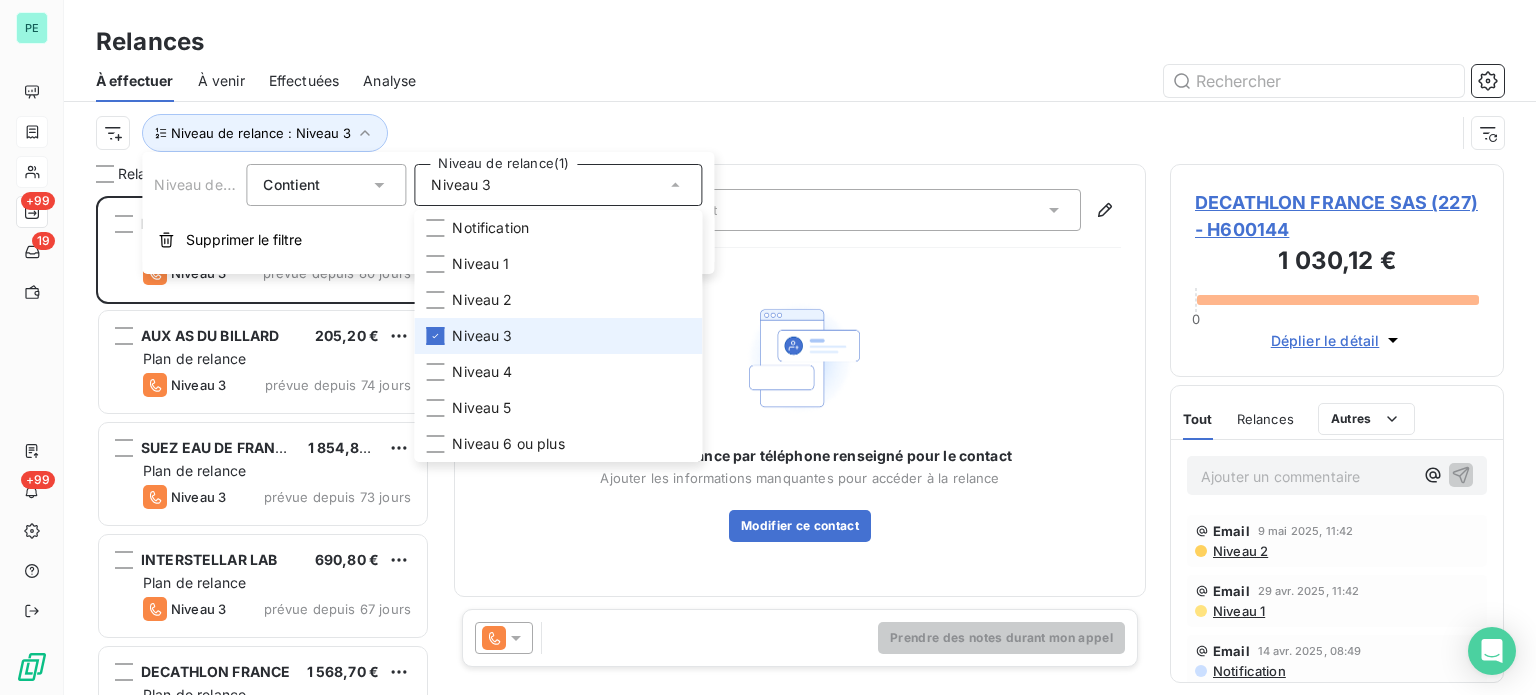 click on "Niveau 3" at bounding box center [482, 336] 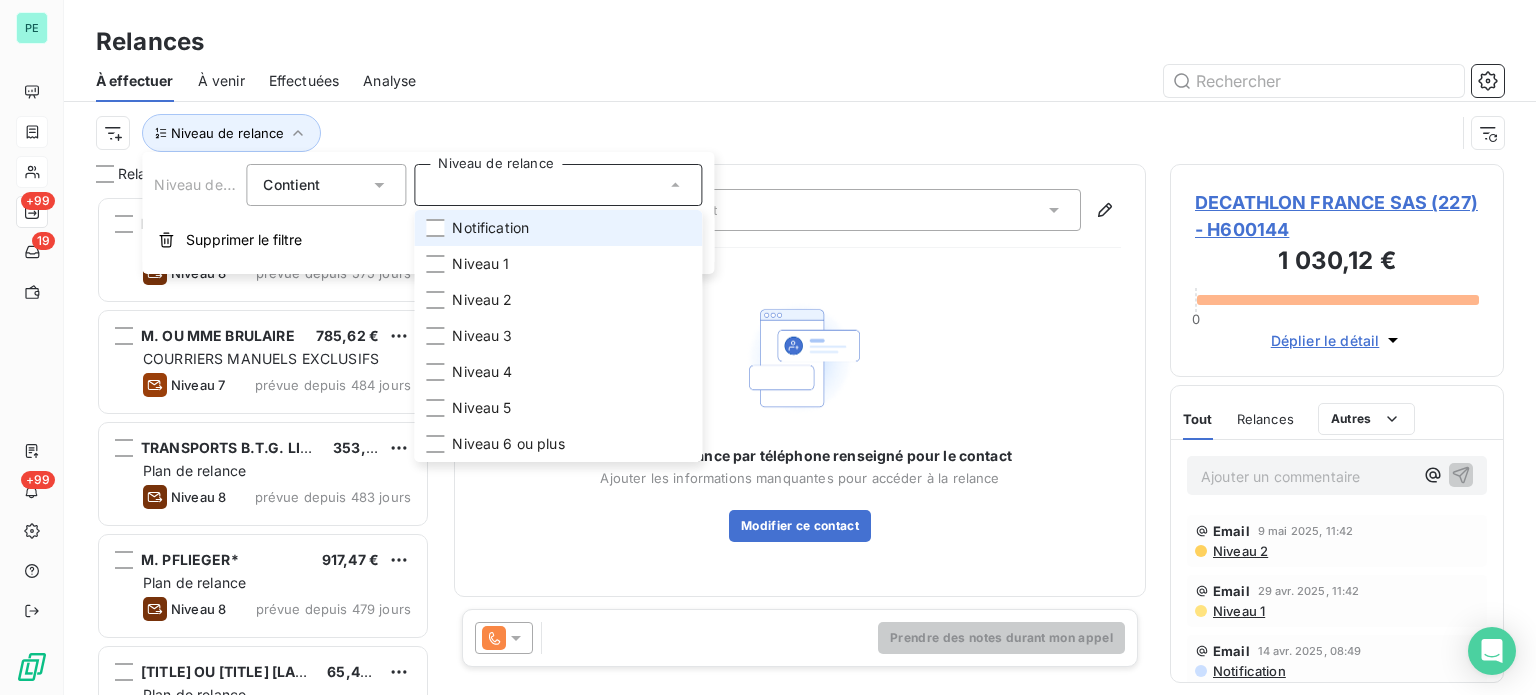 scroll, scrollTop: 16, scrollLeft: 16, axis: both 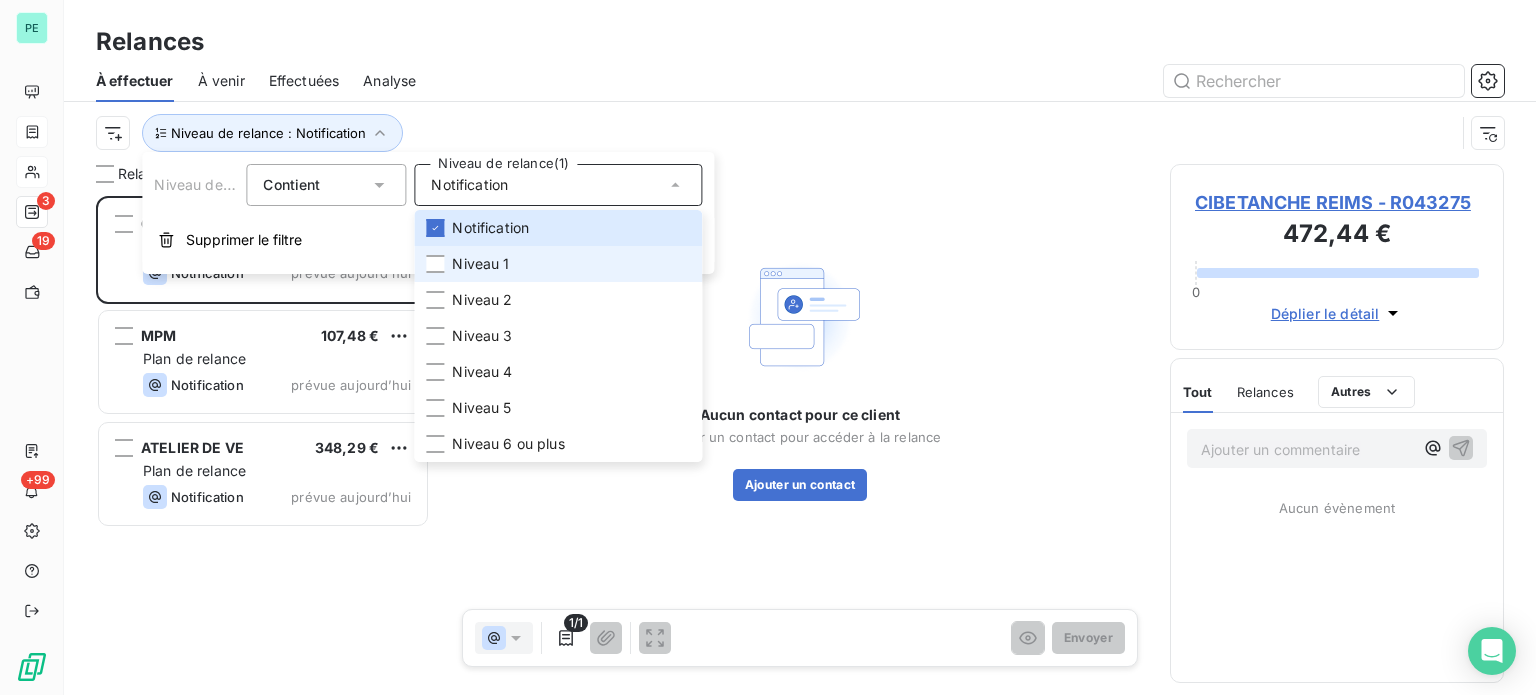 click on "Niveau 1" at bounding box center (480, 264) 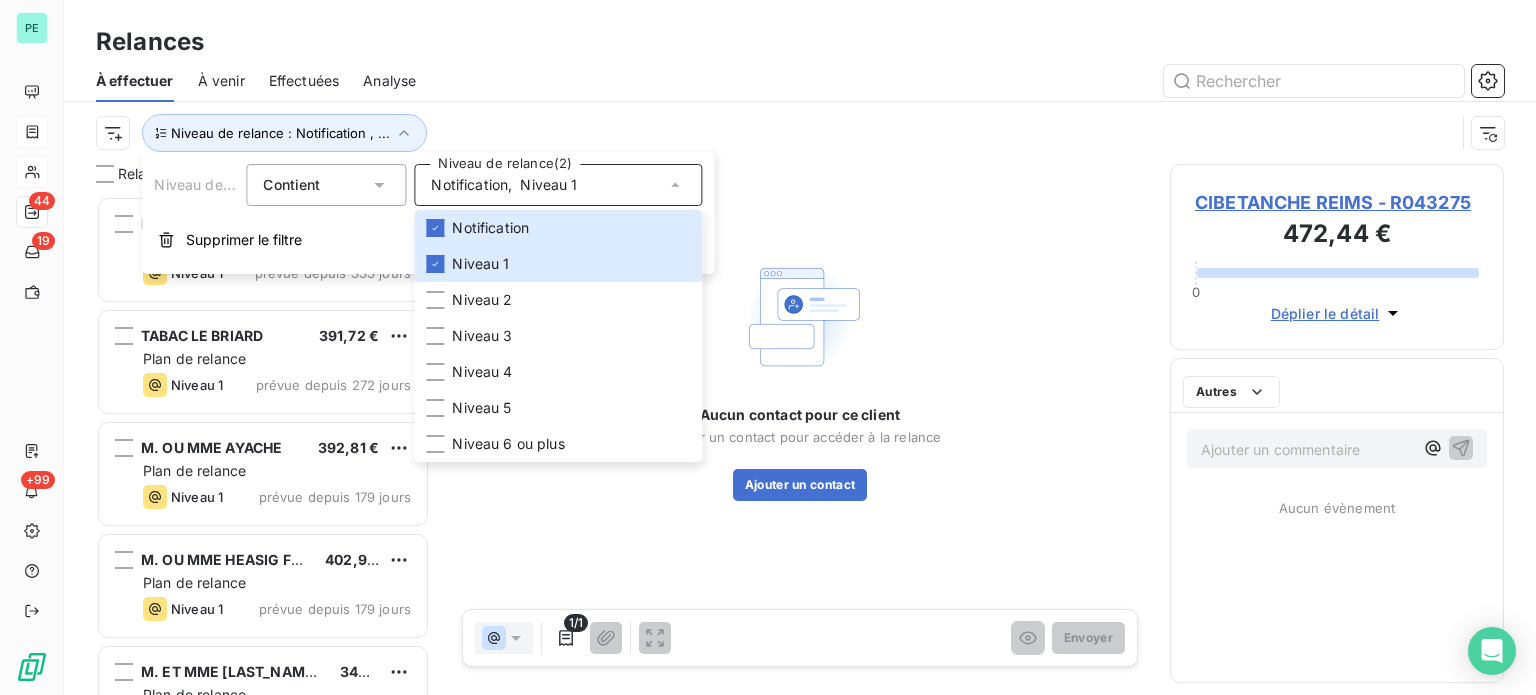 scroll, scrollTop: 16, scrollLeft: 16, axis: both 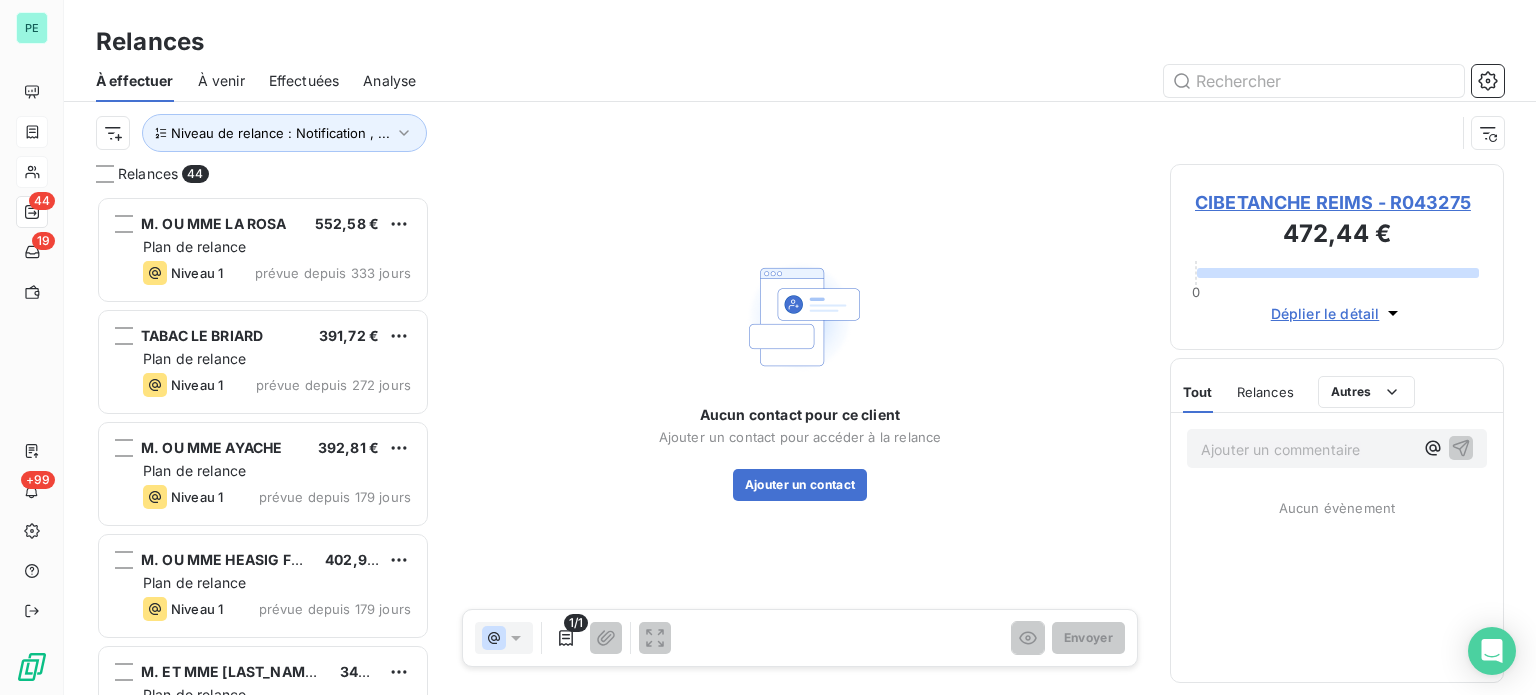 click at bounding box center (972, 81) 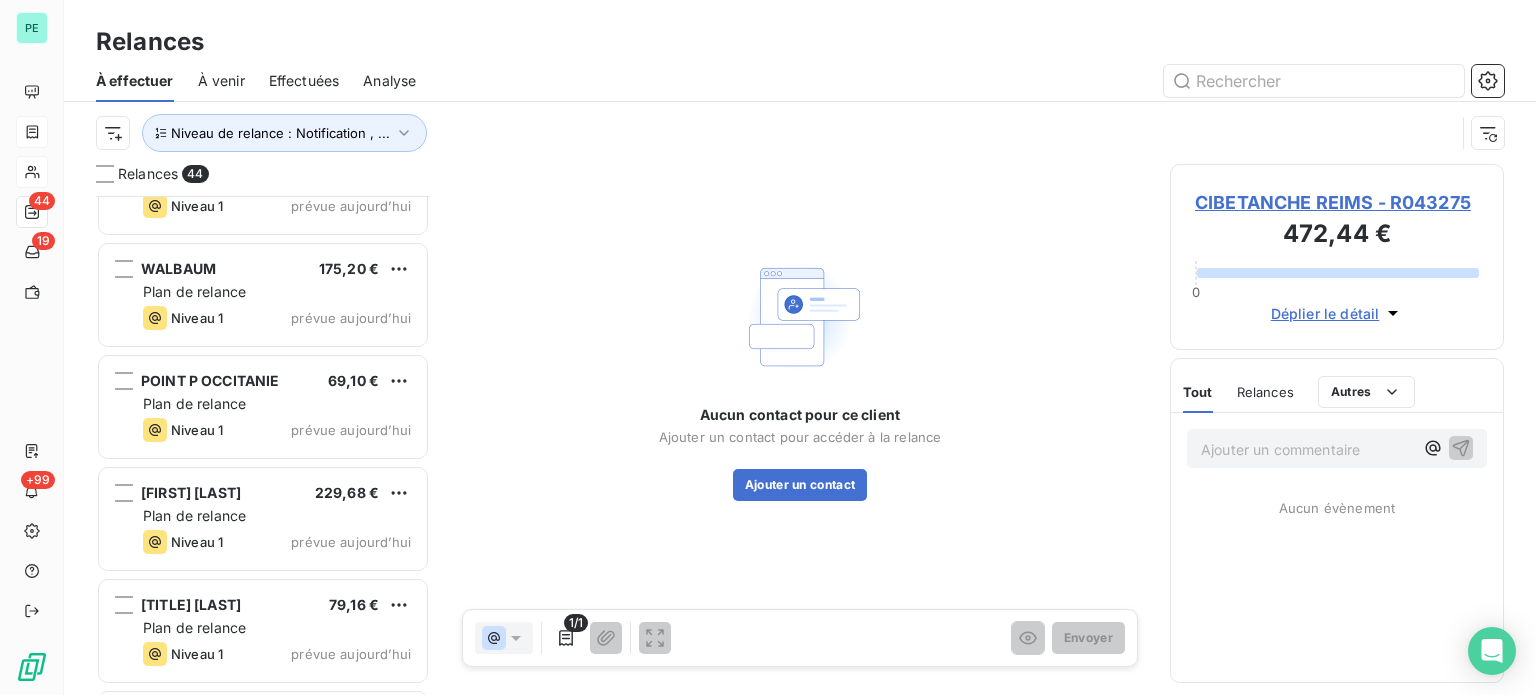 scroll, scrollTop: 4429, scrollLeft: 0, axis: vertical 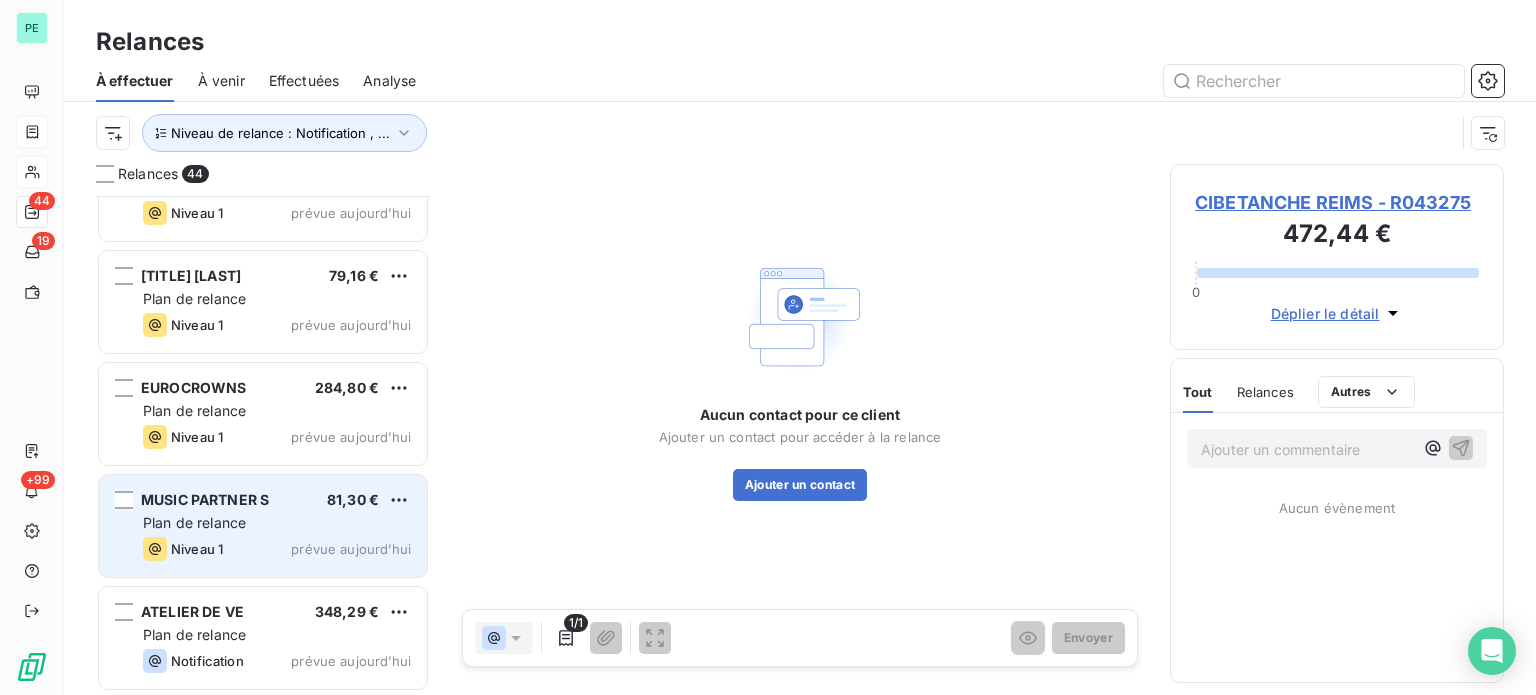 click on "Plan de relance" at bounding box center [277, 523] 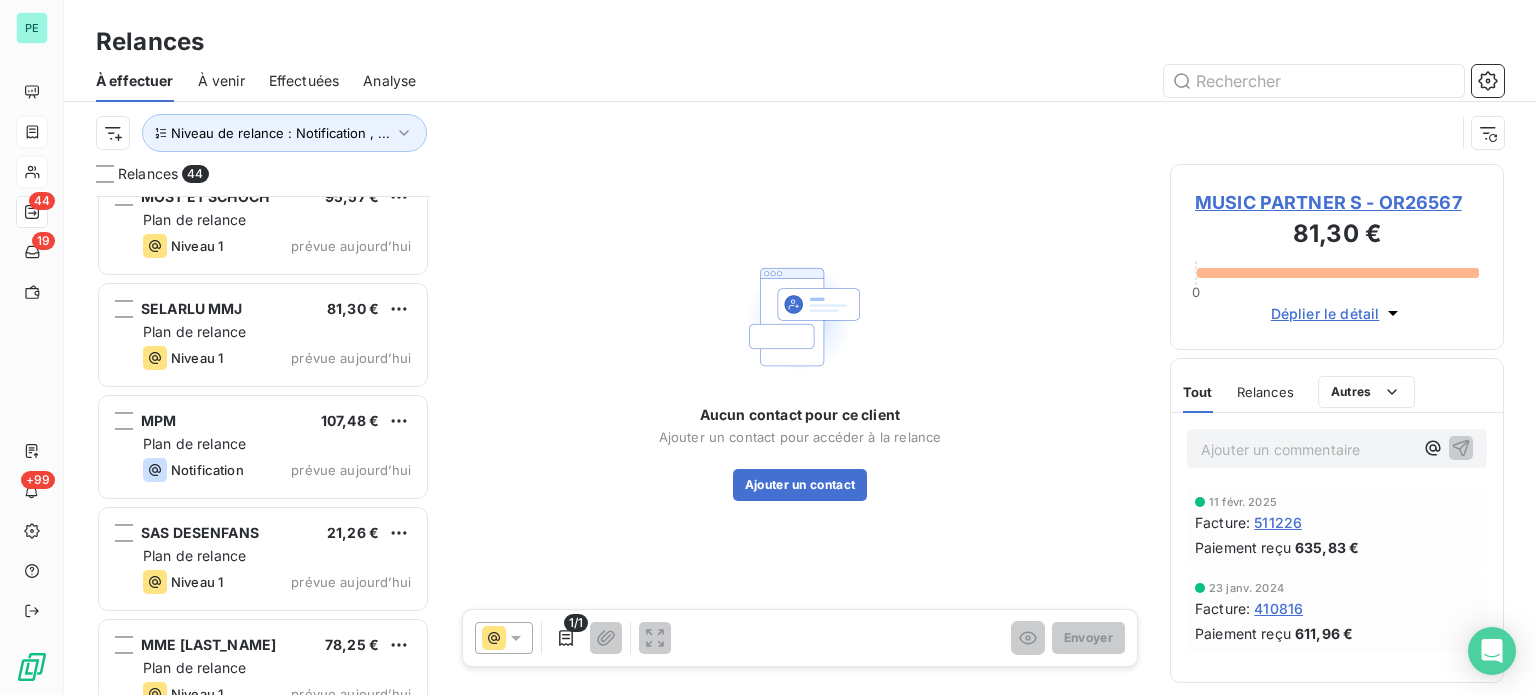 scroll, scrollTop: 1929, scrollLeft: 0, axis: vertical 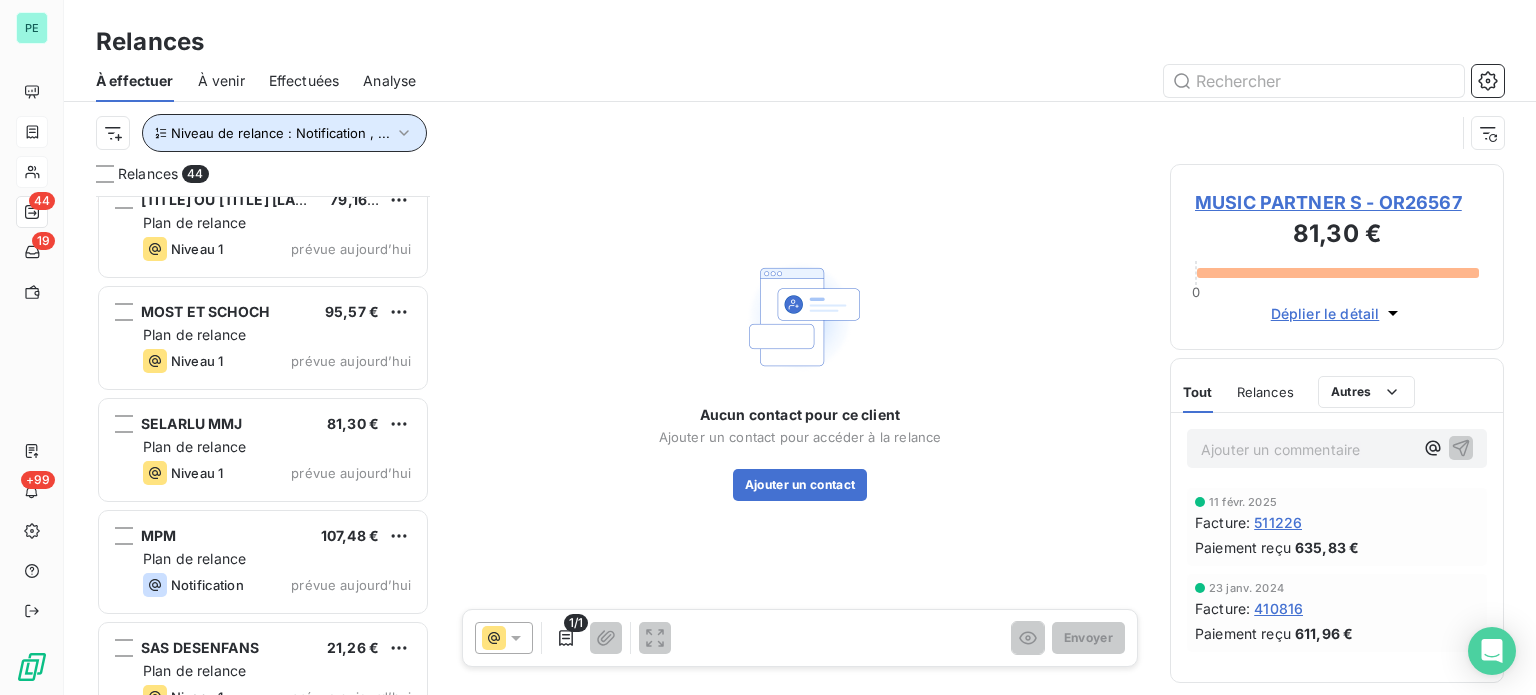 click 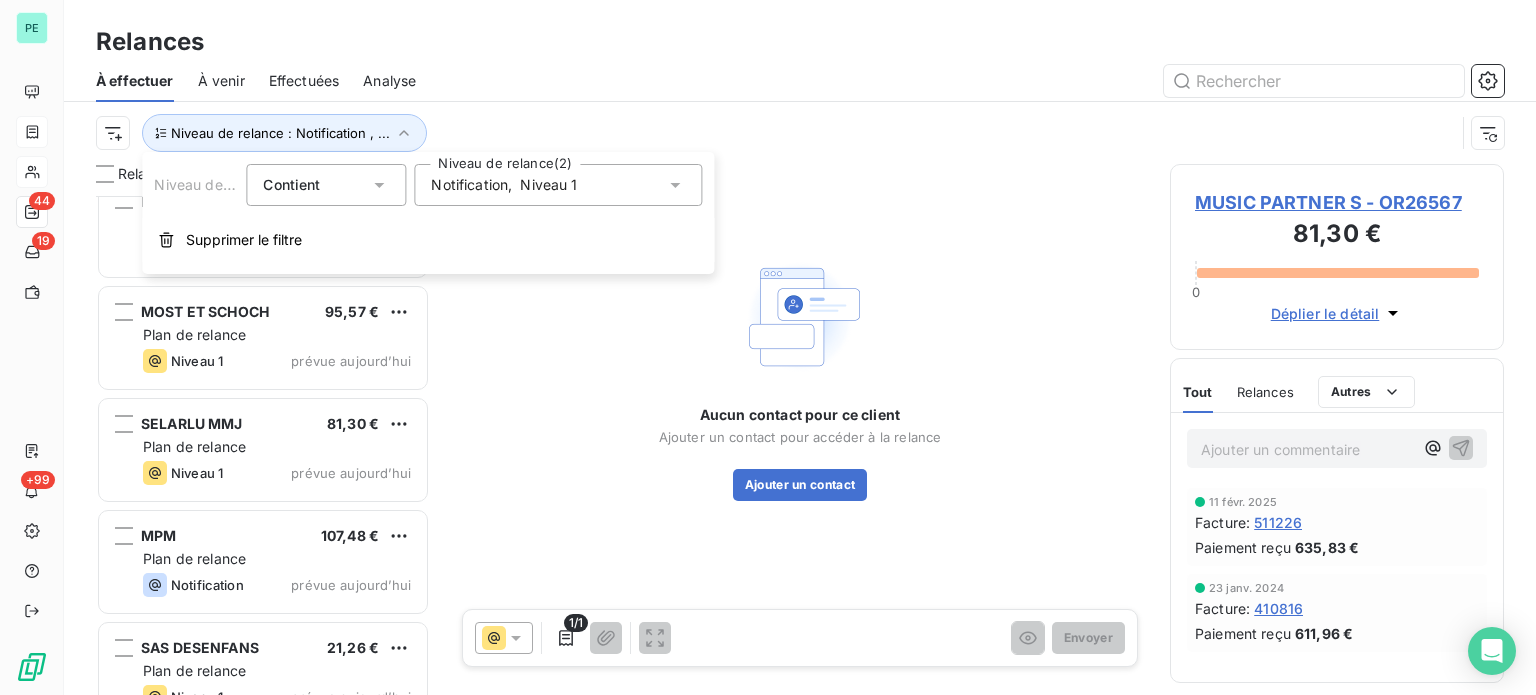 click on "Notification" at bounding box center (469, 185) 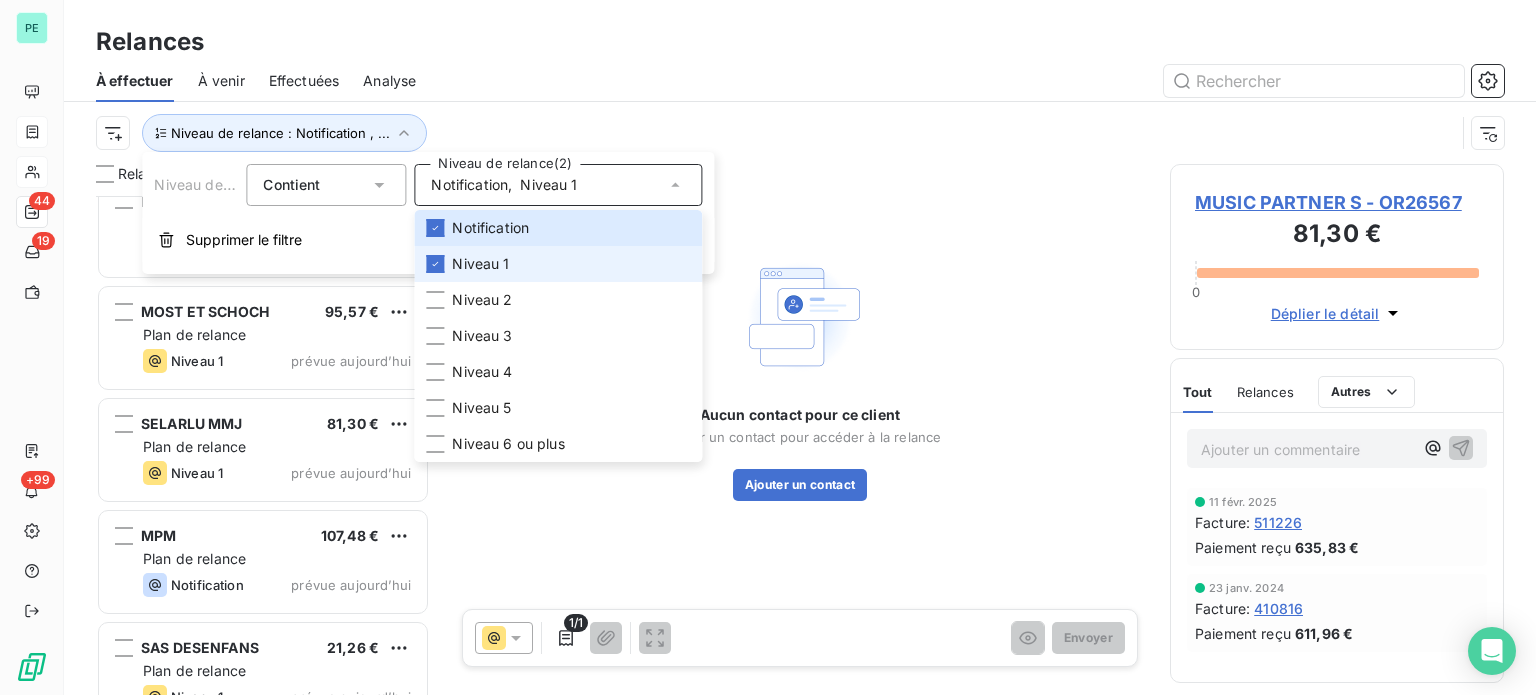 click on "Niveau 1" at bounding box center (480, 264) 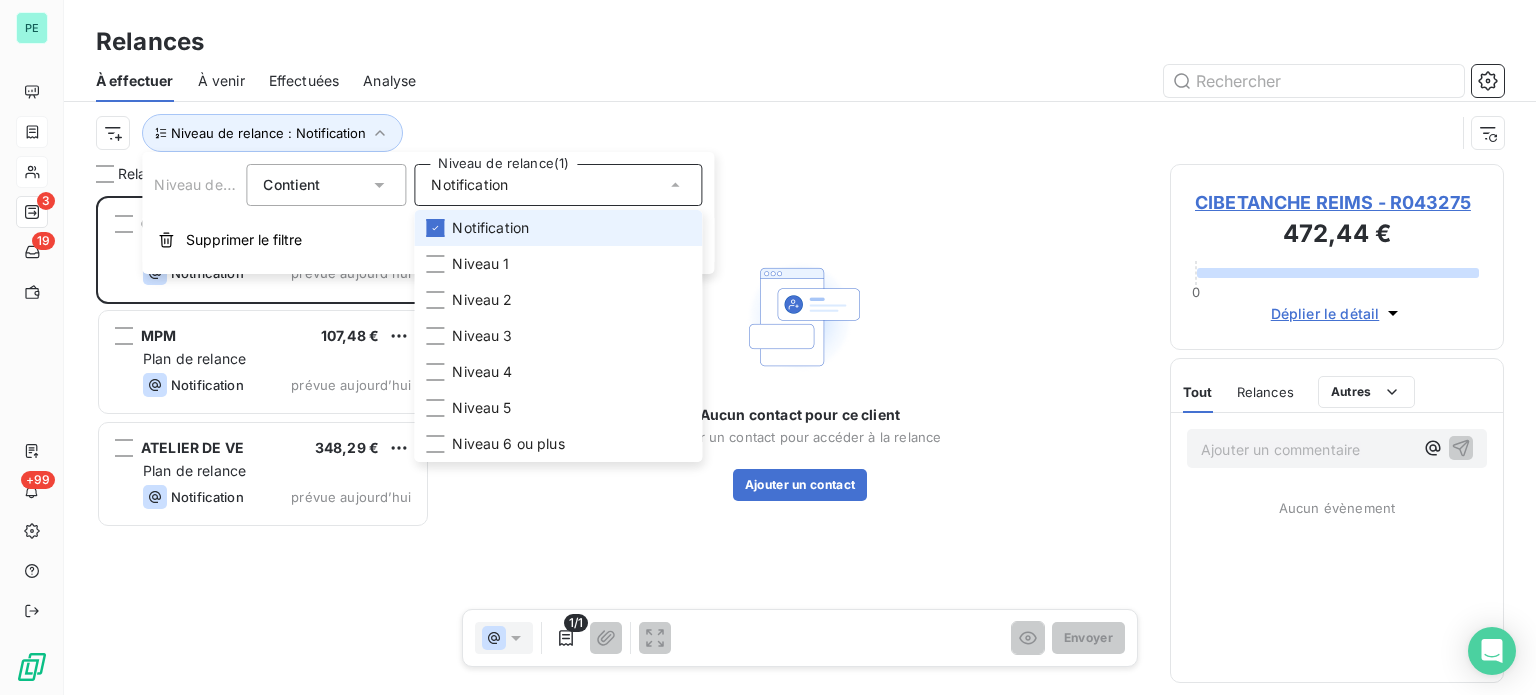 click on "Notification" at bounding box center (490, 228) 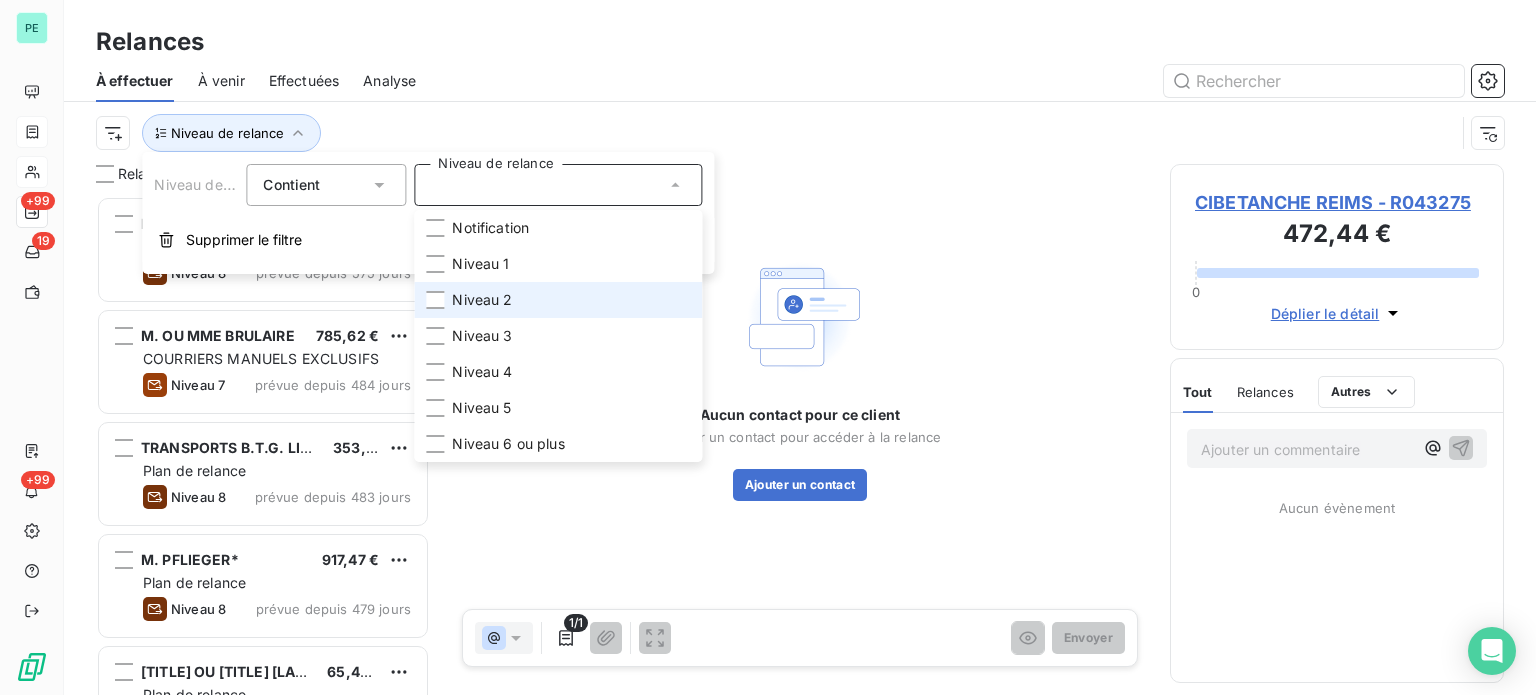 click on "Niveau 2" at bounding box center (482, 300) 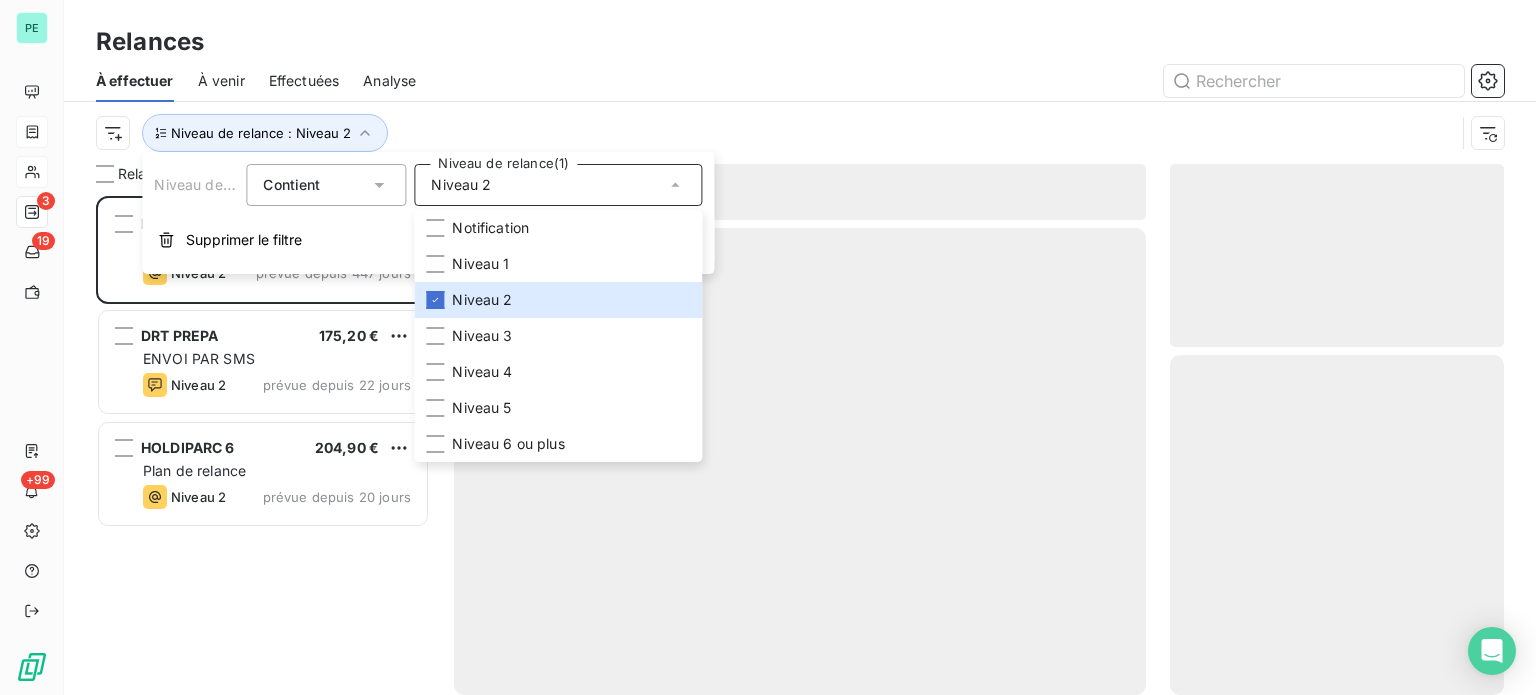 scroll, scrollTop: 16, scrollLeft: 16, axis: both 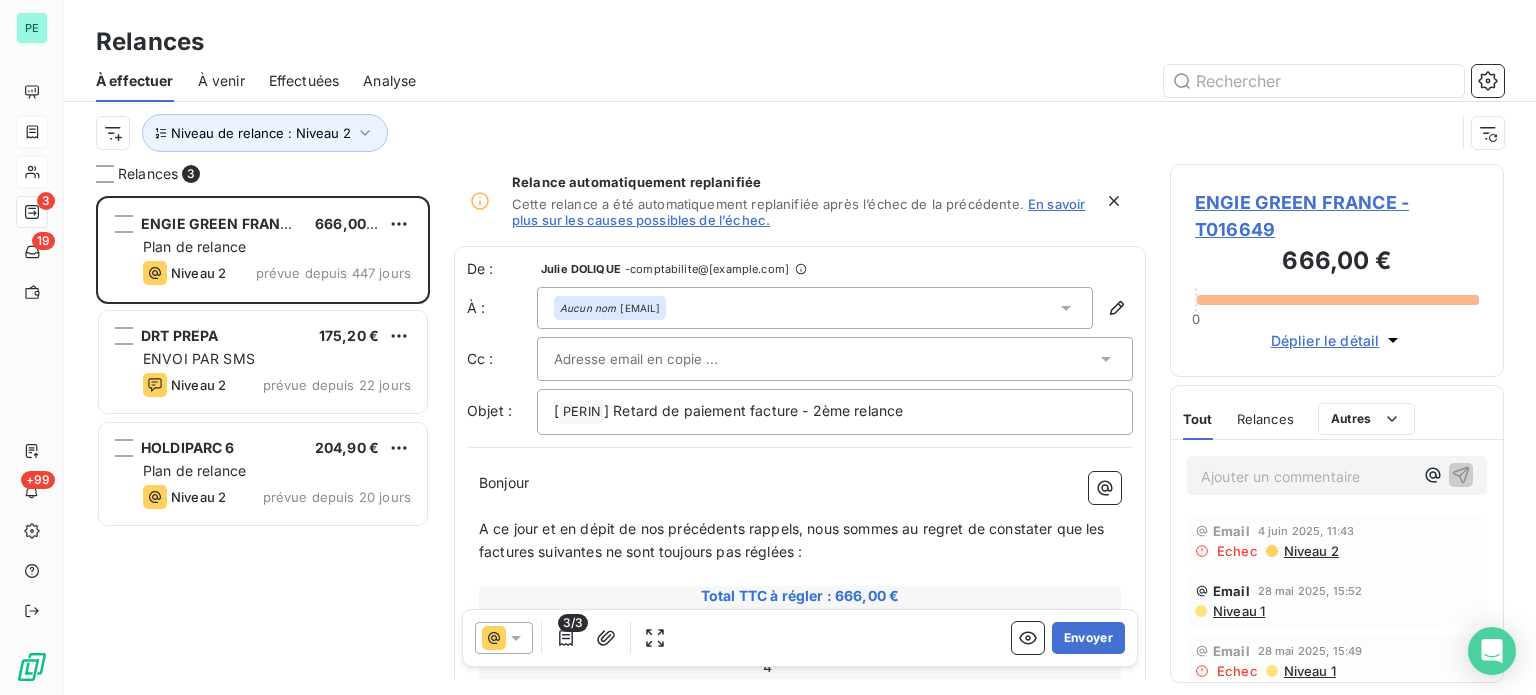 click on "Niveau de relance  : Niveau 2" at bounding box center [775, 133] 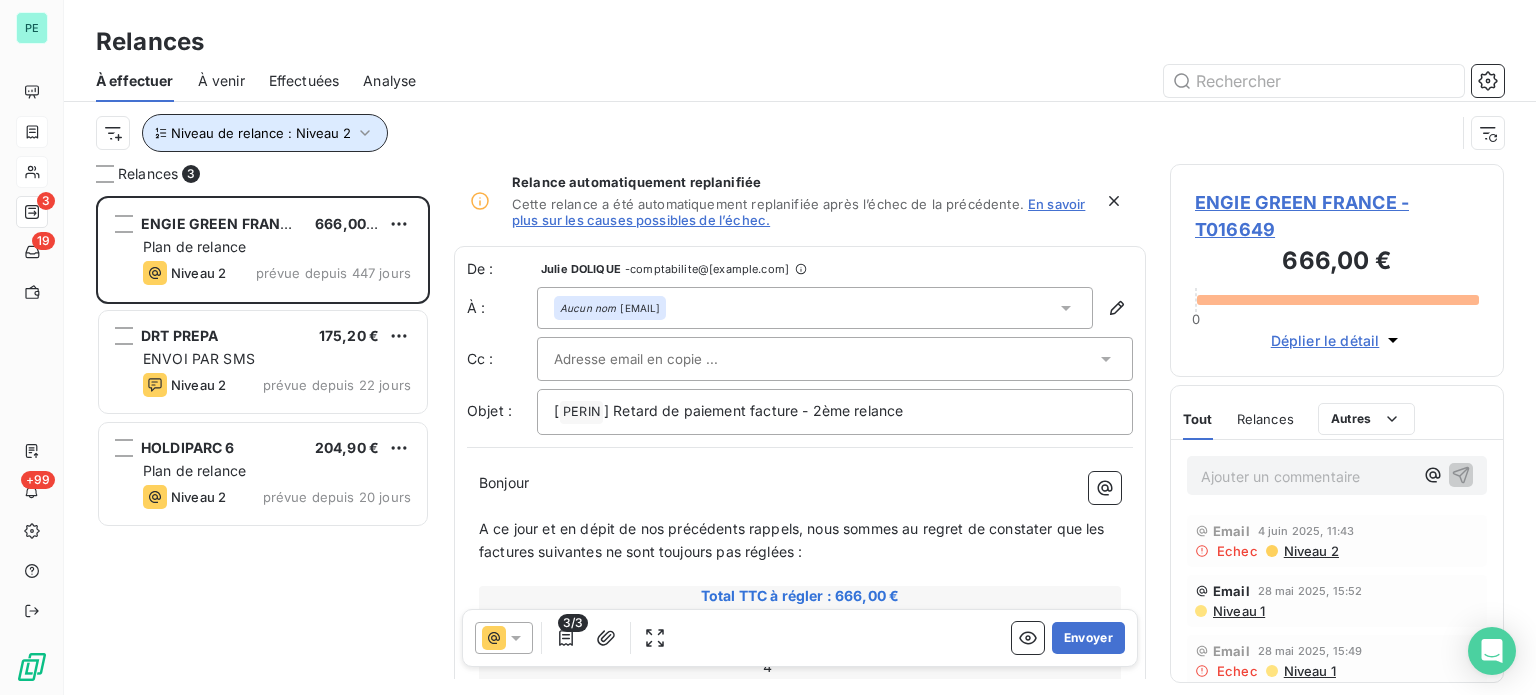 click on "Niveau de relance  : Niveau 2" at bounding box center [261, 133] 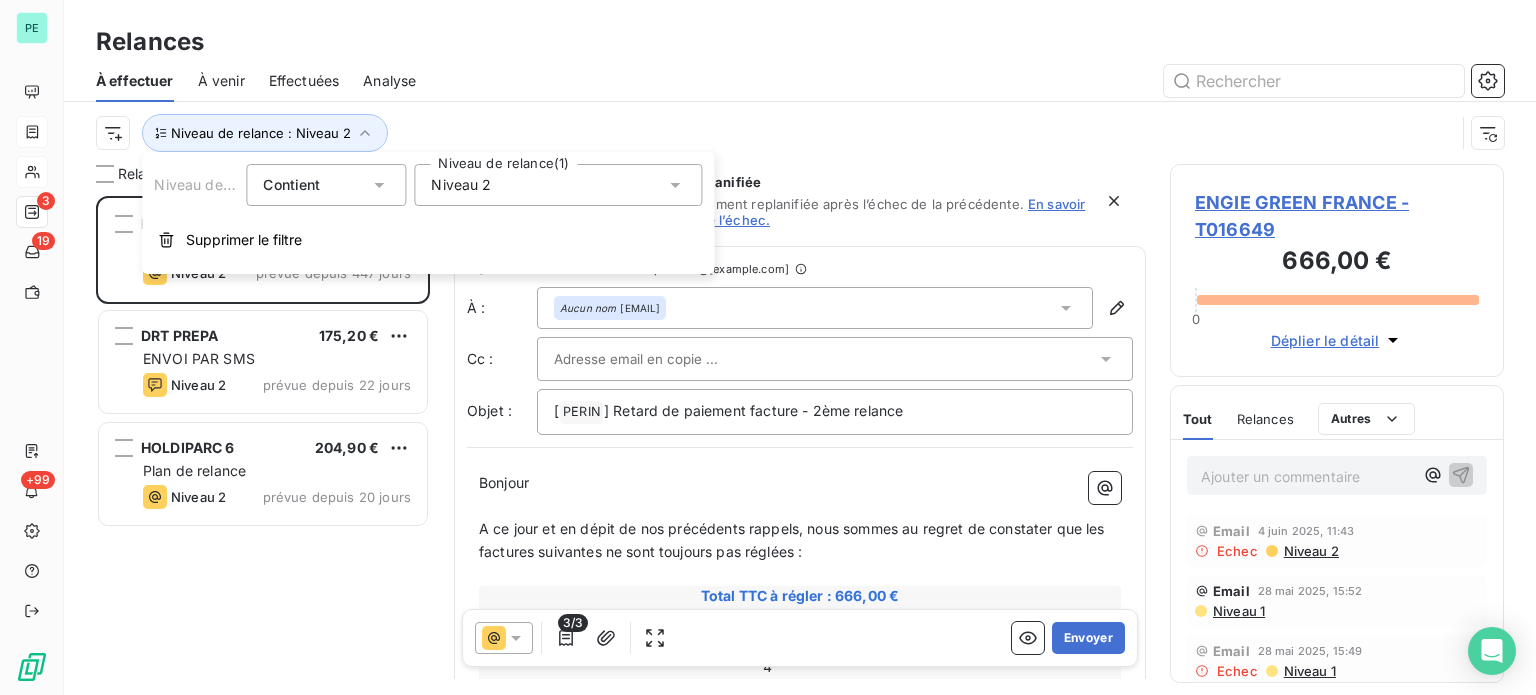 click on "Niveau 2" at bounding box center [461, 185] 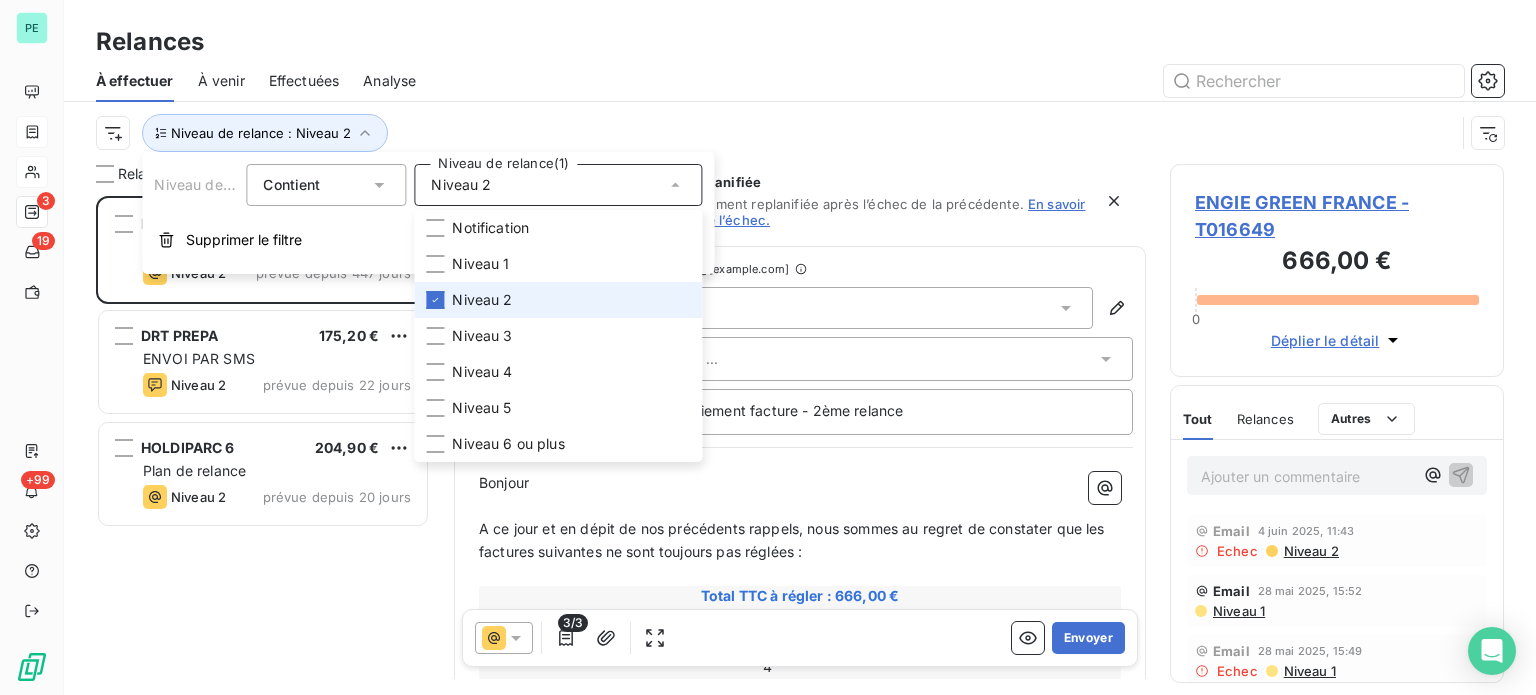 click on "Niveau 2" at bounding box center [558, 300] 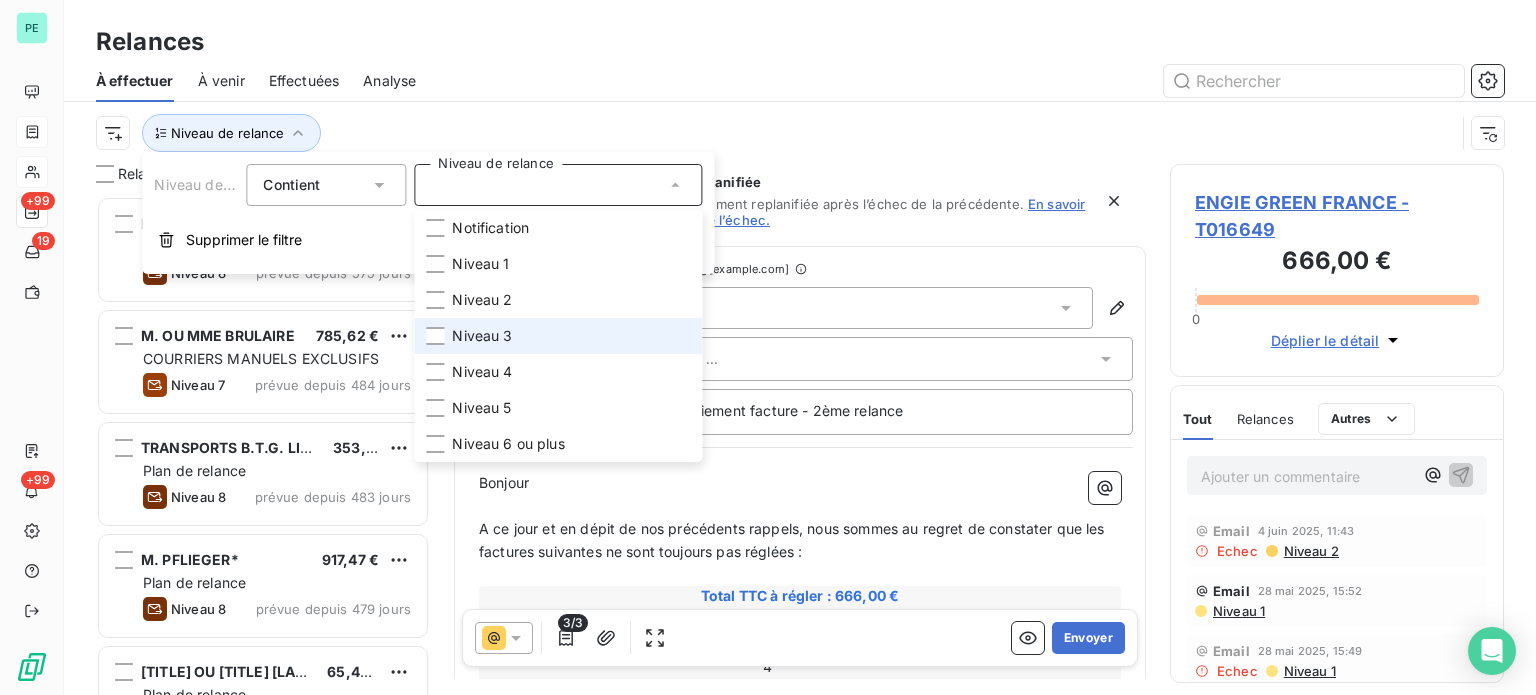 click on "Niveau 3" at bounding box center (482, 336) 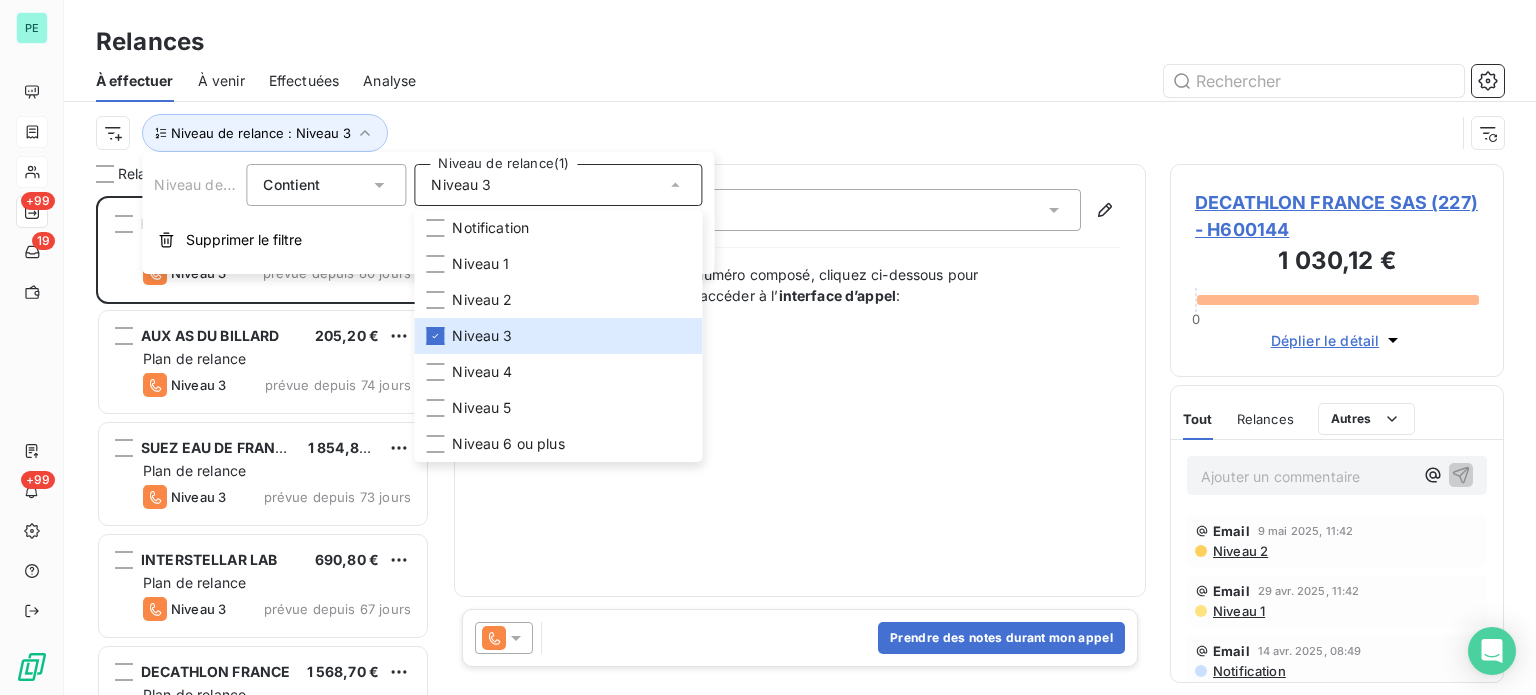 click on "Niveau de relance  : Niveau 3" at bounding box center [800, 133] 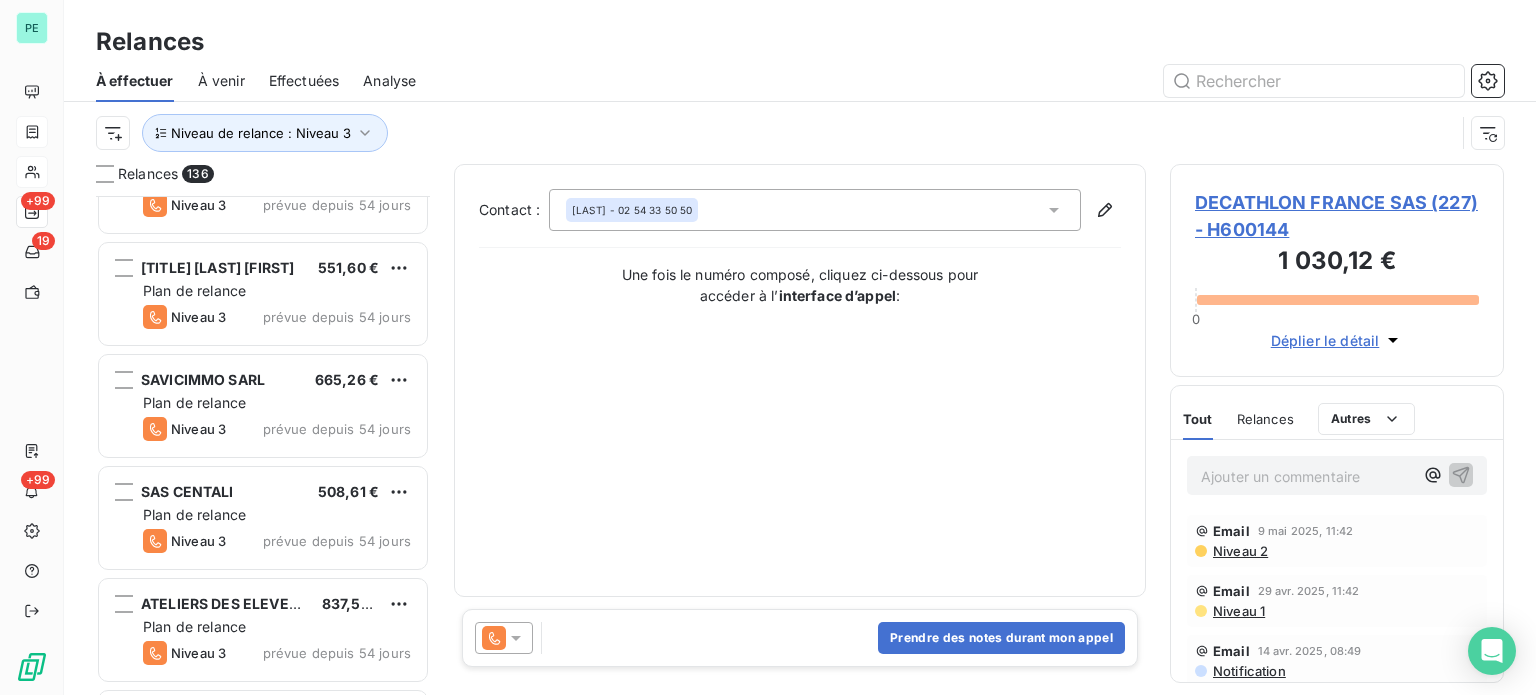 scroll, scrollTop: 3800, scrollLeft: 0, axis: vertical 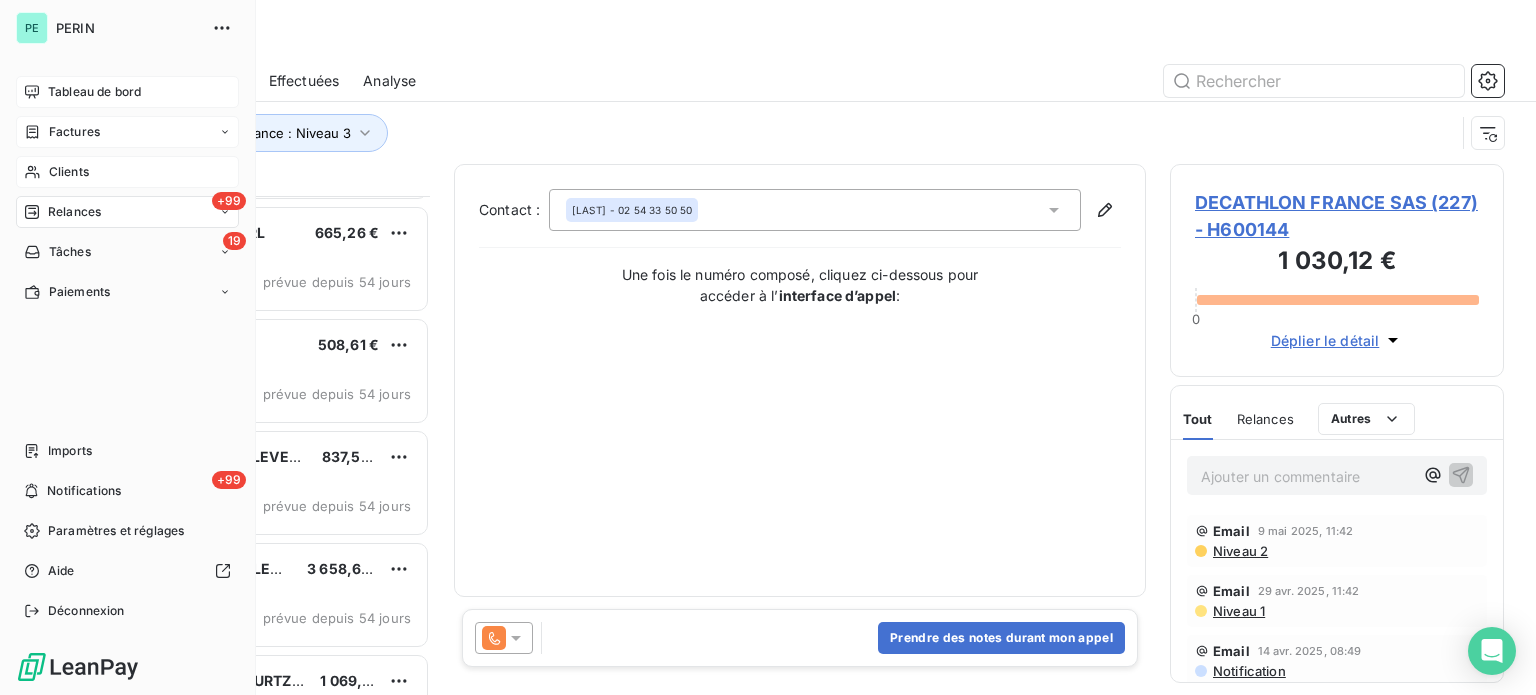 click on "Tableau de bord" at bounding box center [127, 92] 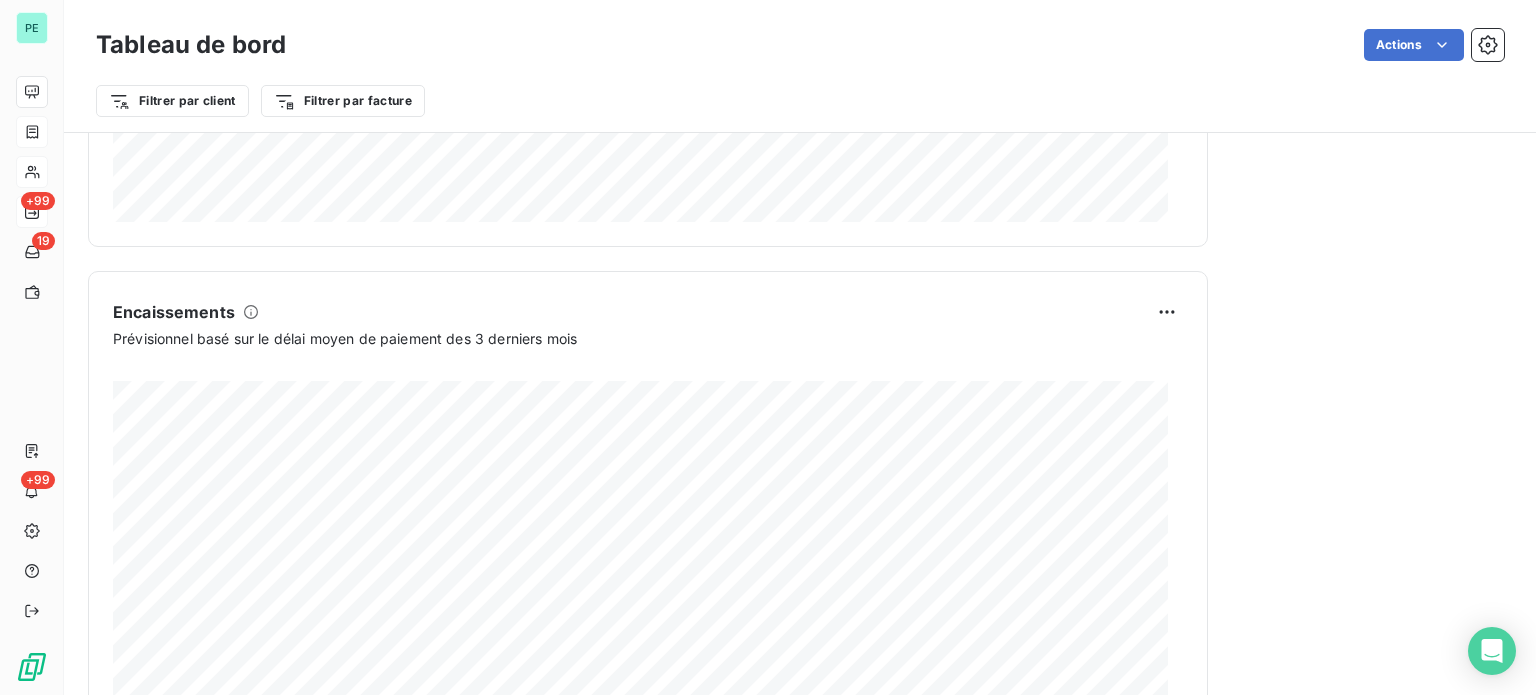 scroll, scrollTop: 1202, scrollLeft: 0, axis: vertical 